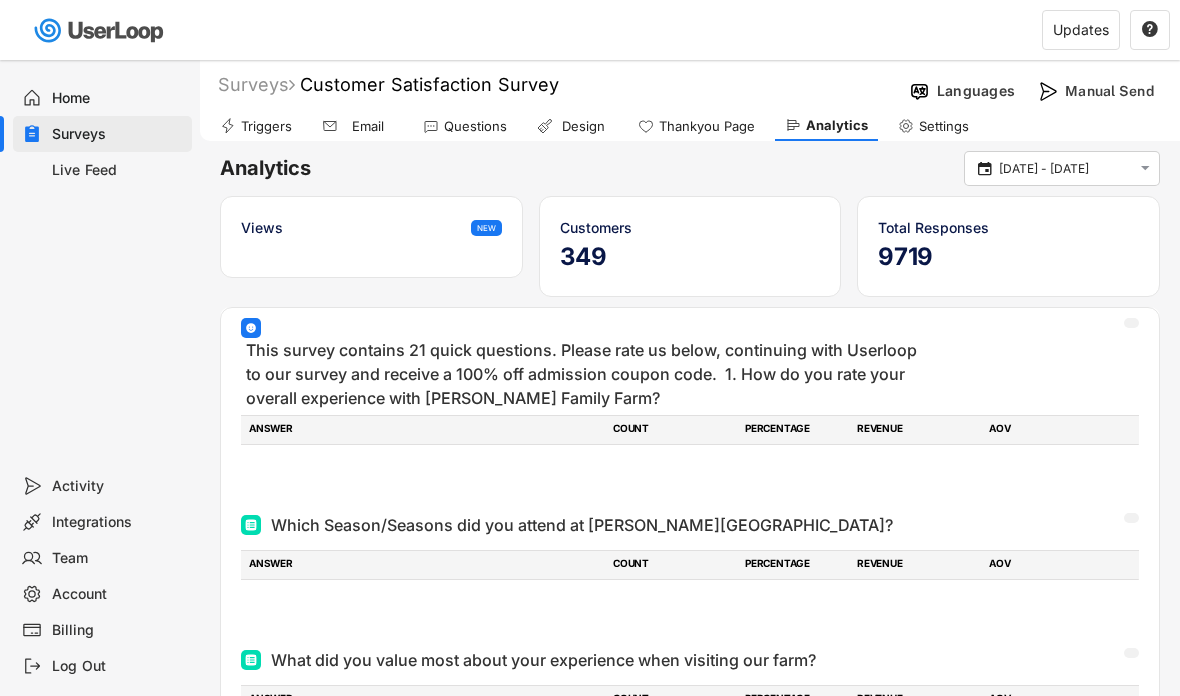 scroll, scrollTop: -2, scrollLeft: 0, axis: vertical 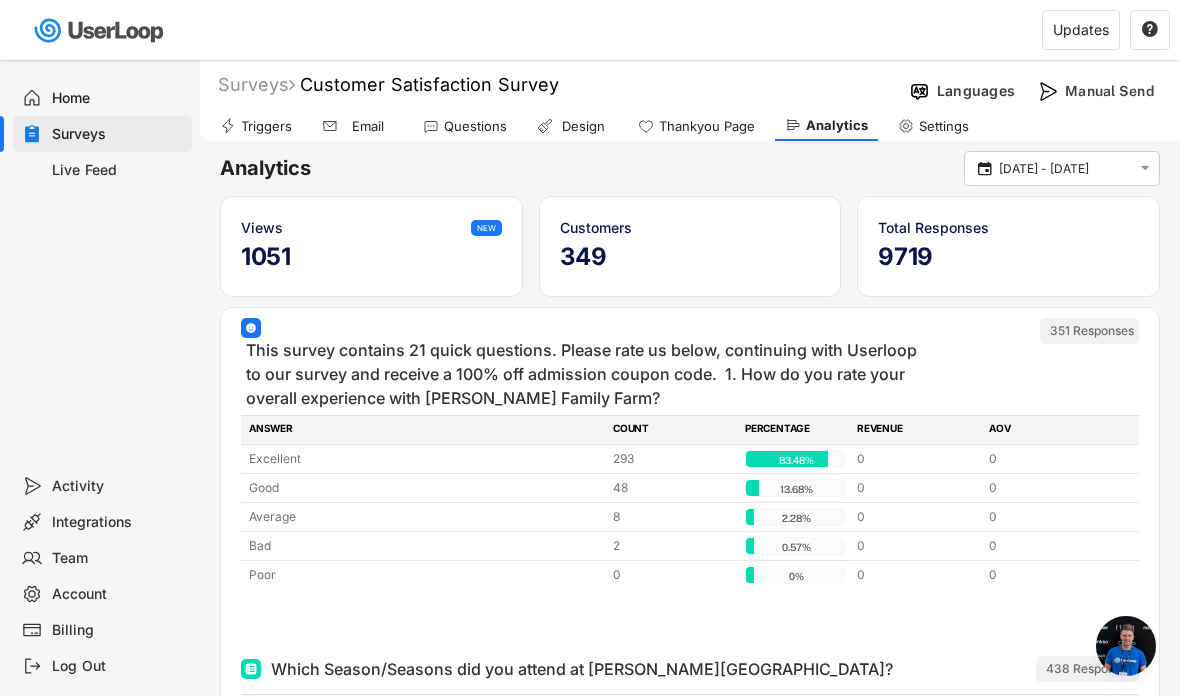 click on "missing element 1% 1% 60.3% 60.3%  Surveys  Customer Satisfaction Survey Languages Manual Send Triggers Email Questions Design Thankyou Page Analytics Settings Analytics

1 Jun - 2 Jul

Views NEW 1051 Customers 349 Total Responses 9719 This survey contains 21 quick questions. Please rate us below, continuing with Userloop to our survey and receive a 100% off admission coupon code.  1. How do you rate your overall experience with Schilter Family Farm? ARCHIVED 351 Responses ANSWER COUNT PERCENTAGE REVENUE AOV Excellent 293 83.48% 83.48% 0 0 Good 48 13.68% 13.68% 0 0 Average 8 2.28% 2.28% 0 0 Bad 2 0.57% 0.57% 0 0 Poor 0 0% 0% 0 0 ARCHIVED Which Season/Seasons did you attend at Schilter Family Farm? ARCHIVED 438 Responses ANSWER COUNT PERCENTAGE REVENUE AOV Fall Harvest Festival 321 73.29% 73.29% 0 0 Christmas Tree Season 69 15.75% 15.75% 0 0 Sunflower Experience 48 10.96% 10.96% 0 0 ARCHIVED ARCHIVED 905 Responses ANSWER COUNT PERCENTAGE REVENUE 0" at bounding box center (590, 348) 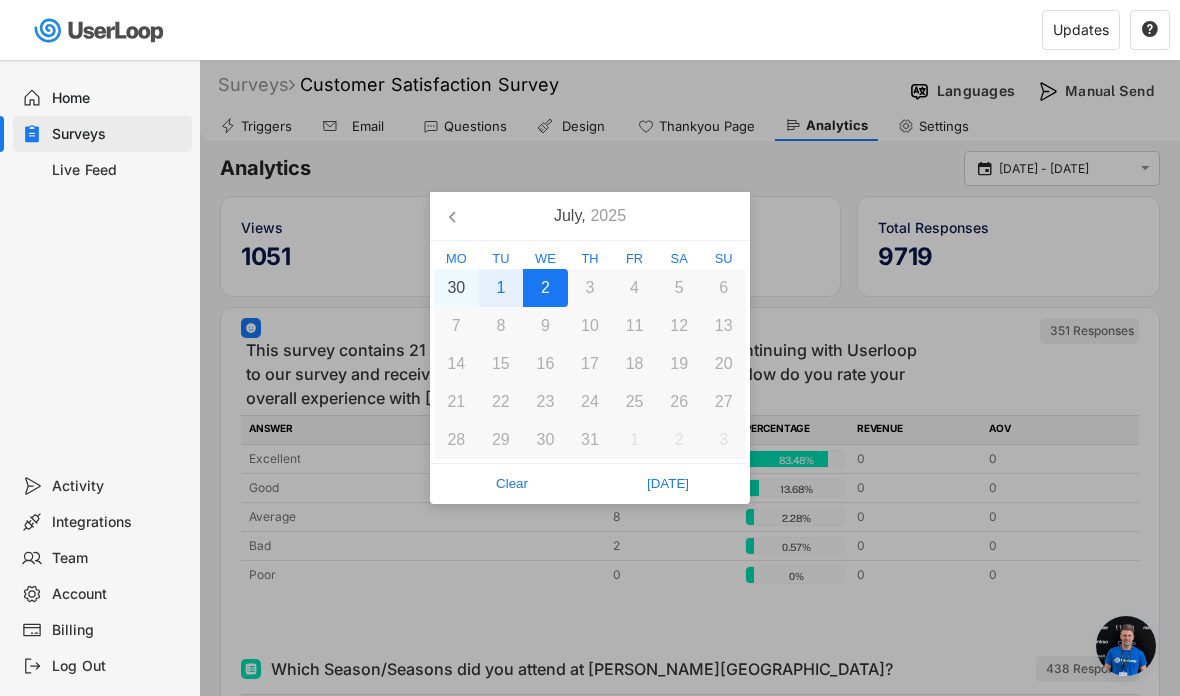 click on "1" at bounding box center [501, 288] 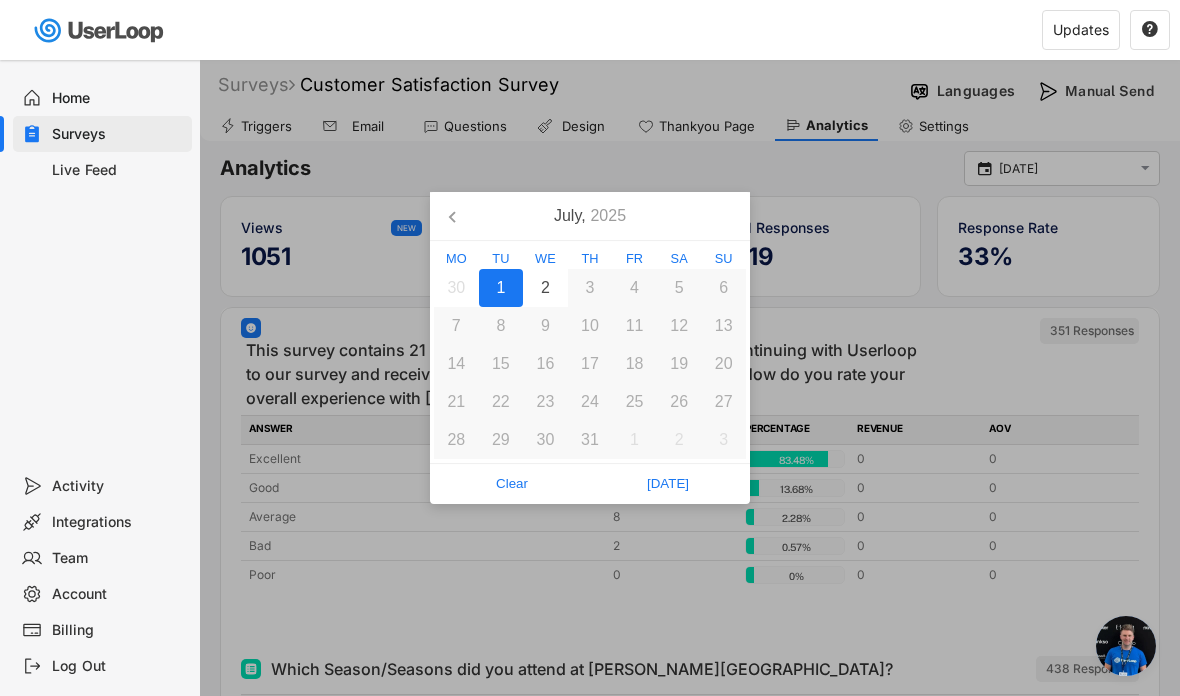 click on "[DATE]" at bounding box center (668, 484) 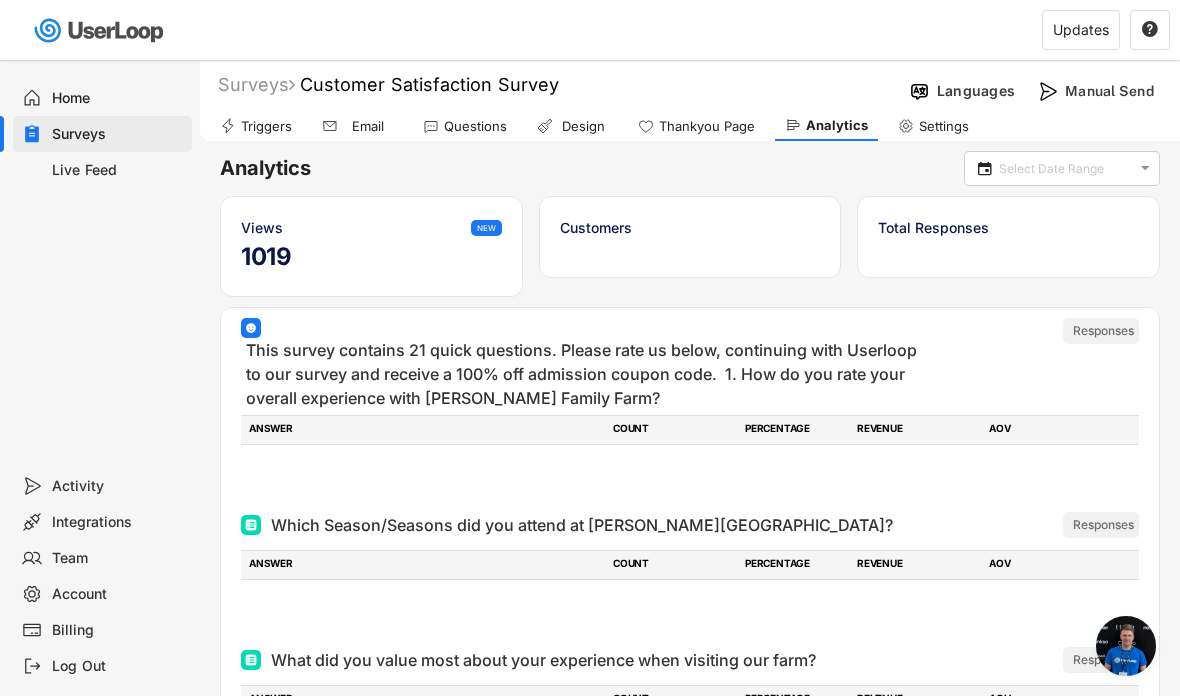 click on "missing element 1% 1% 60.3% 60.3%  Surveys  Customer Satisfaction Survey Languages Manual Send Triggers Email Questions Design Thankyou Page Analytics Settings Analytics


Views NEW 1019 Customers Total Responses Response Rate 0% This survey contains 21 quick questions. Please rate us below, continuing with Userloop to our survey and receive a 100% off admission coupon code.  1. How do you rate your overall experience with Schilter Family Farm? ARCHIVED  Responses ANSWER COUNT PERCENTAGE REVENUE AOV Excellent 293 83.48% 83.48% 0 0 Good 48 13.68% 13.68% 0 0 Average 8 2.28% 2.28% 0 0 Bad 2 0.57% 0.57% 0 0 Poor 0 0% 0% 0 0 ARCHIVED Which Season/Seasons did you attend at Schilter Family Farm? ARCHIVED  Responses ANSWER COUNT PERCENTAGE REVENUE AOV Fall Harvest Festival 321 73.29% 73.29% 0 0 Christmas Tree Season 69 15.75% 15.75% 0 0 Sunflower Experience 48 10.96% 10.96% 0 0 ARCHIVED What did you value most about your experience when visiting our farm?" at bounding box center [590, 348] 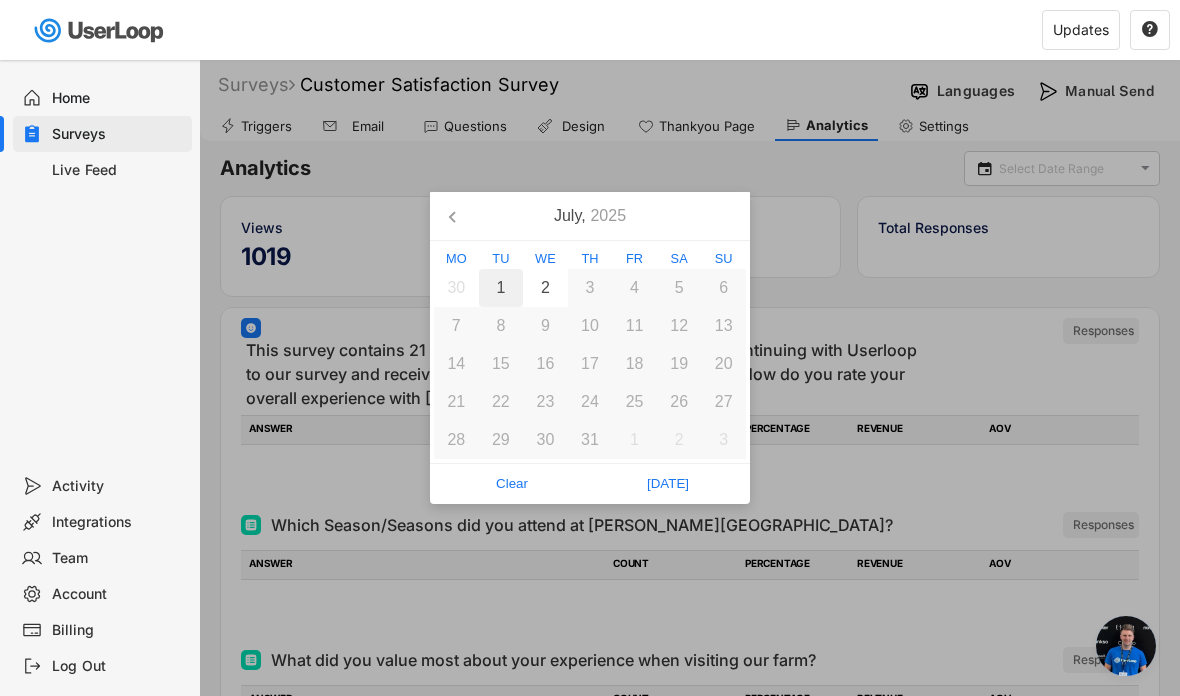 click on "1" at bounding box center [501, 288] 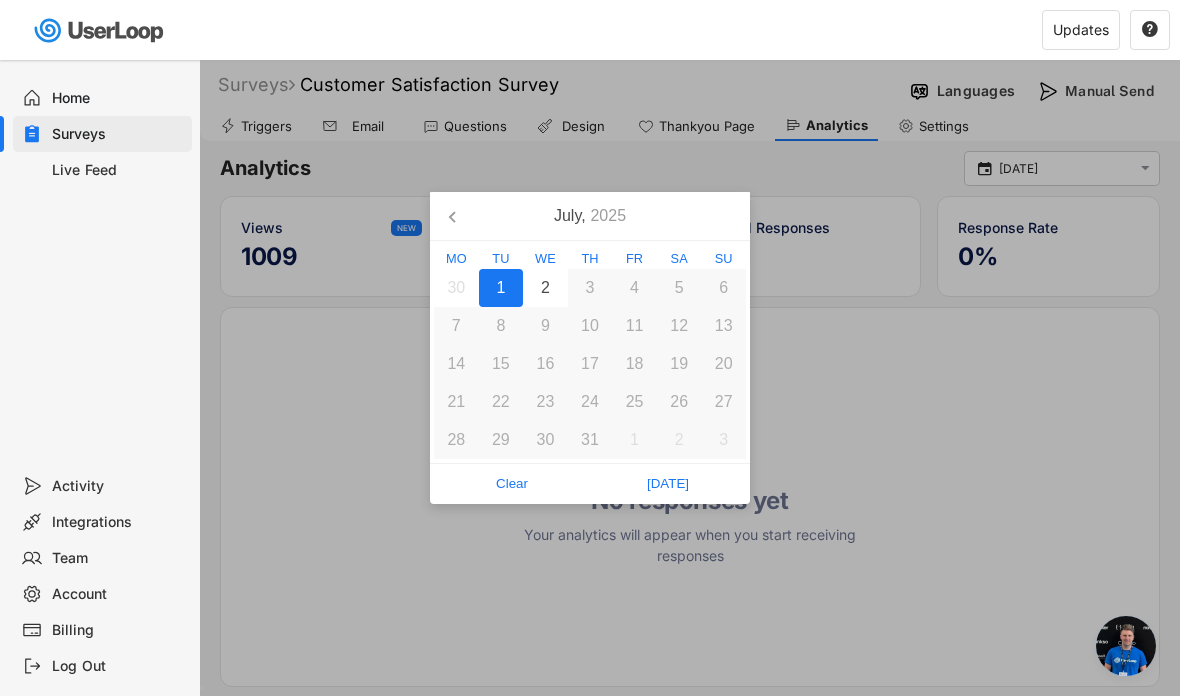 click on "[DATE]" at bounding box center [668, 484] 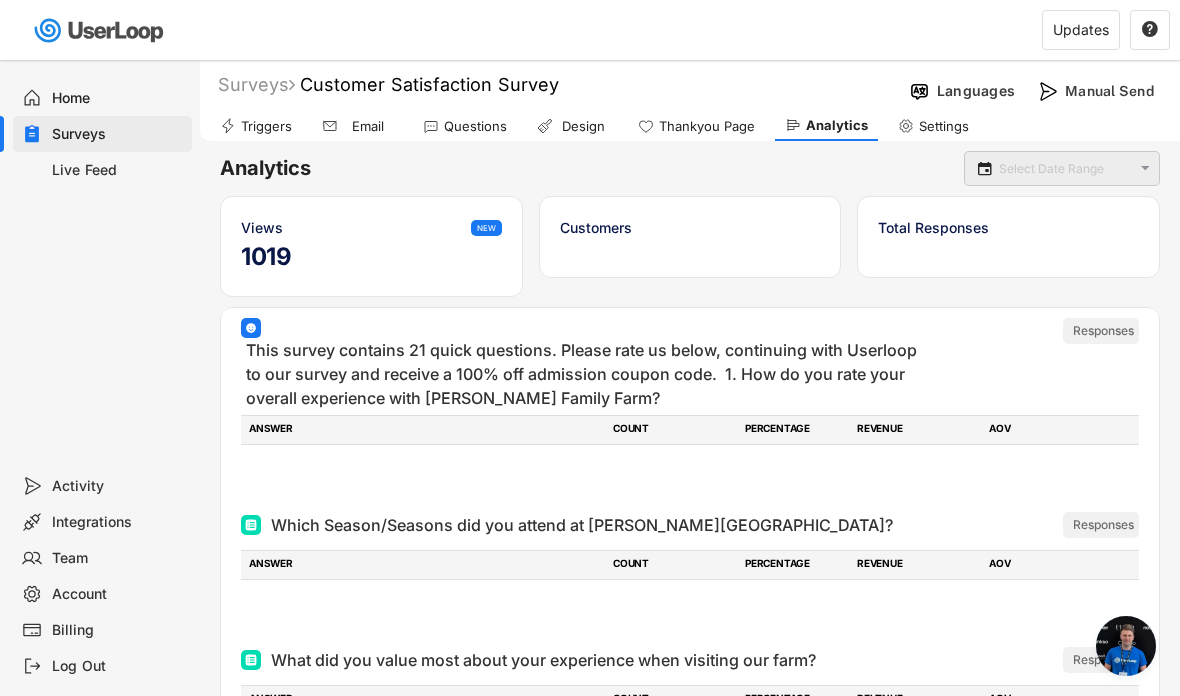 click on "missing element 1% 1% 60.3% 60.3%  Surveys  Customer Satisfaction Survey Languages Manual Send Triggers Email Questions Design Thankyou Page Analytics Settings Analytics


Views NEW 1019 Customers Total Responses Response Rate 0% No responses yet
Your analytics will appear when you start receiving responses This survey contains 21 quick questions. Please rate us below, continuing with Userloop to our survey and receive a 100% off admission coupon code.  1. How do you rate your overall experience with Schilter Family Farm? ARCHIVED  Responses ANSWER COUNT PERCENTAGE REVENUE AOV Excellent 0 0% 0% 0 0 Good 0 0% 0% 0 0 Average 0 0% 0% 0 0 Poor 0 0% 0% 0 0 Bad 0 0% 0% 0 0 ARCHIVED Which Season/Seasons did you attend at Schilter Family Farm? ARCHIVED  Responses ANSWER COUNT PERCENTAGE REVENUE AOV Sunflower Experience 0 0% 0% 0 0 Fall Harvest Festival 0 0% 0% 0 0 Christmas Tree Season 0 0% 0% 0 0 ARCHIVED ARCHIVED  Responses ANSWER COUNT PERCENTAGE AOV" at bounding box center (590, 348) 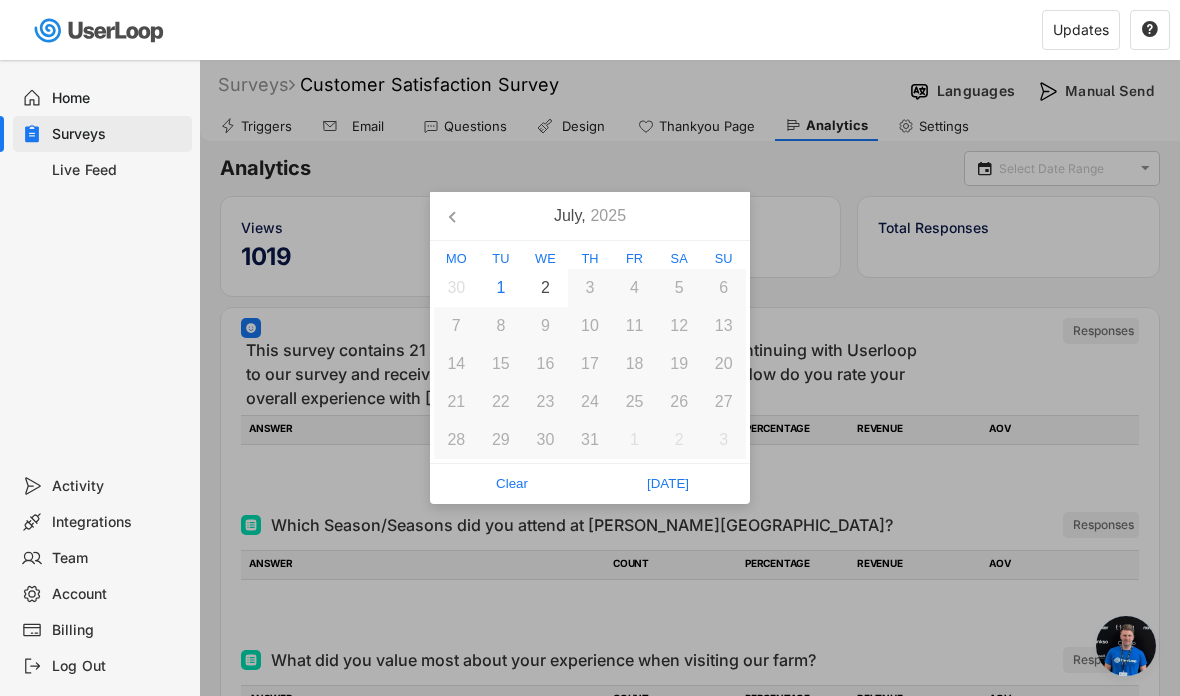 click on "[DATE]" at bounding box center [668, 484] 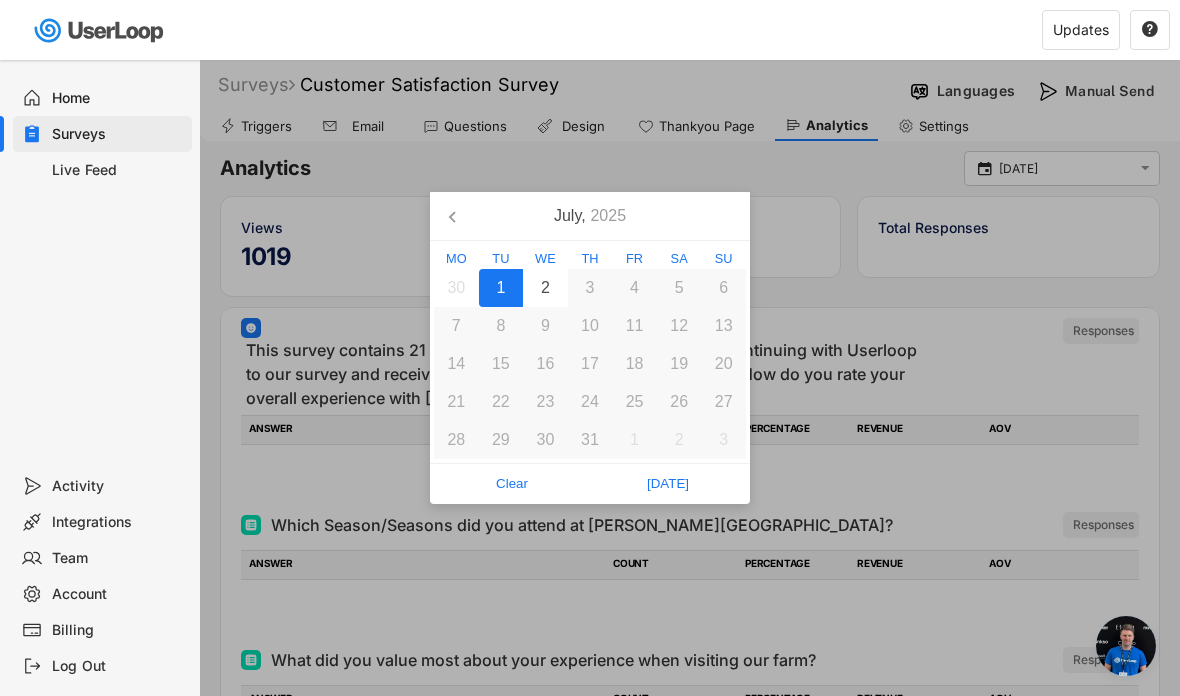 click at bounding box center (590, 348) 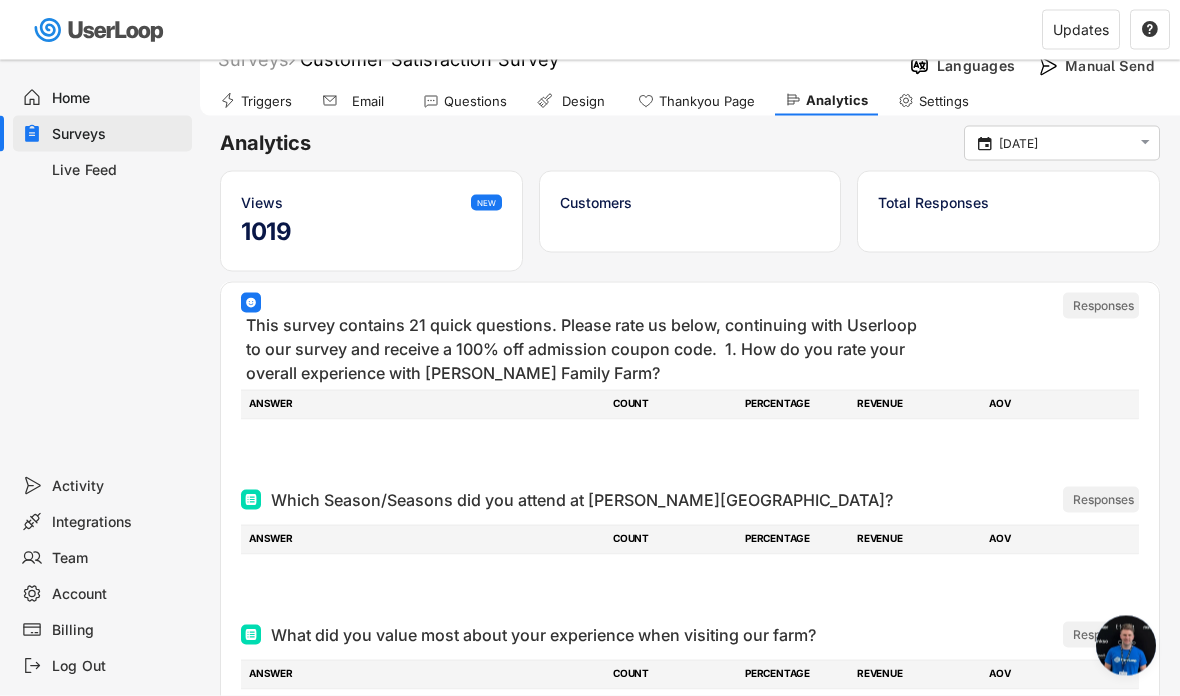 scroll, scrollTop: 0, scrollLeft: 0, axis: both 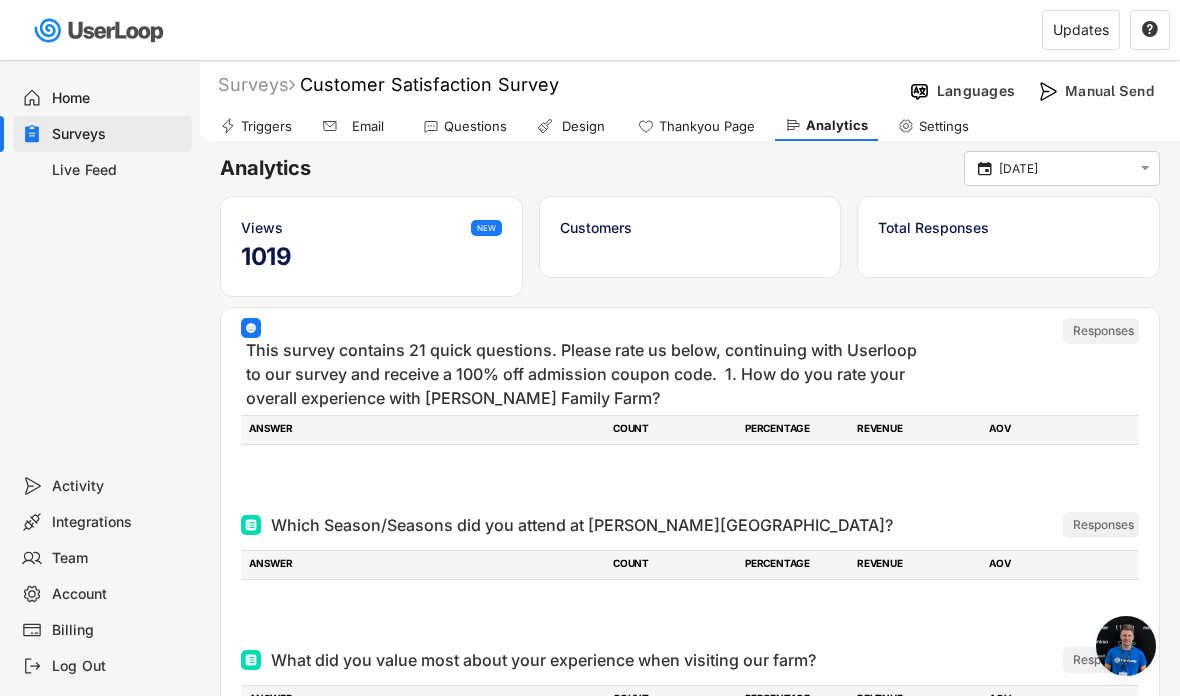 click on "Customers" at bounding box center (690, 237) 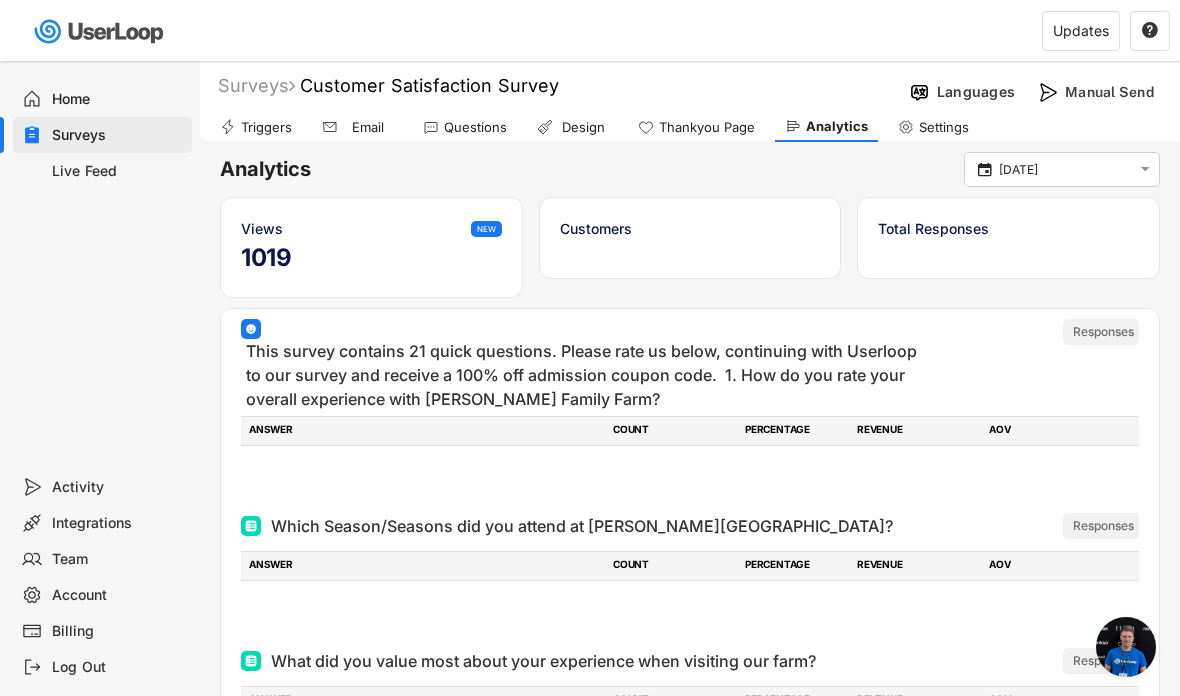 click on "missing element 1% 1% 60.3% 60.3%  Surveys  Customer Satisfaction Survey Languages Manual Send Triggers Email Questions Design Thankyou Page Analytics Settings Analytics

1 Jul

Views NEW 1019 Customers Total Responses Response Rate 0% No responses yet
Your analytics will appear when you start receiving responses This survey contains 21 quick questions. Please rate us below, continuing with Userloop to our survey and receive a 100% off admission coupon code.  1. How do you rate your overall experience with Schilter Family Farm? ARCHIVED  Responses ANSWER COUNT PERCENTAGE REVENUE AOV Excellent 0 0% 0% 0 0 Good 0 0% 0% 0 0 Average 0 0% 0% 0 0 Poor 0 0% 0% 0 0 Bad 0 0% 0% 0 0 ARCHIVED Which Season/Seasons did you attend at Schilter Family Farm? ARCHIVED  Responses ANSWER COUNT PERCENTAGE REVENUE AOV Sunflower Experience 0 0% 0% 0 0 Fall Harvest Festival 0 0% 0% 0 0 Christmas Tree Season 0 0% 0% 0 0 ARCHIVED ARCHIVED  Responses ANSWER COUNT REVENUE 0" at bounding box center (590, 348) 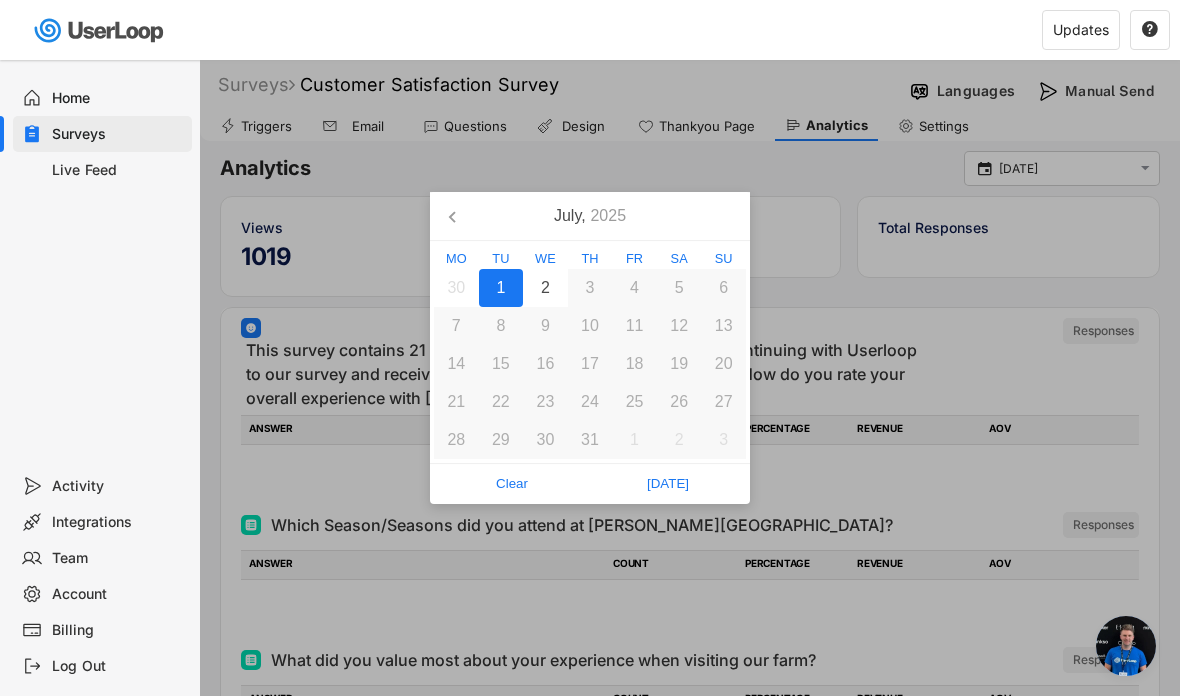click on "1" at bounding box center (501, 288) 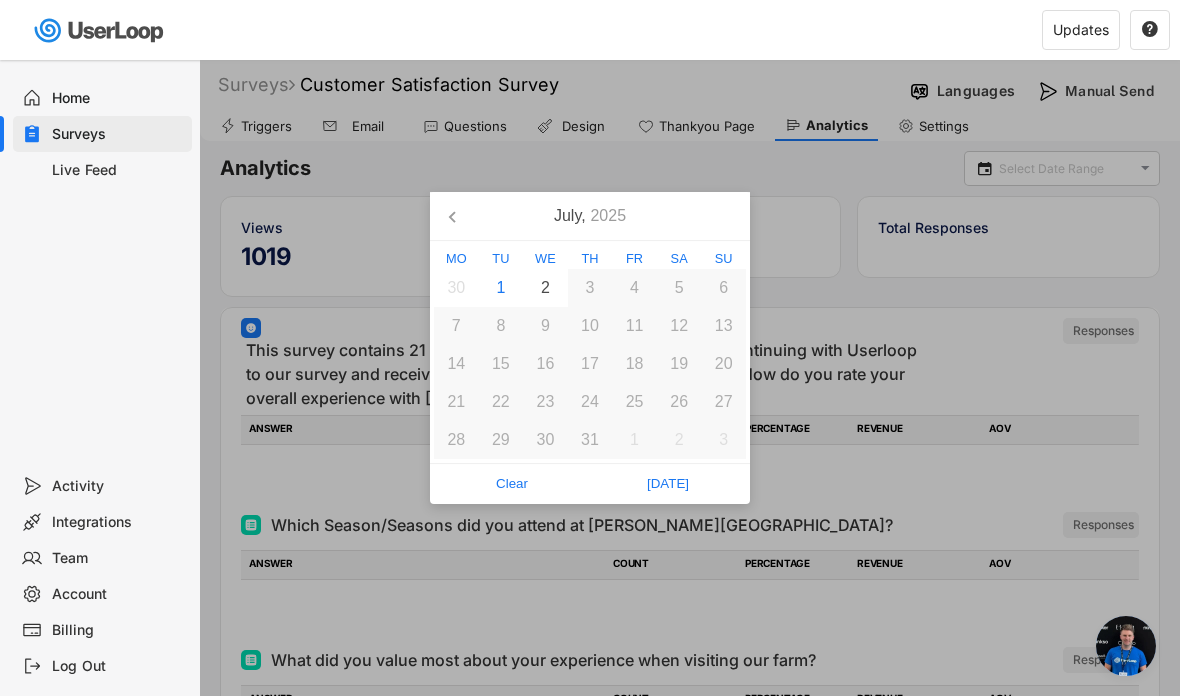 click on "[DATE]" at bounding box center [668, 484] 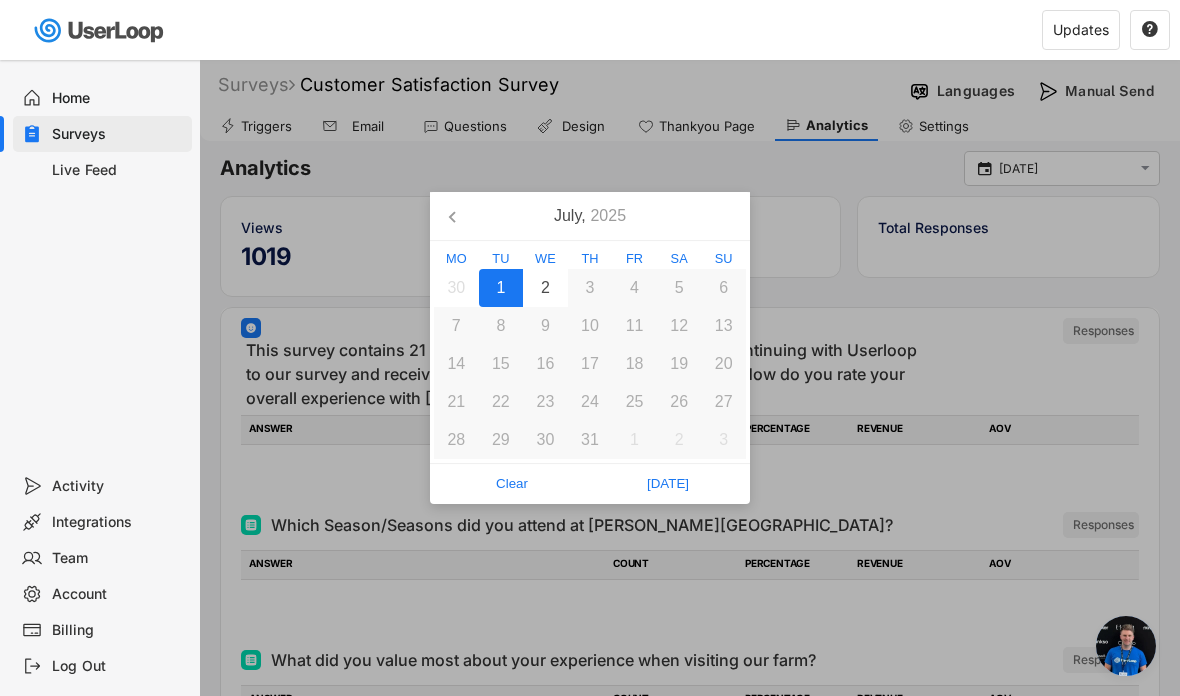 click on "[DATE]" at bounding box center (668, 484) 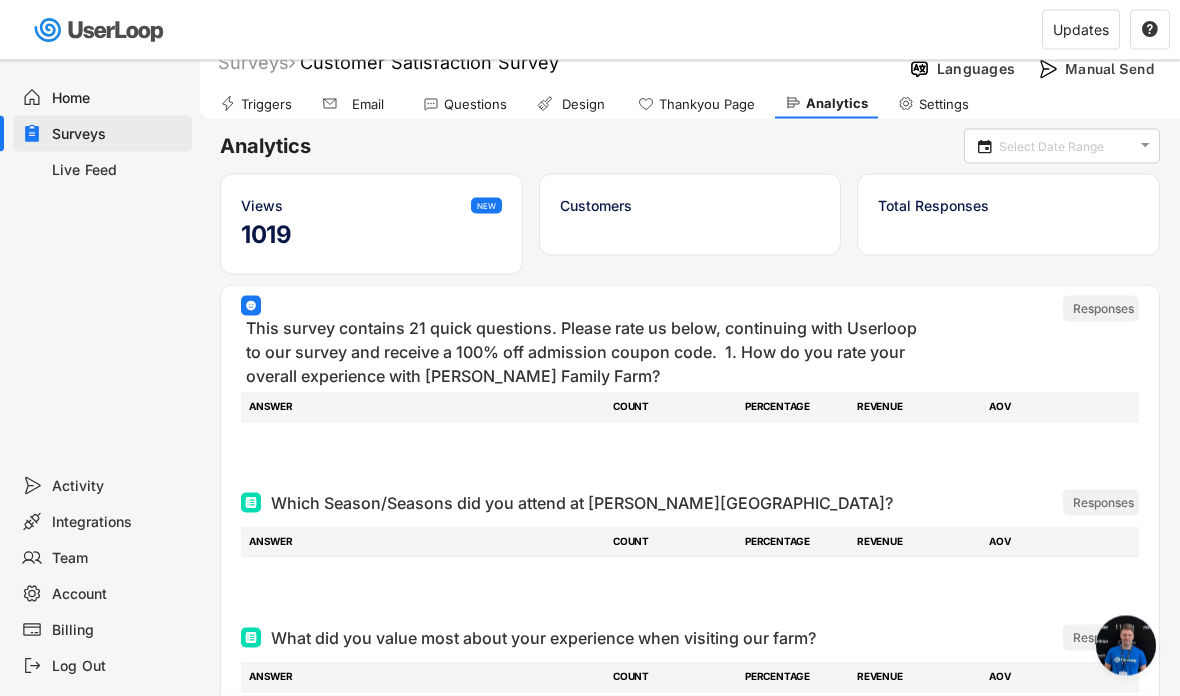scroll, scrollTop: 0, scrollLeft: 0, axis: both 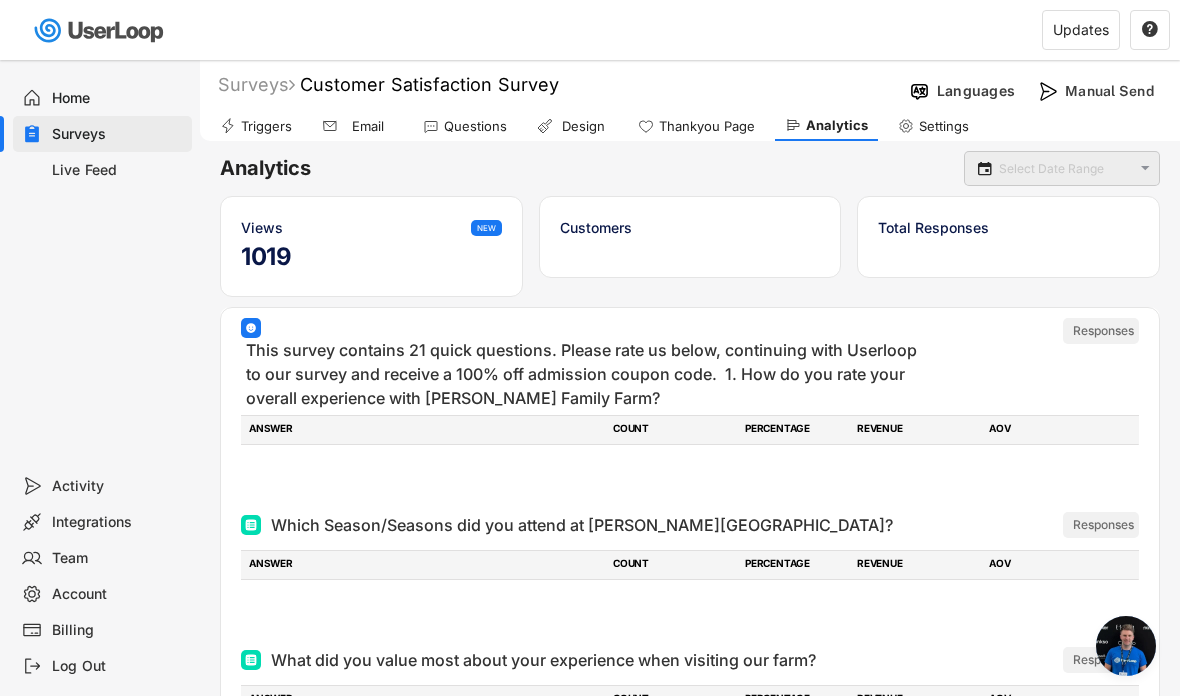 click on "missing element 1% 1% 60.3% 60.3%  Surveys  Customer Satisfaction Survey Languages Manual Send Triggers Email Questions Design Thankyou Page Analytics Settings Analytics


Views NEW 1019 Customers Total Responses Response Rate 0% No responses yet
Your analytics will appear when you start receiving responses This survey contains 21 quick questions. Please rate us below, continuing with Userloop to our survey and receive a 100% off admission coupon code.  1. How do you rate your overall experience with Schilter Family Farm? ARCHIVED  Responses ANSWER COUNT PERCENTAGE REVENUE AOV Excellent 0 0% 0% 0 0 Good 0 0% 0% 0 0 Average 0 0% 0% 0 0 Poor 0 0% 0% 0 0 Bad 0 0% 0% 0 0 ARCHIVED Which Season/Seasons did you attend at Schilter Family Farm? ARCHIVED  Responses ANSWER COUNT PERCENTAGE REVENUE AOV Sunflower Experience 0 0% 0% 0 0 Fall Harvest Festival 0 0% 0% 0 0 Christmas Tree Season 0 0% 0% 0 0 ARCHIVED ARCHIVED  Responses ANSWER COUNT PERCENTAGE AOV" at bounding box center (590, 348) 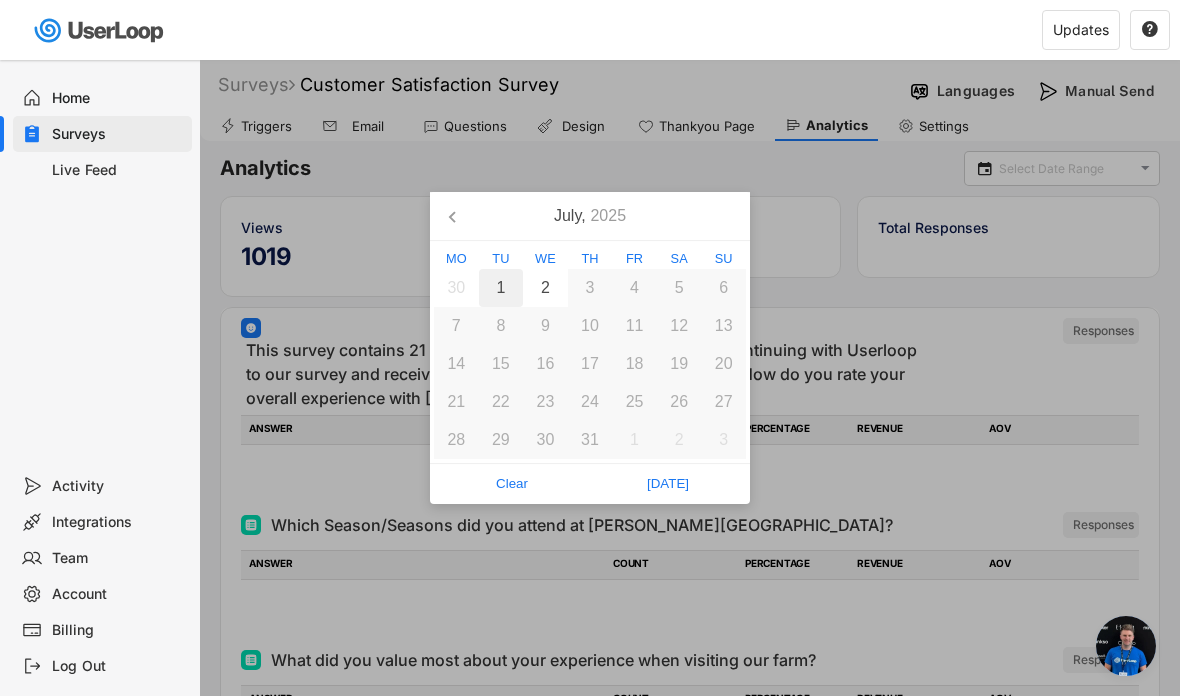 click on "1" at bounding box center [501, 288] 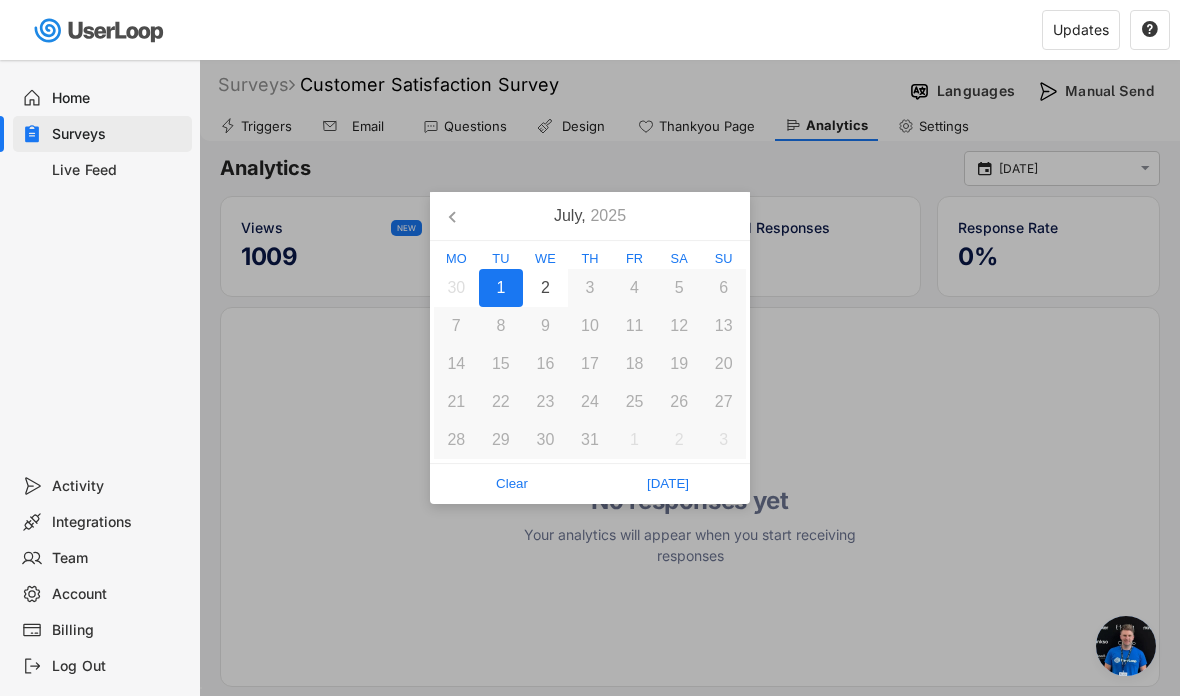 click on "[DATE]" at bounding box center [668, 484] 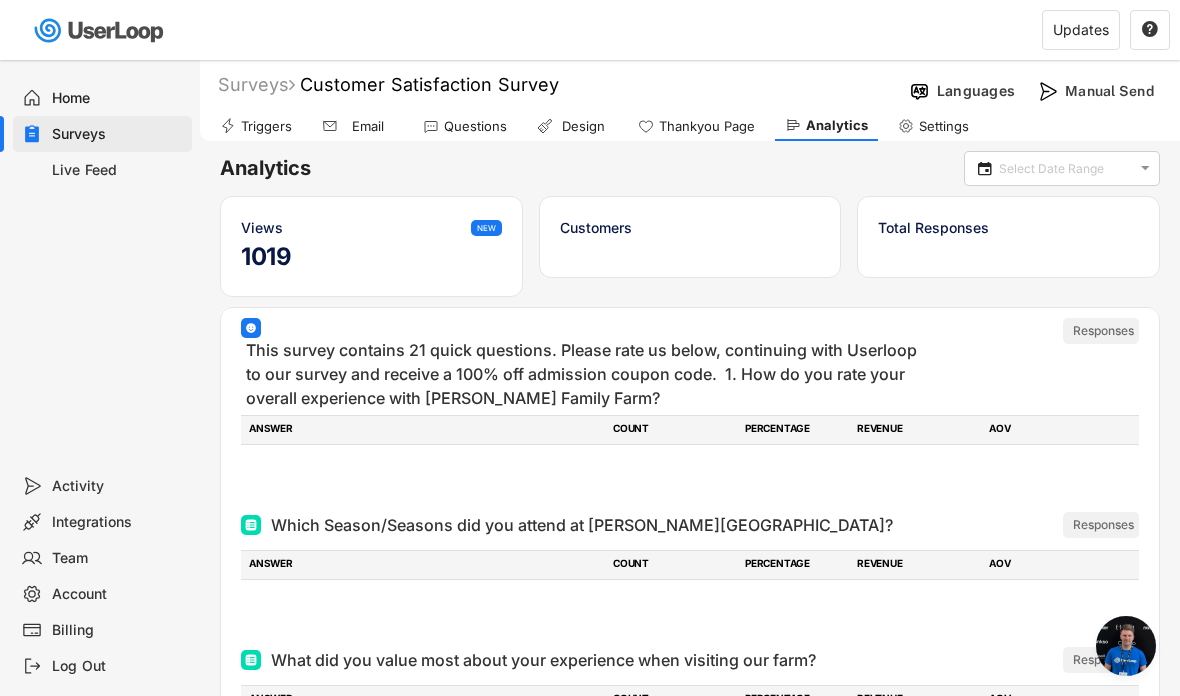click on "missing element 1% 1% 60.3% 60.3%  Surveys  Customer Satisfaction Survey Languages Manual Send Triggers Email Questions Design Thankyou Page Analytics Settings Analytics


Views NEW 1019 Customers Total Responses Response Rate 0% No responses yet
Your analytics will appear when you start receiving responses This survey contains 21 quick questions. Please rate us below, continuing with Userloop to our survey and receive a 100% off admission coupon code.  1. How do you rate your overall experience with Schilter Family Farm? ARCHIVED  Responses ANSWER COUNT PERCENTAGE REVENUE AOV Excellent 0 0% 0% 0 0 Good 0 0% 0% 0 0 Average 0 0% 0% 0 0 Poor 0 0% 0% 0 0 Bad 0 0% 0% 0 0 ARCHIVED Which Season/Seasons did you attend at Schilter Family Farm? ARCHIVED  Responses ANSWER COUNT PERCENTAGE REVENUE AOV Sunflower Experience 0 0% 0% 0 0 Fall Harvest Festival 0 0% 0% 0 0 Christmas Tree Season 0 0% 0% 0 0 ARCHIVED ARCHIVED  Responses ANSWER COUNT PERCENTAGE AOV" at bounding box center [590, 348] 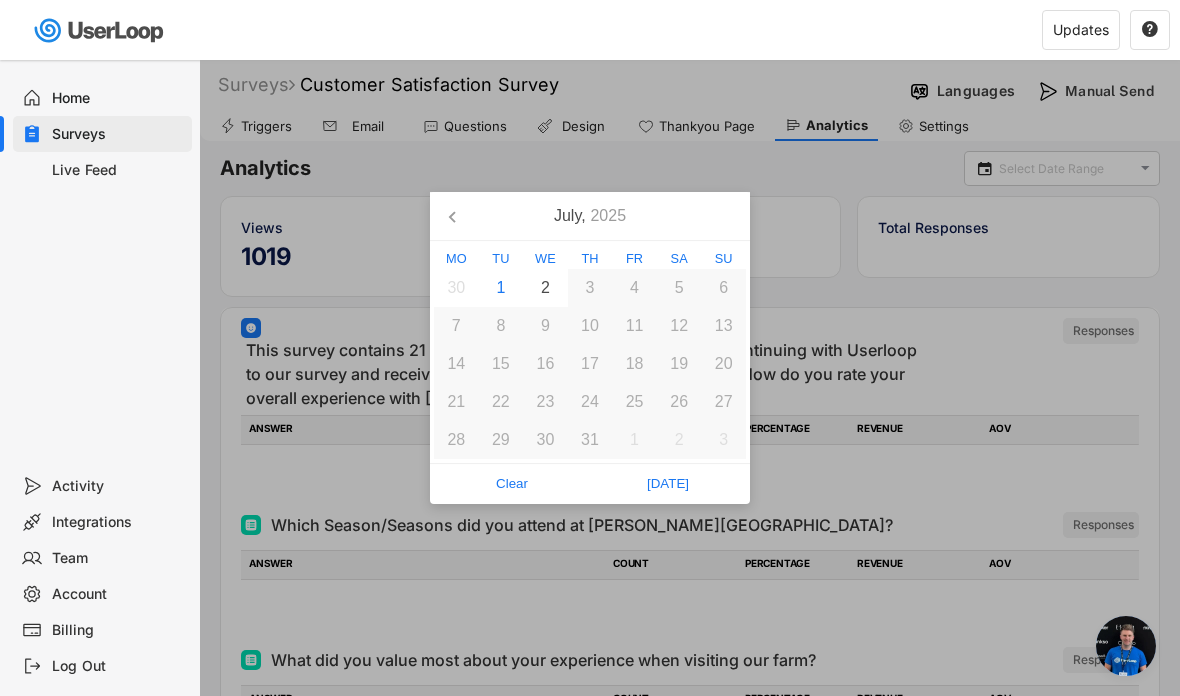 click on "2" at bounding box center [545, 288] 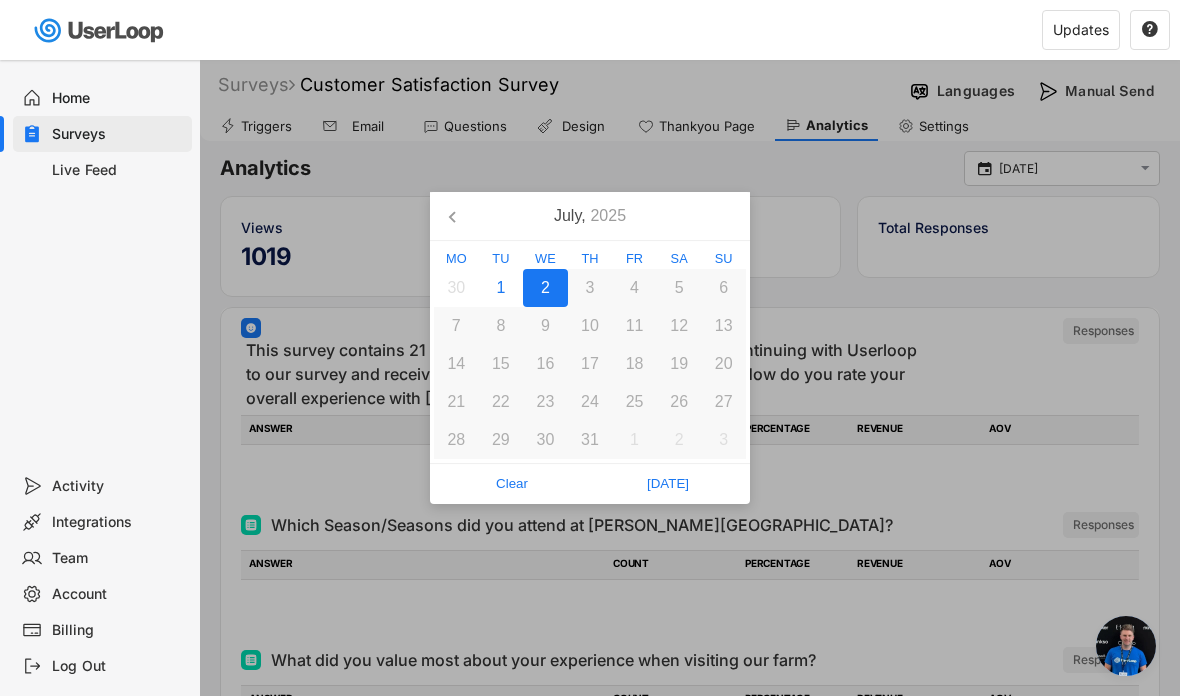 click on "1" at bounding box center (501, 288) 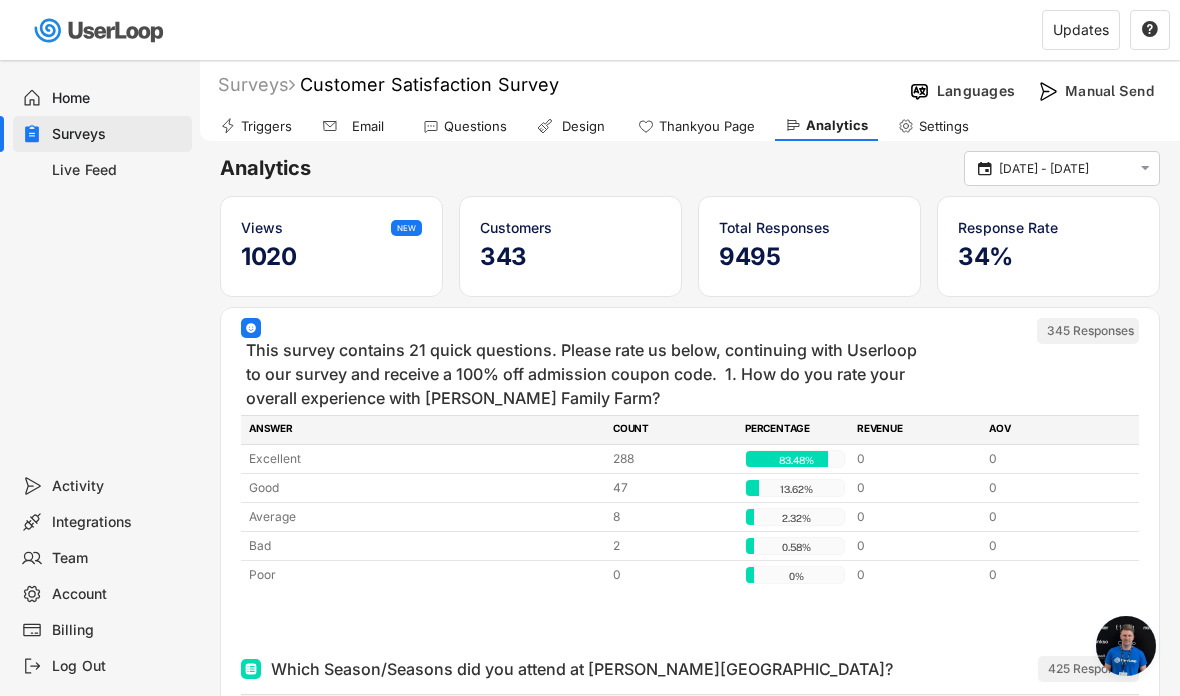 click on "missing element 1% 1% 60.3% 60.3%  Surveys  Customer Satisfaction Survey Languages Manual Send Triggers Email Questions Design Thankyou Page Analytics Settings Analytics

1 Jul - 2 Jul

Views NEW 1020 Customers 343 Total Responses 9495 Response Rate 34% No responses yet
Your analytics will appear when you start receiving responses This survey contains 21 quick questions. Please rate us below, continuing with Userloop to our survey and receive a 100% off admission coupon code.  1. How do you rate your overall experience with Schilter Family Farm? ARCHIVED 345 Responses ANSWER COUNT PERCENTAGE REVENUE AOV Excellent 288 83.48% 83.48% 0 0 Good 47 13.62% 13.62% 0 0 Average 8 2.32% 2.32% 0 0 Bad 2 0.58% 0.58% 0 0 Poor 0 0% 0% 0 0 ARCHIVED Which Season/Seasons did you attend at Schilter Family Farm? ARCHIVED 425 Responses ANSWER COUNT PERCENTAGE REVENUE AOV Fall Harvest Festival 315 74.12% 74.12% 0 0 Christmas Tree Season 65 15.29% 15.29% 0 0 45 10.59%" at bounding box center (590, 348) 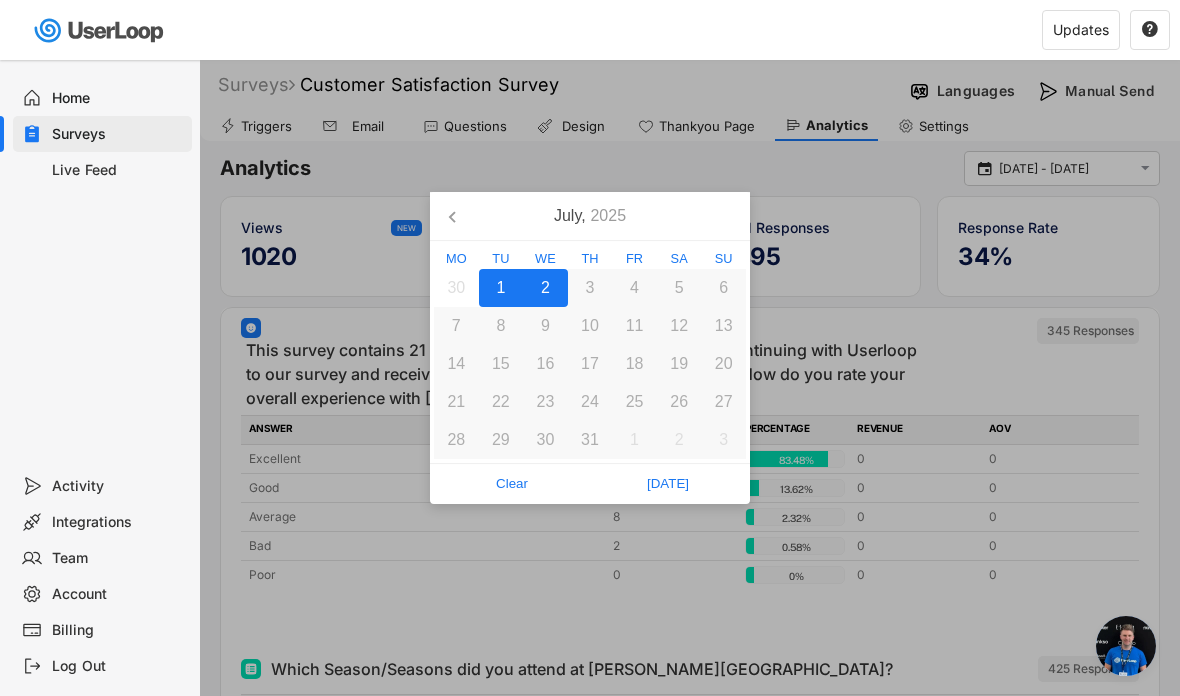 click on "1" at bounding box center [501, 288] 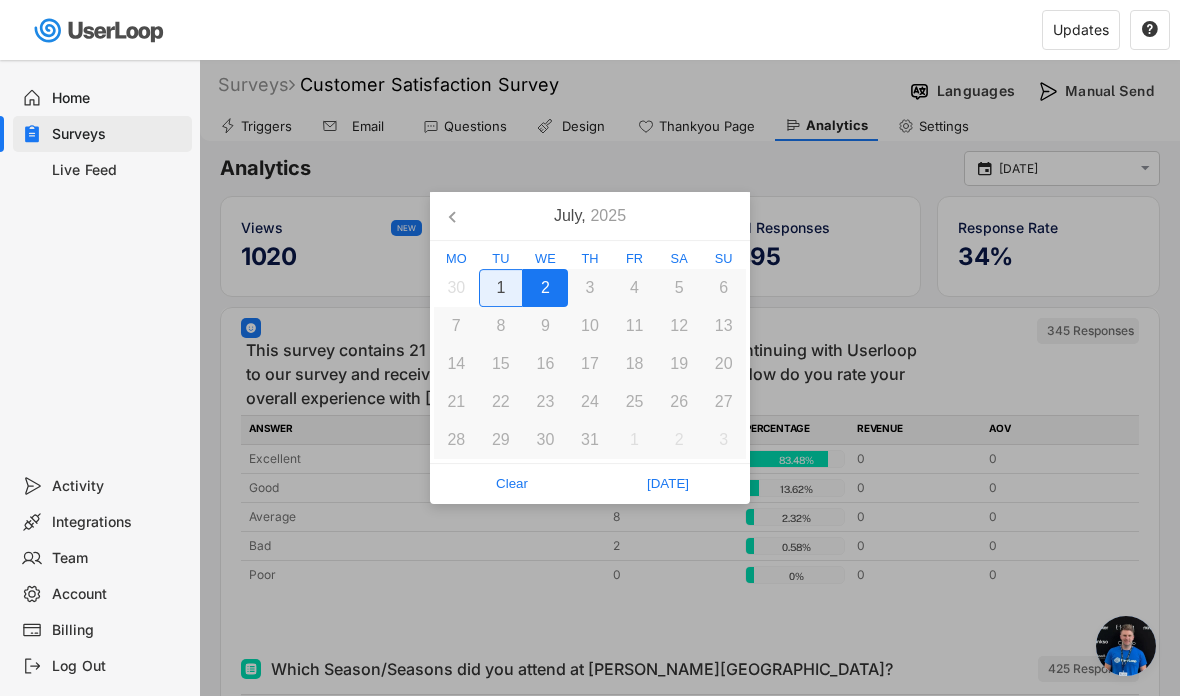 click on "2" at bounding box center [545, 288] 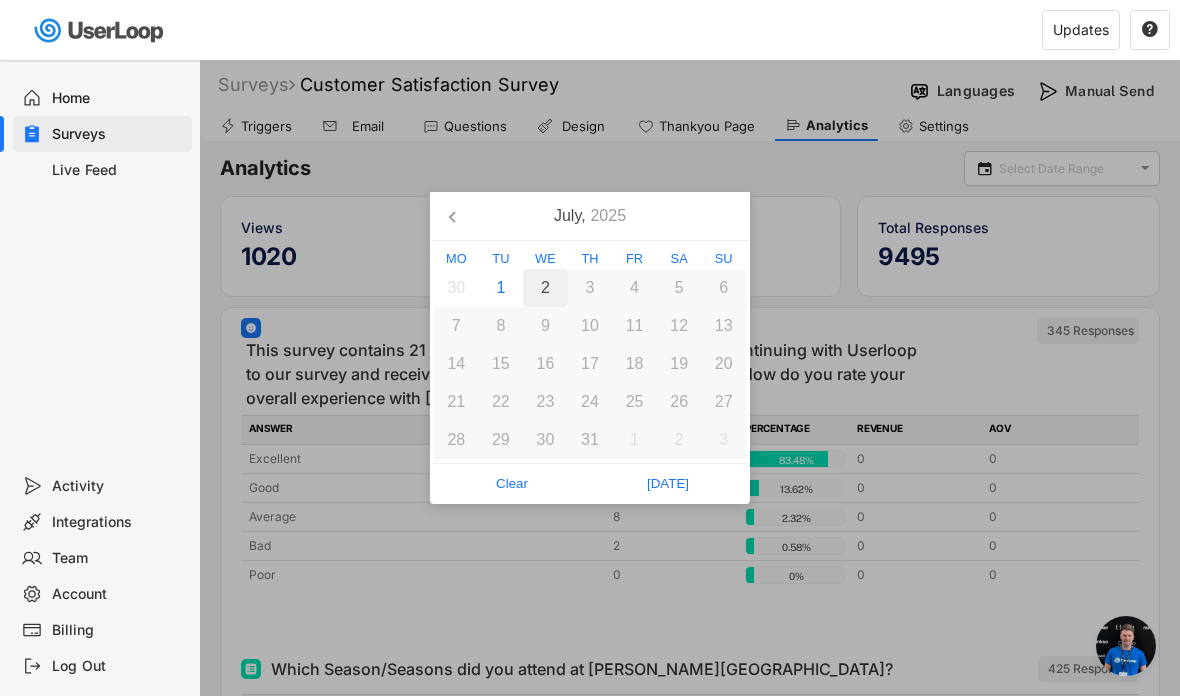 click on "1" at bounding box center [501, 288] 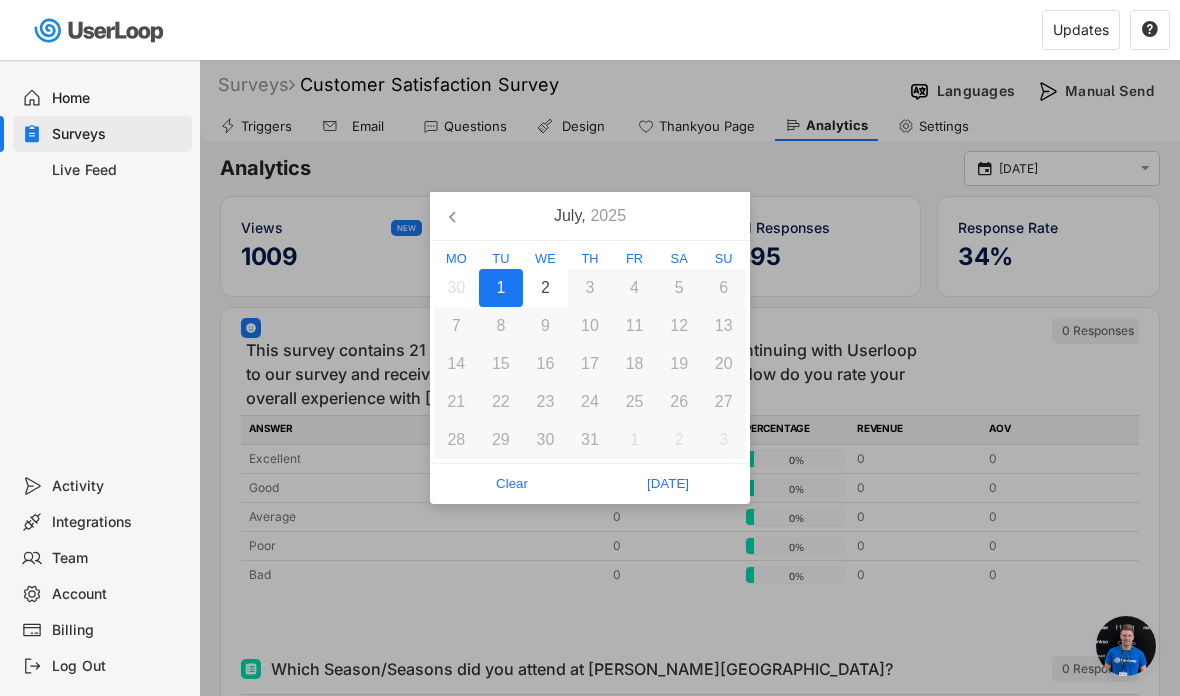 click on "[DATE]" at bounding box center [668, 484] 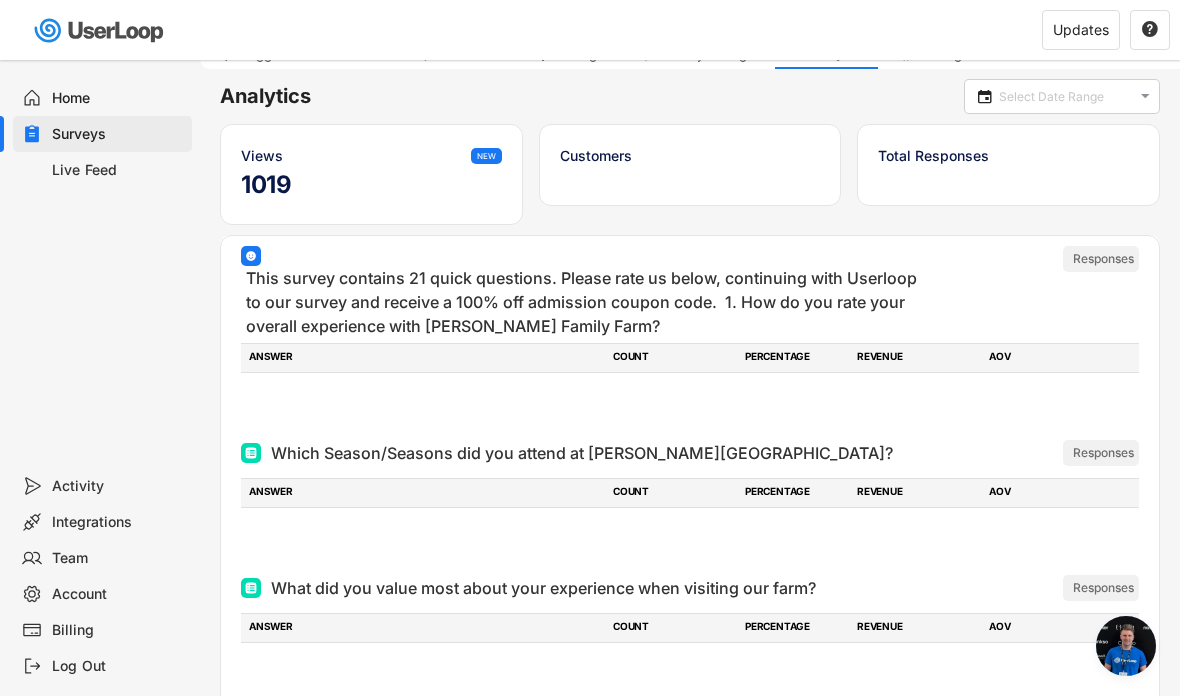 scroll, scrollTop: 0, scrollLeft: 0, axis: both 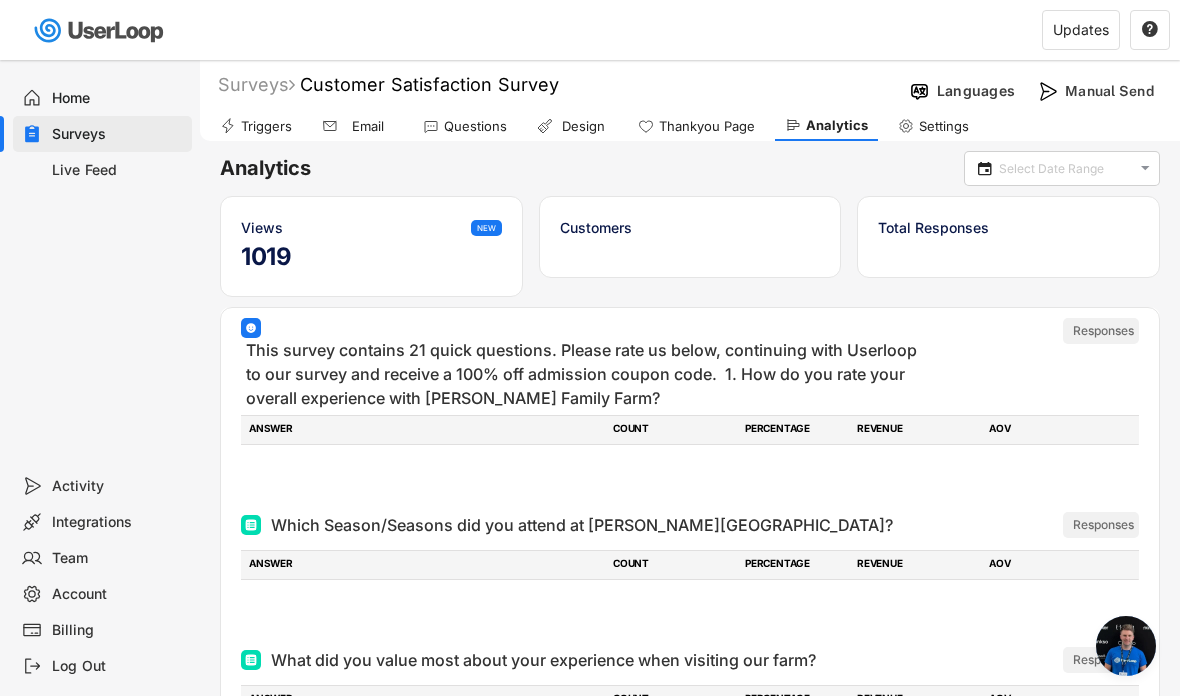 click on "Views NEW 1019" at bounding box center [371, 246] 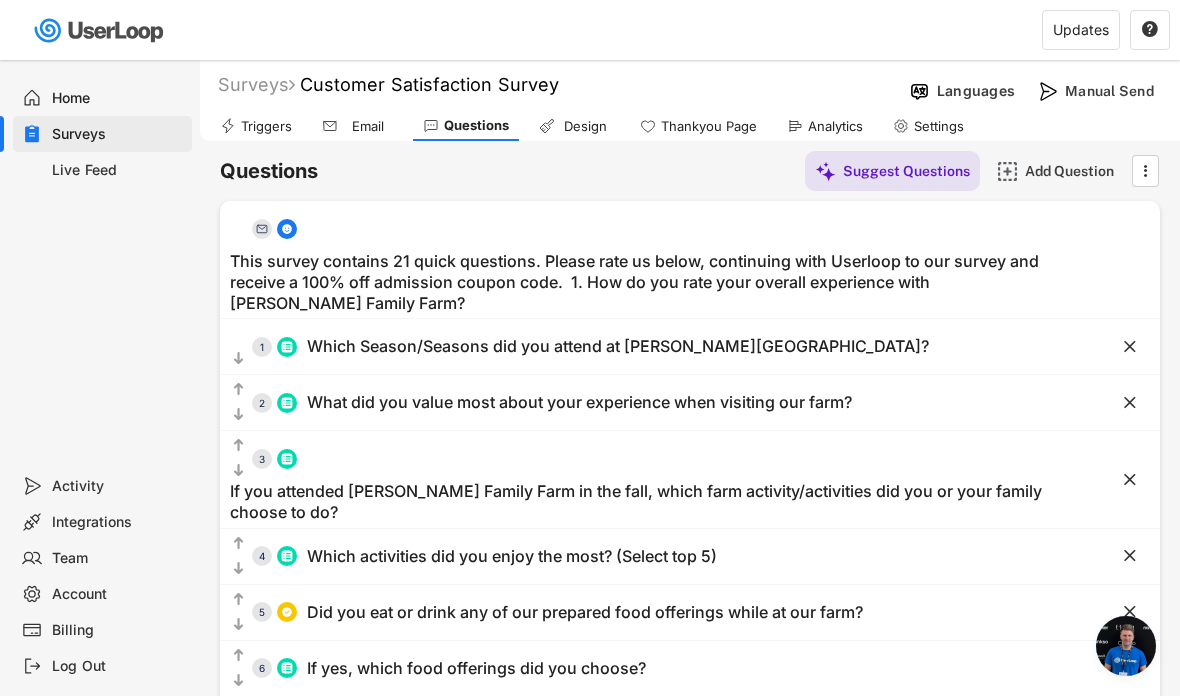click 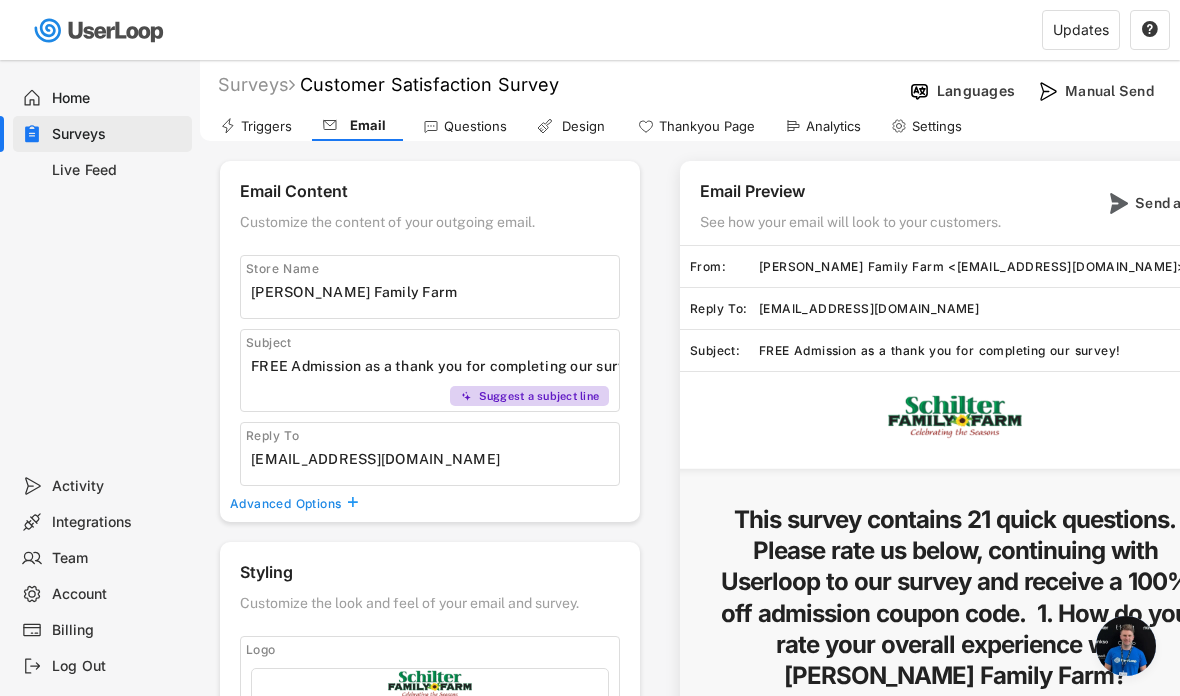 click on "Triggers" at bounding box center [256, 126] 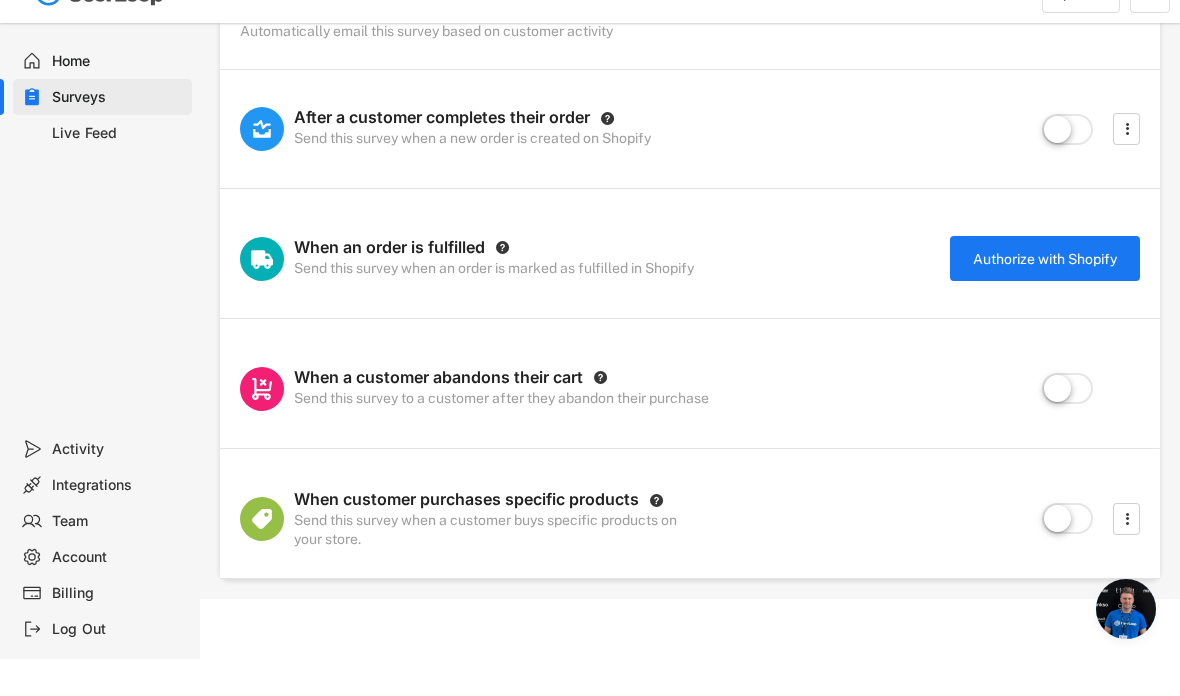 scroll, scrollTop: 0, scrollLeft: 0, axis: both 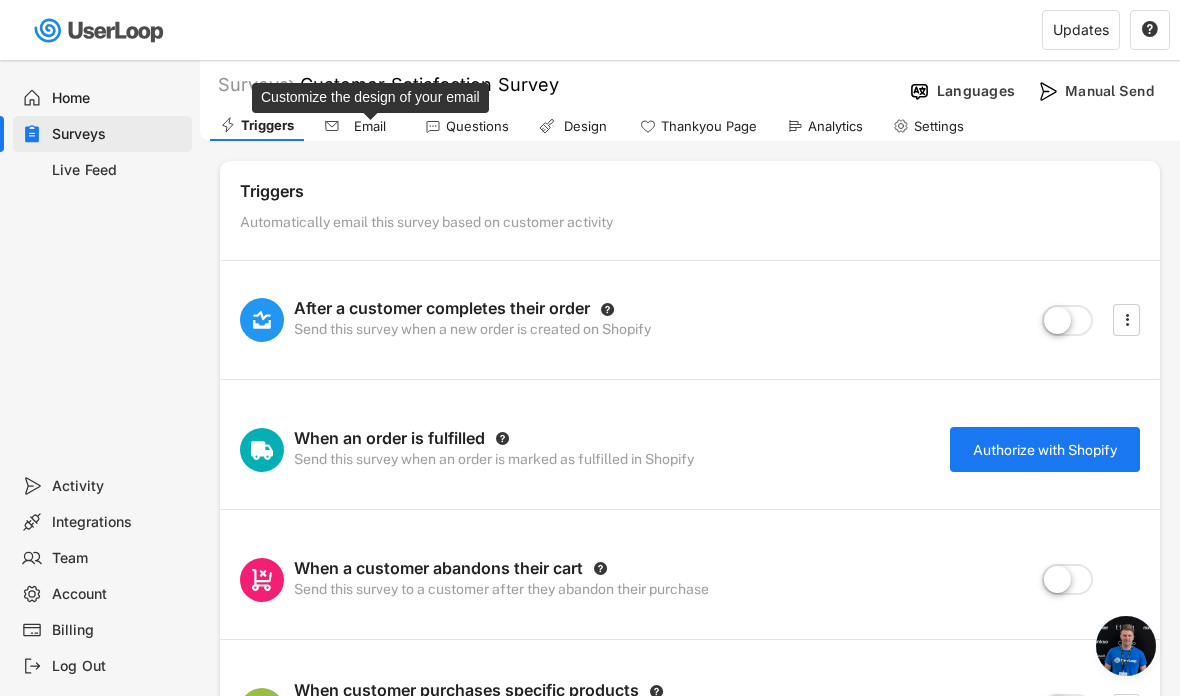 click on "Email" at bounding box center (370, 126) 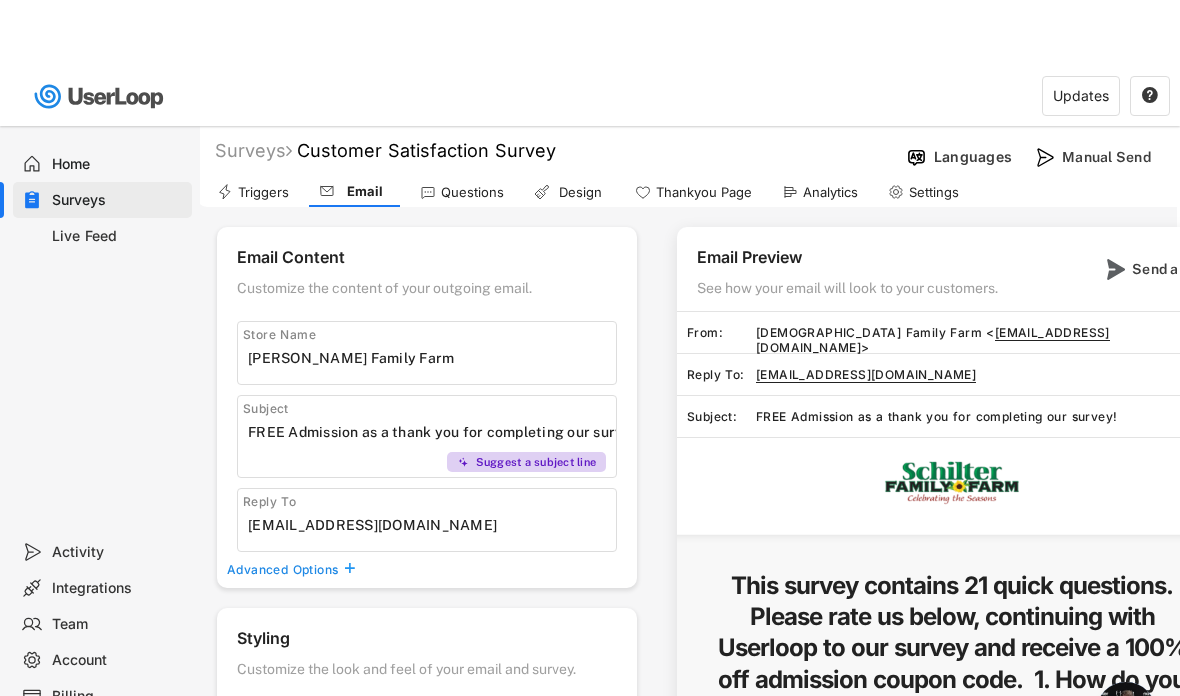 scroll, scrollTop: 0, scrollLeft: 0, axis: both 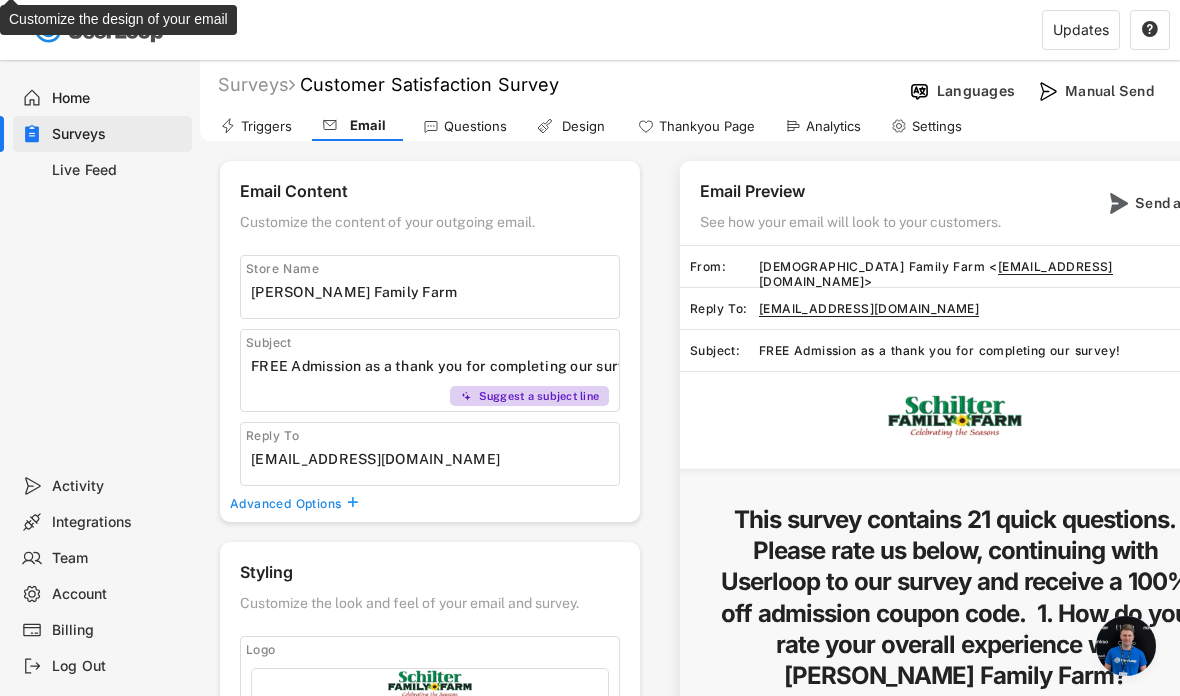 click 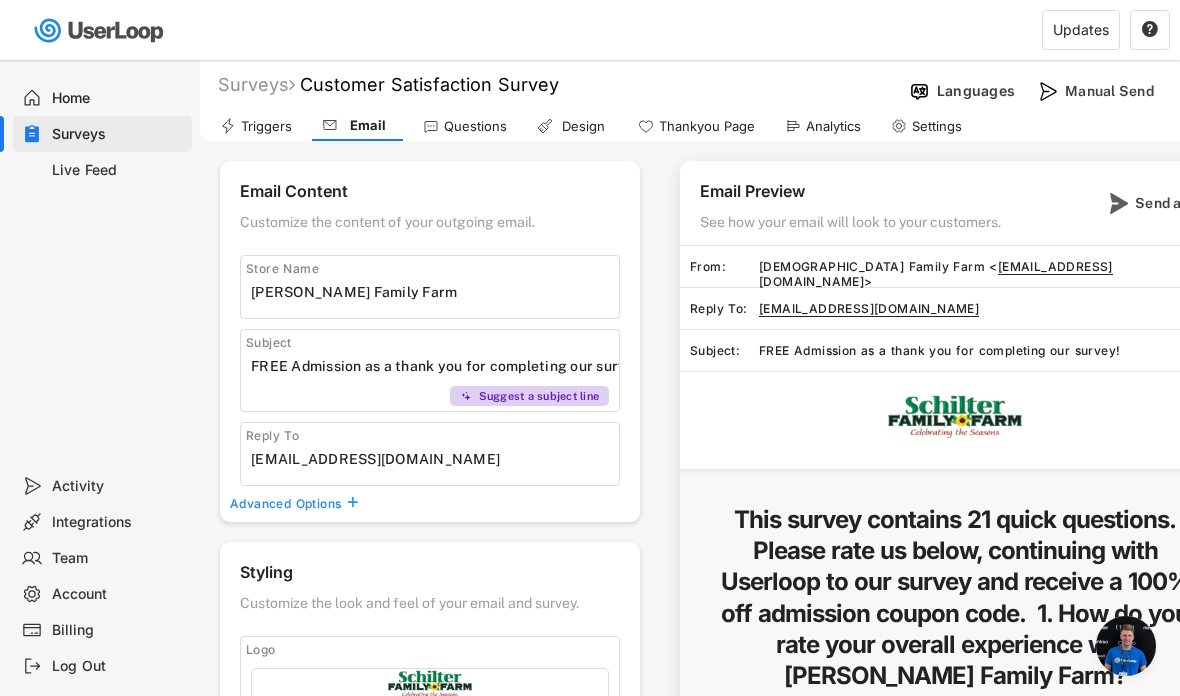 click on "Questions" at bounding box center (465, 126) 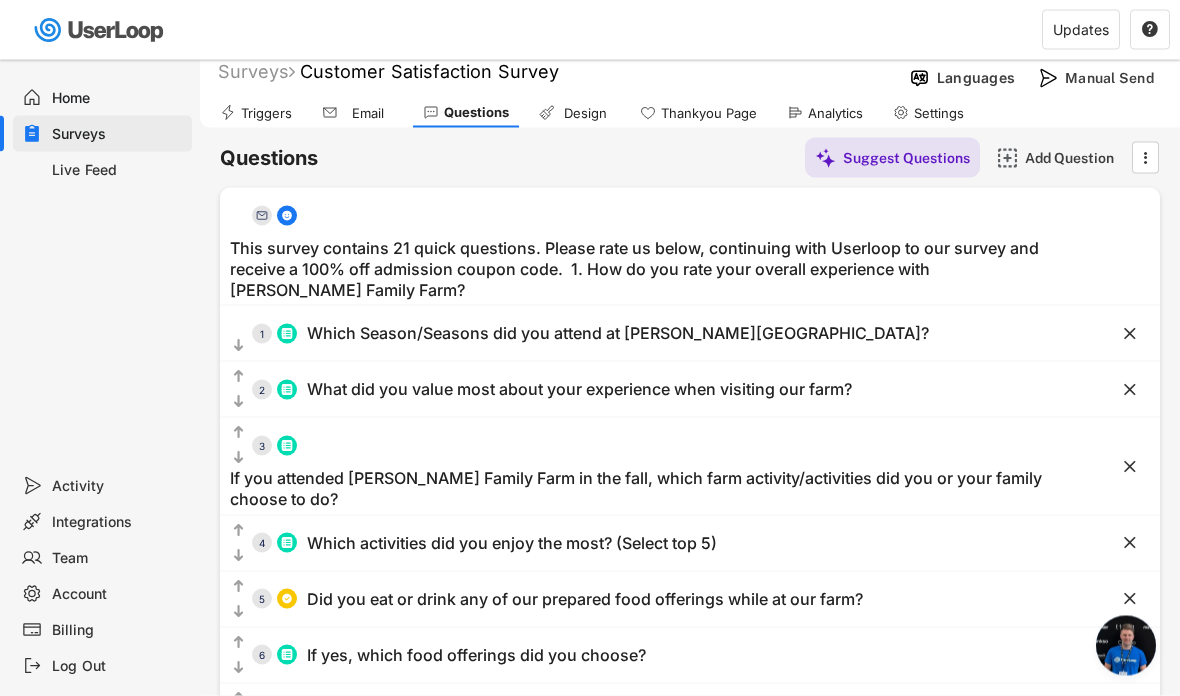 scroll, scrollTop: 0, scrollLeft: 0, axis: both 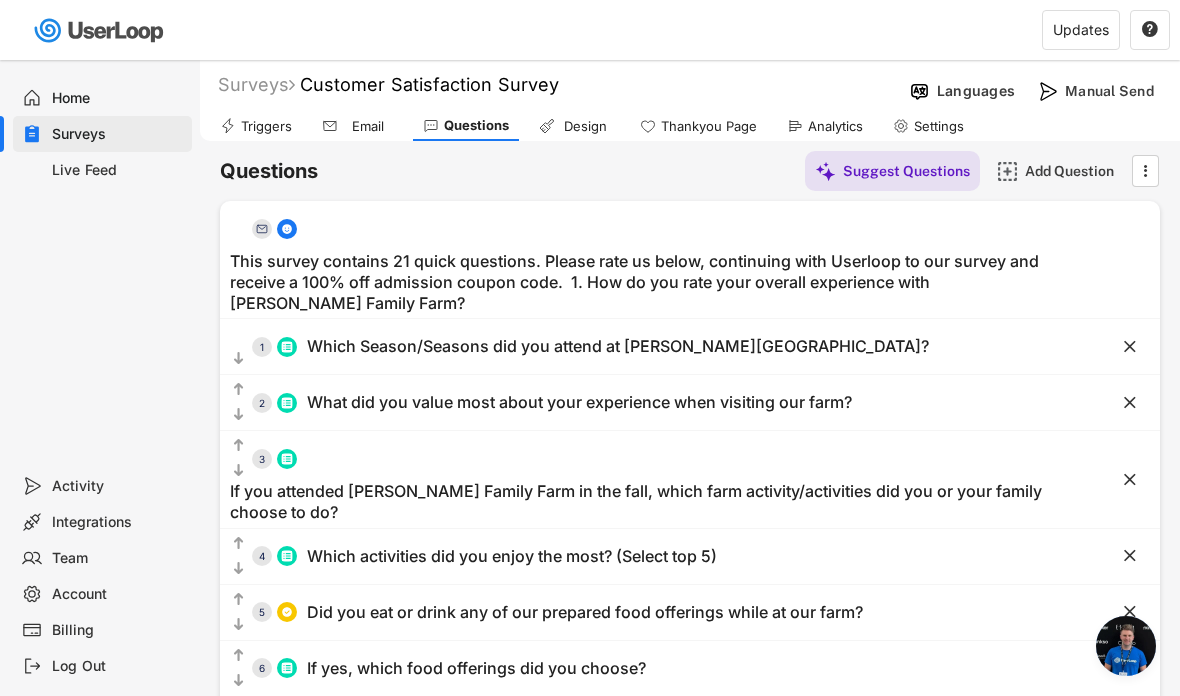 click on "Thankyou Page" at bounding box center (698, 126) 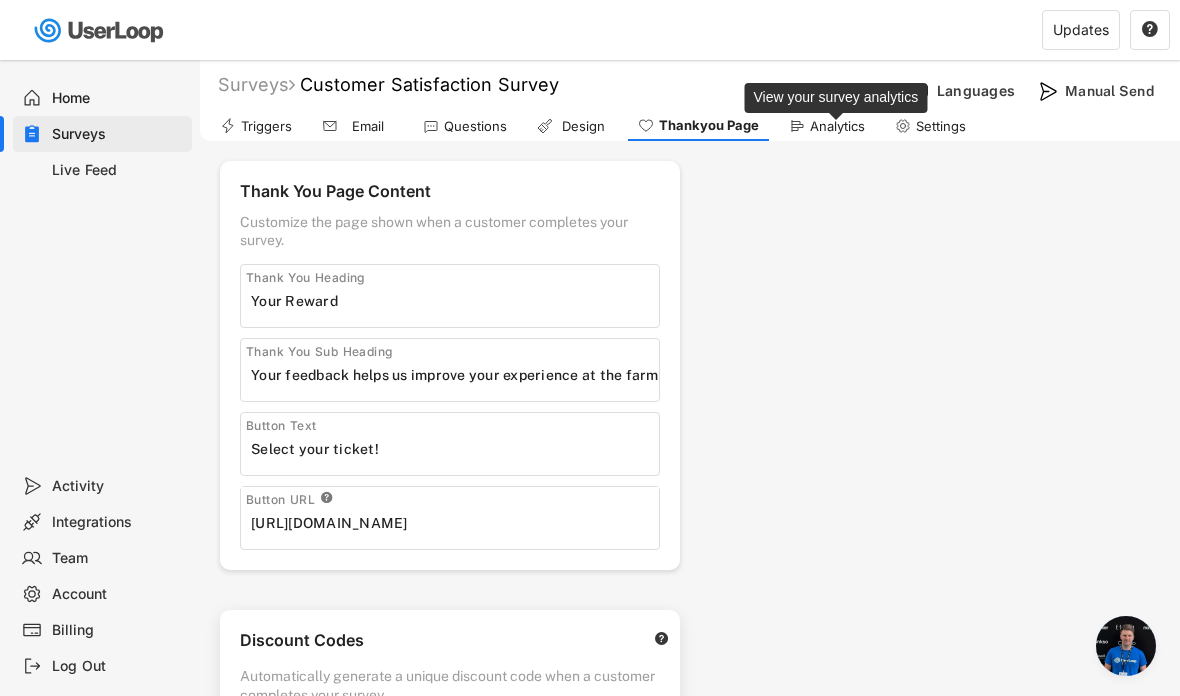 click on "Analytics" at bounding box center [837, 126] 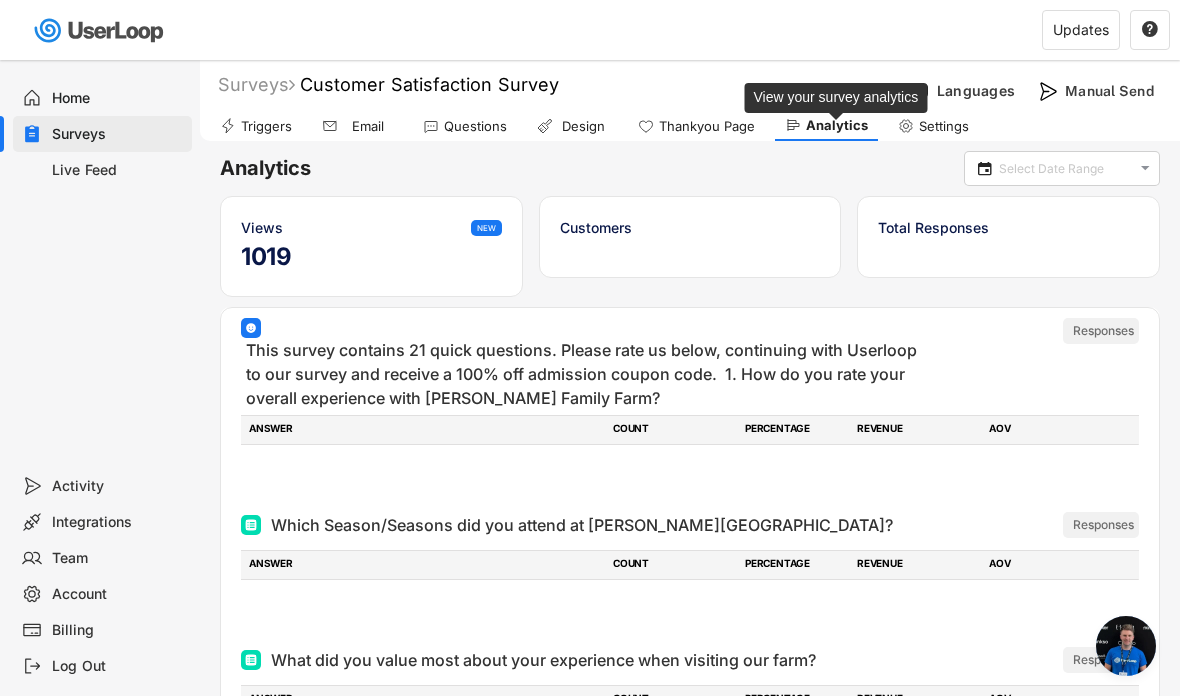 click on "Surveys  Customer Satisfaction Survey Languages Manual Send Triggers Email Questions Design Thankyou Page Analytics Settings Questions Suggest Questions Add Question



0 This survey contains 21 quick questions. Please rate us below, continuing with Userloop to our survey and receive a 100% off admission coupon code.  1. How do you rate your overall experience with Schilter Family Farm?


1 Which Season/Seasons did you attend at Schilter Family Farm?



2 What did you value most about your experience when visiting our farm?



3 If you attended Schilter Family Farm in the fall, which farm activity/activities did you or your family choose to do?



4" at bounding box center [590, 348] 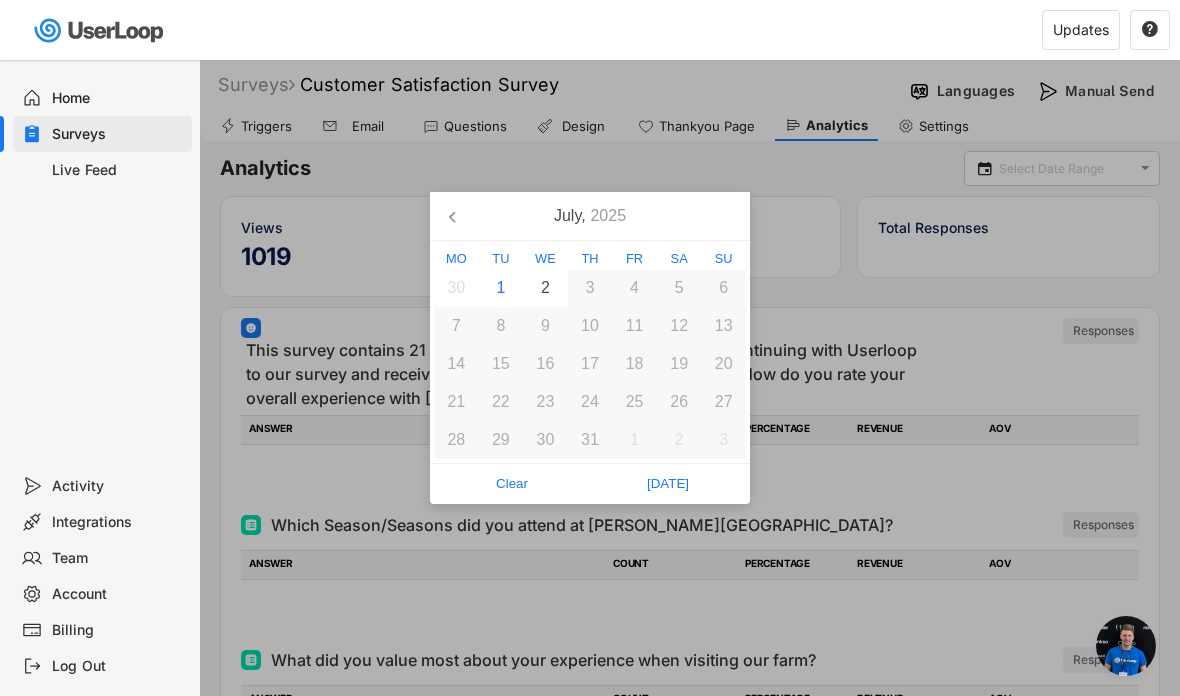 click on "1" at bounding box center [501, 288] 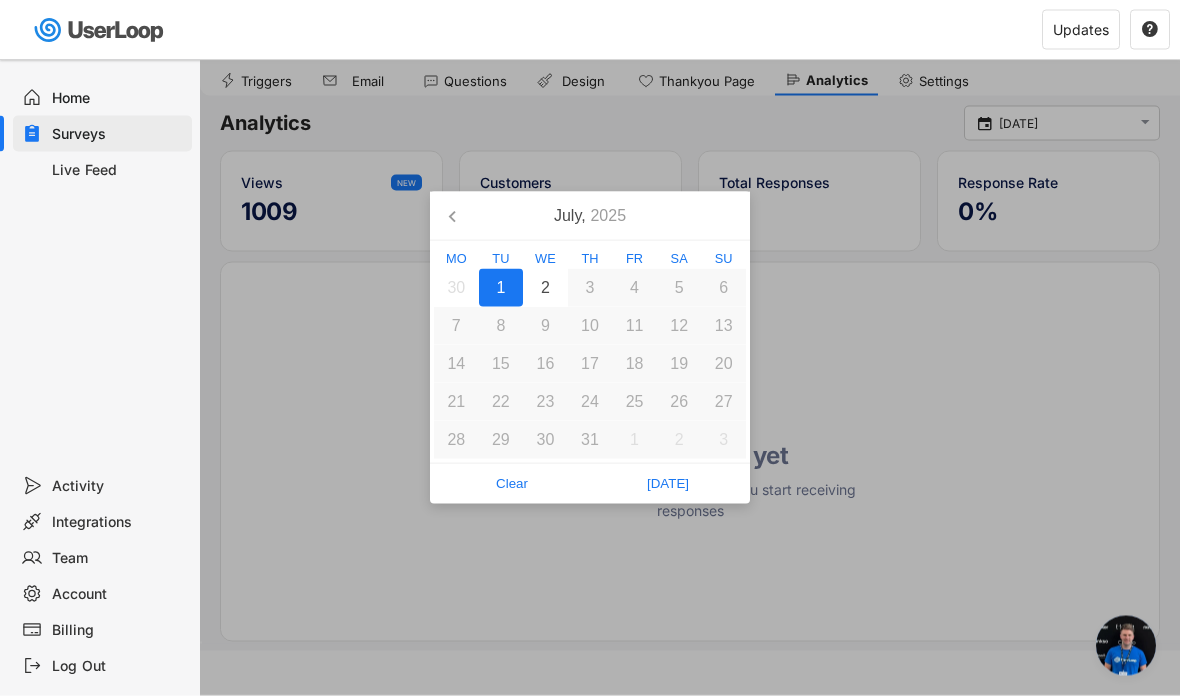 scroll, scrollTop: 60, scrollLeft: 0, axis: vertical 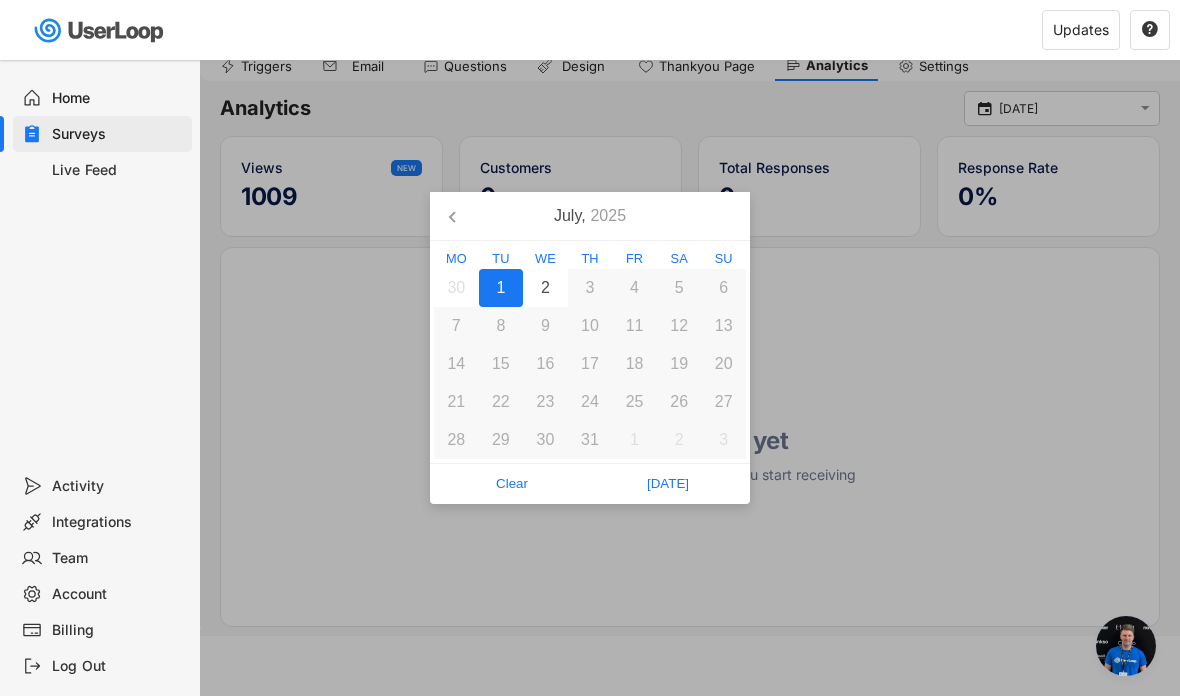click on "[DATE]" at bounding box center [668, 484] 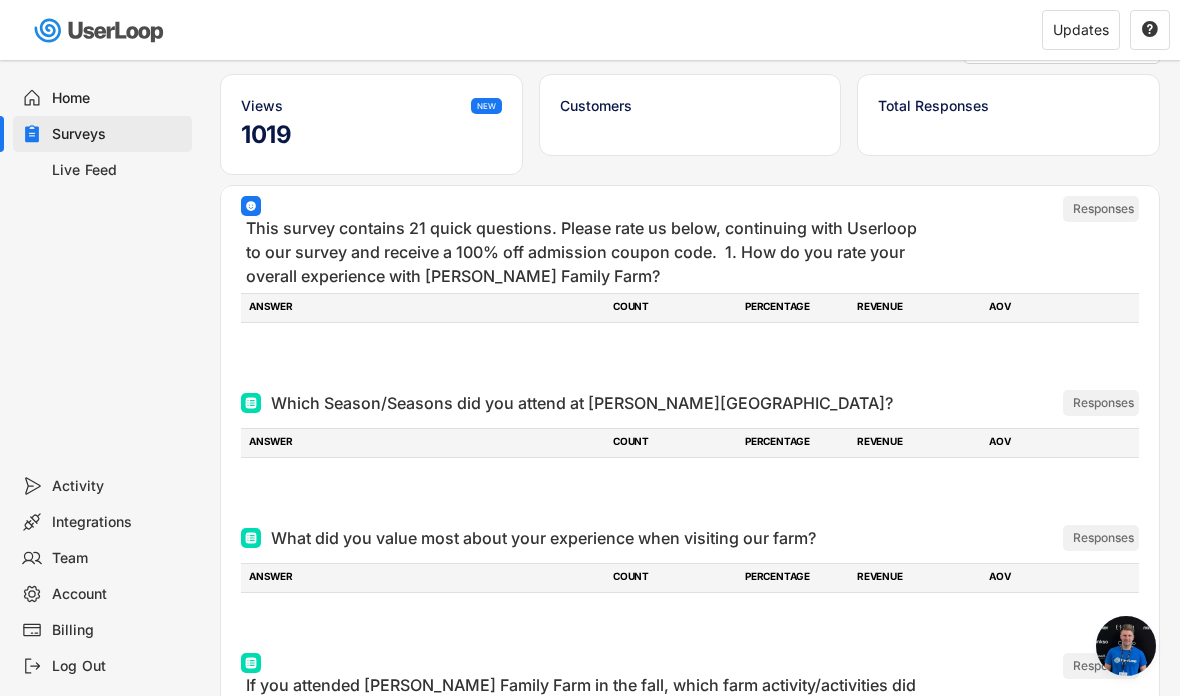 scroll, scrollTop: 0, scrollLeft: 0, axis: both 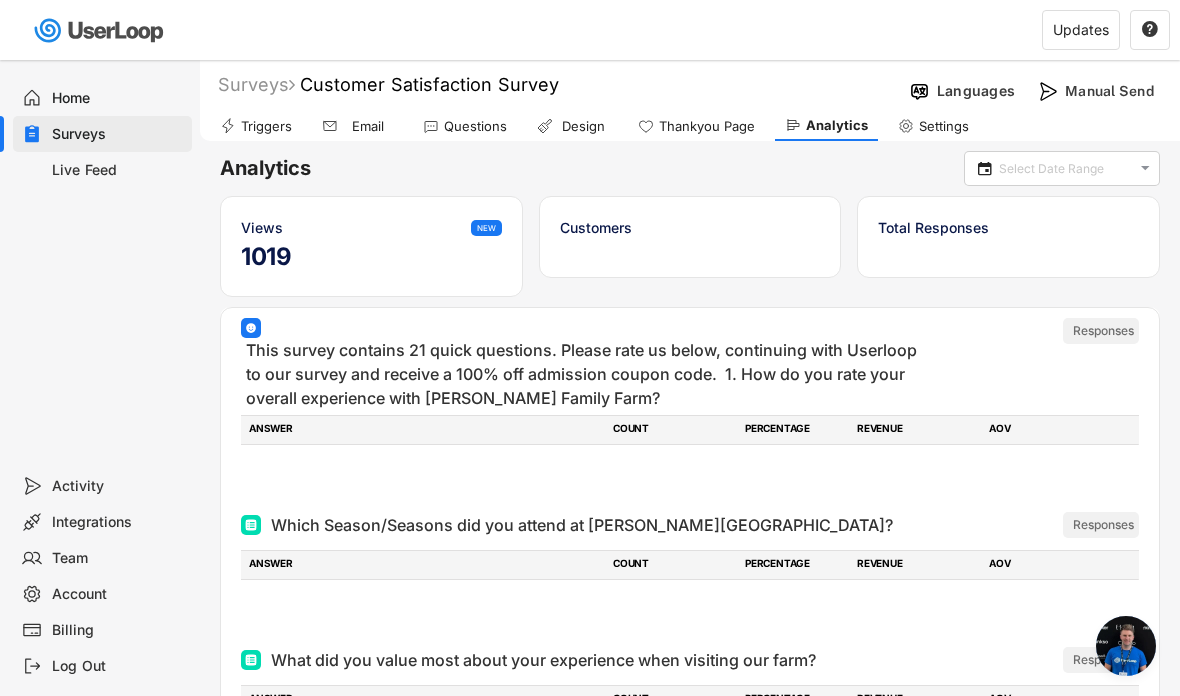 click on "Surveys  Customer Satisfaction Survey Languages Manual Send Triggers Email Questions Design Thankyou Page Analytics Settings Questions Suggest Questions Add Question



0 This survey contains 21 quick questions. Please rate us below, continuing with Userloop to our survey and receive a 100% off admission coupon code.  1. How do you rate your overall experience with Schilter Family Farm?


1 Which Season/Seasons did you attend at Schilter Family Farm?



2 What did you value most about your experience when visiting our farm?



3 If you attended Schilter Family Farm in the fall, which farm activity/activities did you or your family choose to do?



4" at bounding box center [590, 348] 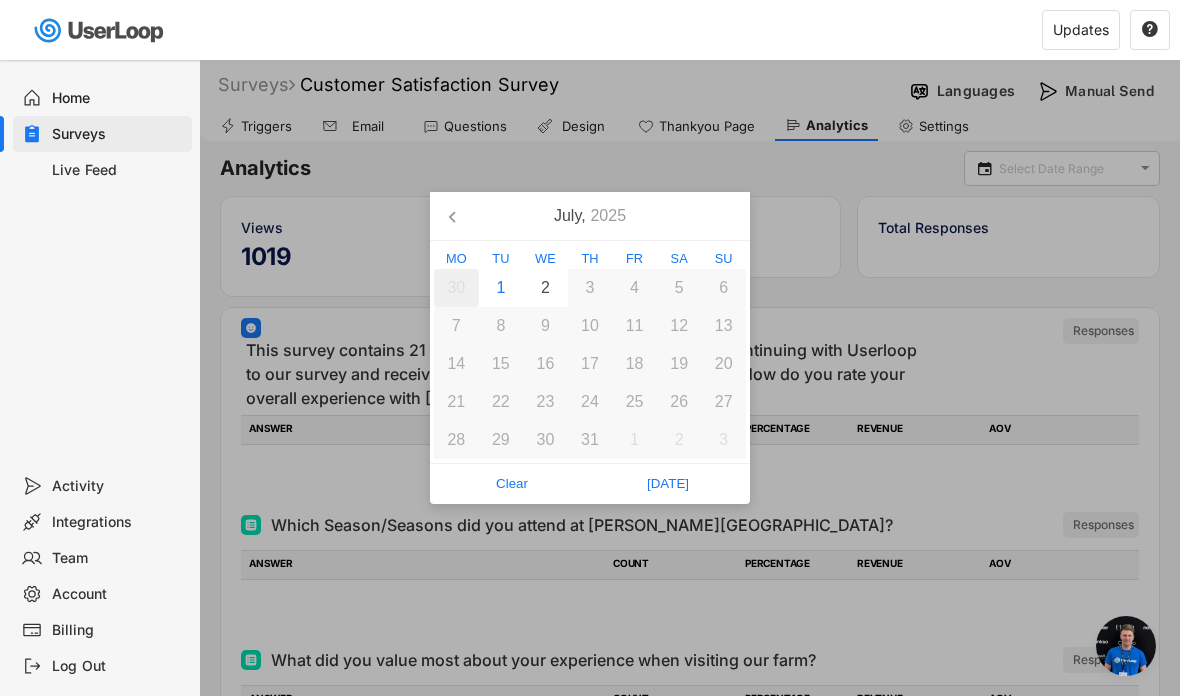 click on "30" at bounding box center [456, 288] 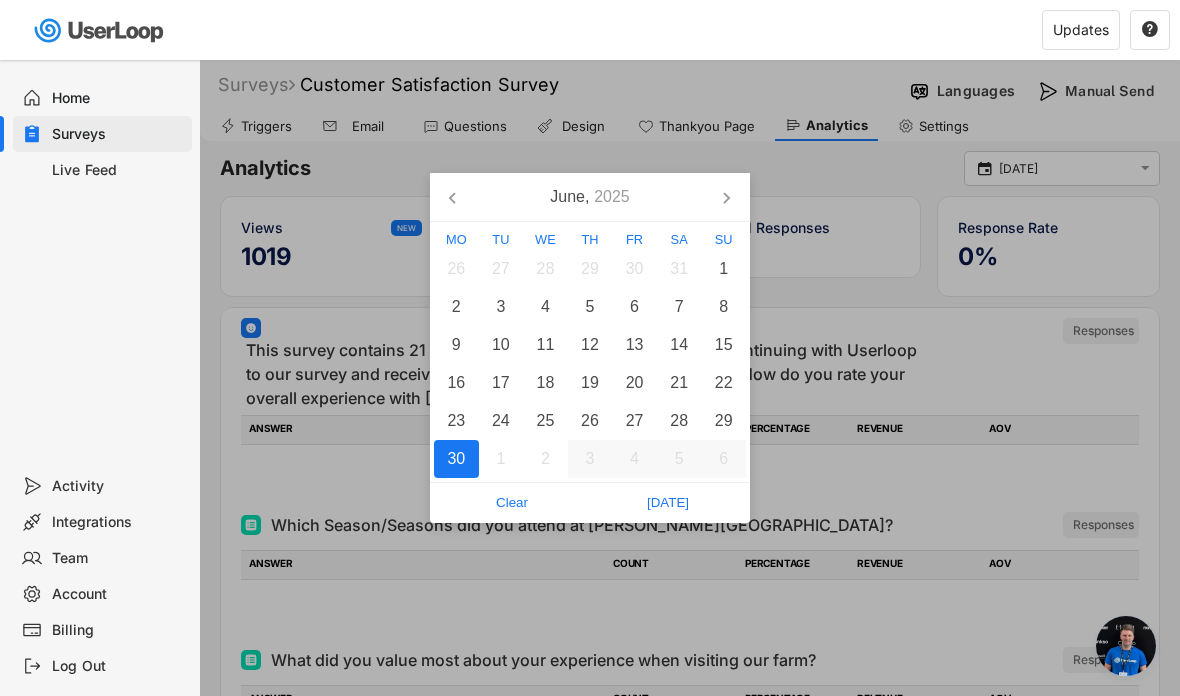 click on "1" at bounding box center [501, 459] 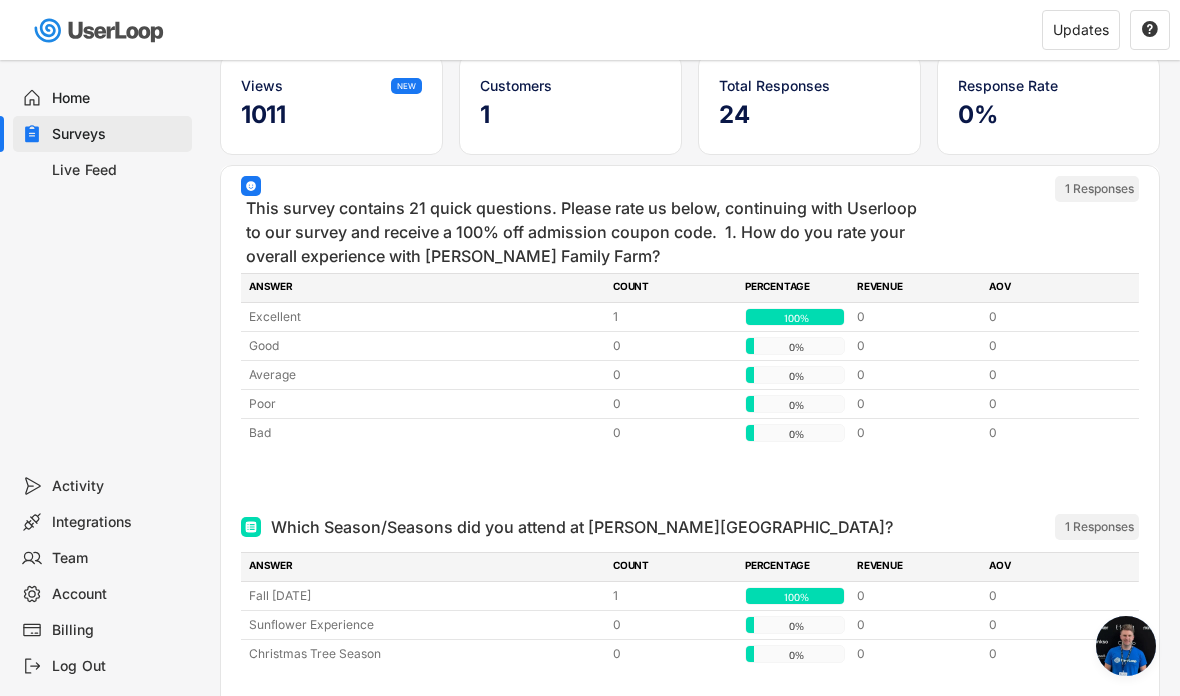 scroll, scrollTop: 0, scrollLeft: 0, axis: both 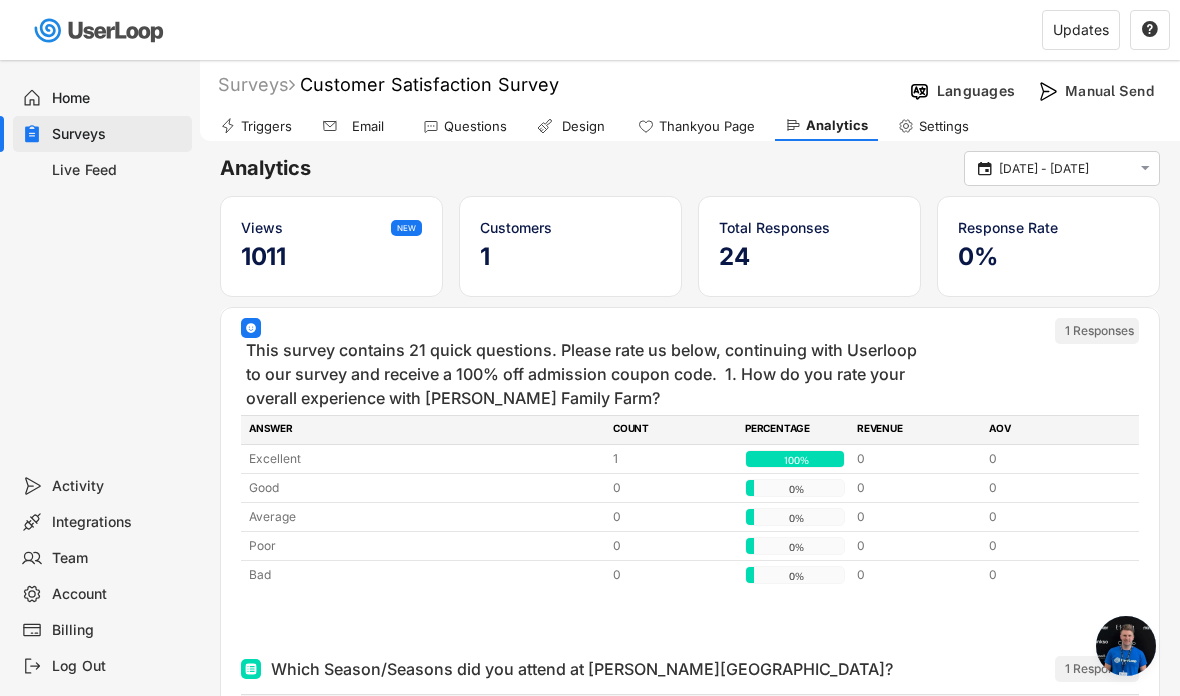 click on "Customers" at bounding box center (570, 227) 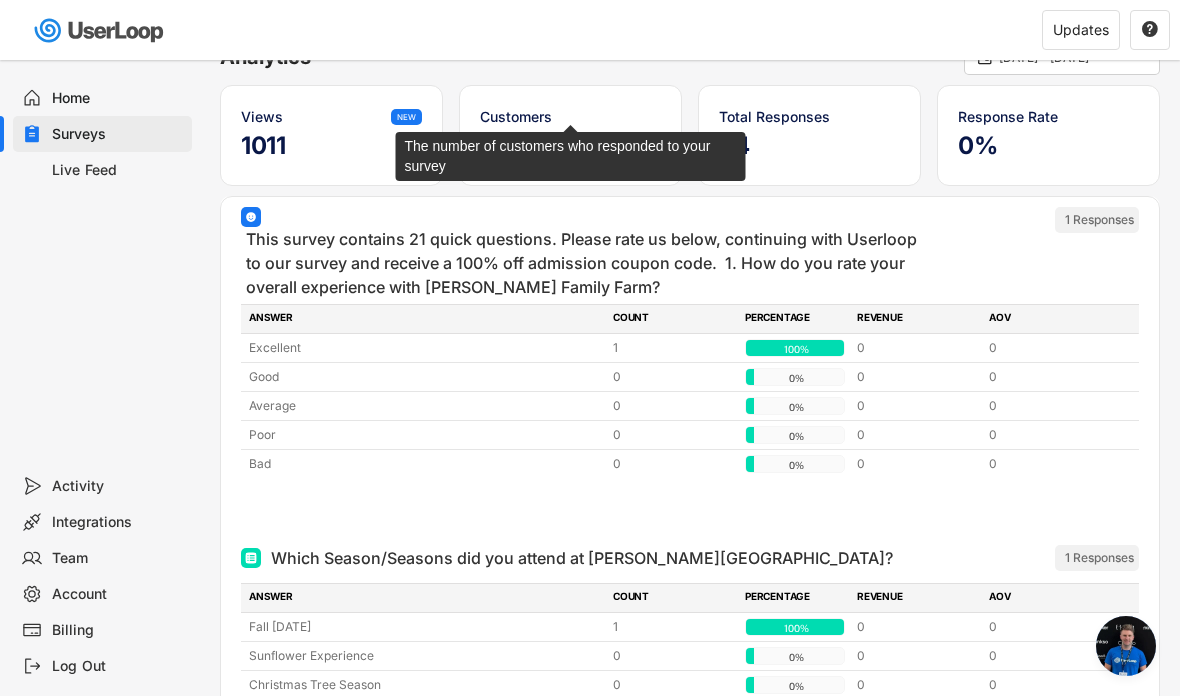 scroll, scrollTop: 0, scrollLeft: 0, axis: both 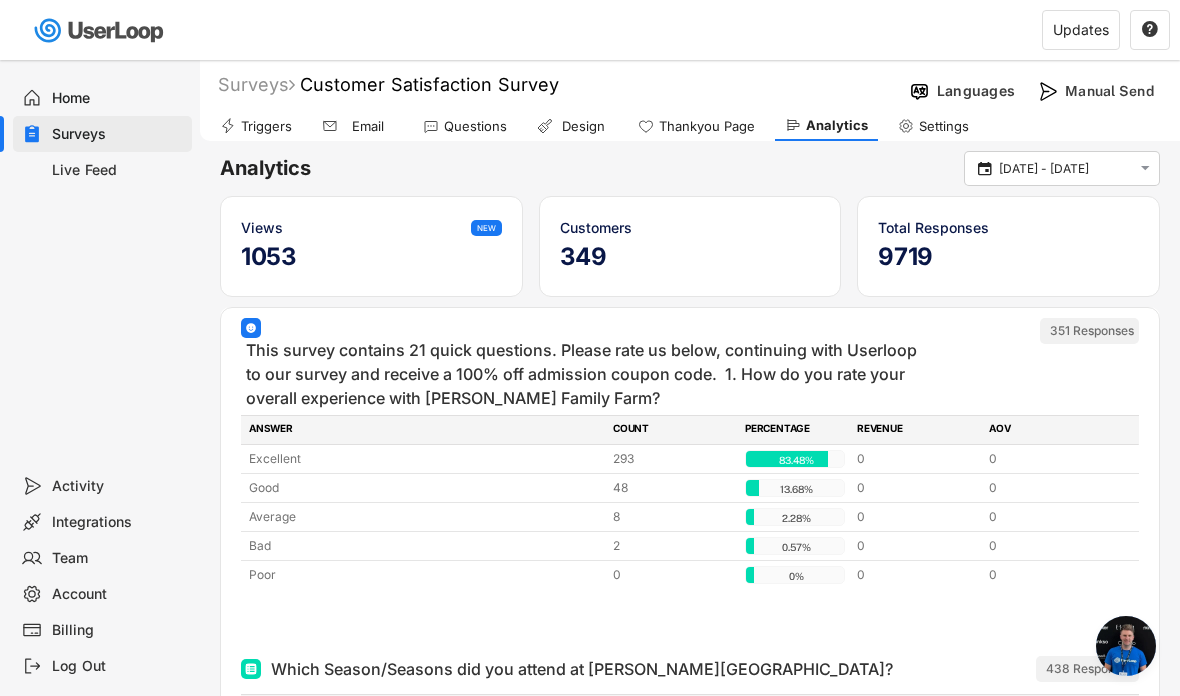 click on "" 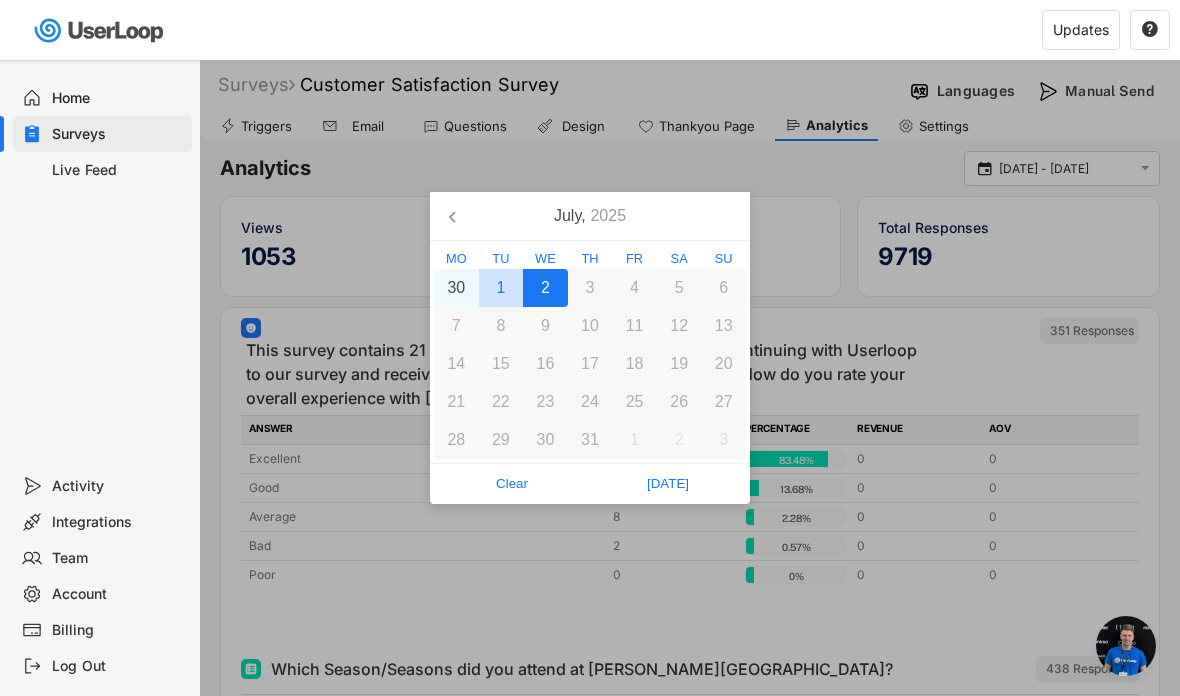 click on "1" at bounding box center (501, 288) 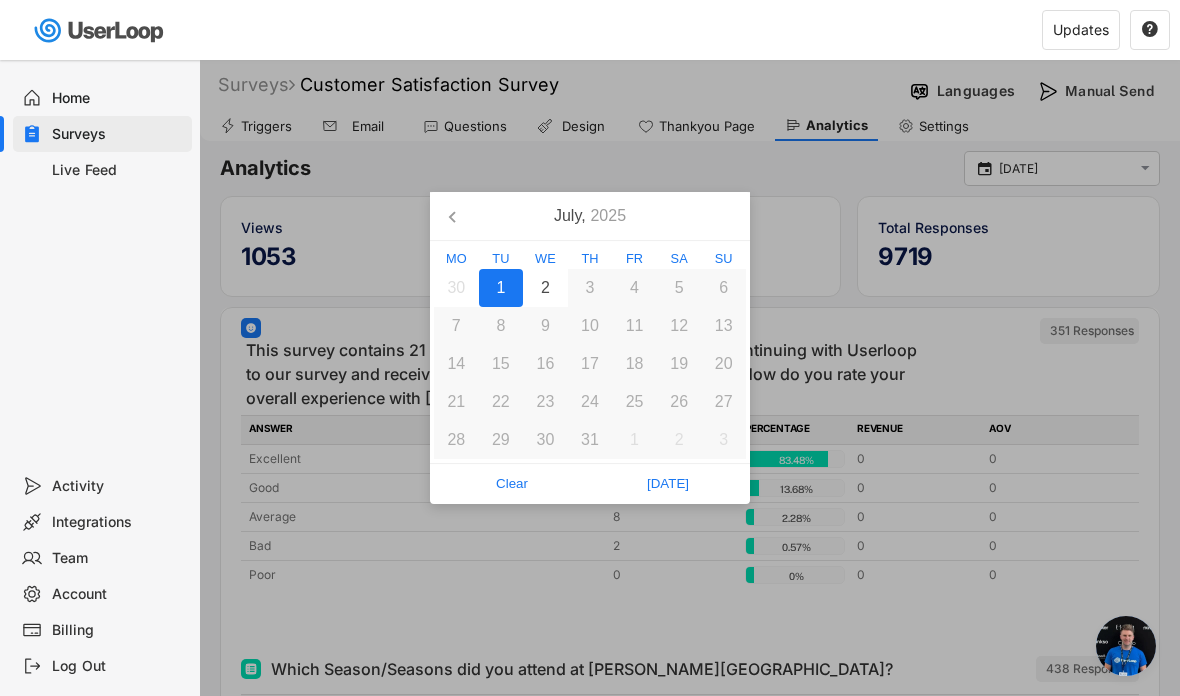 click on "1" at bounding box center (501, 288) 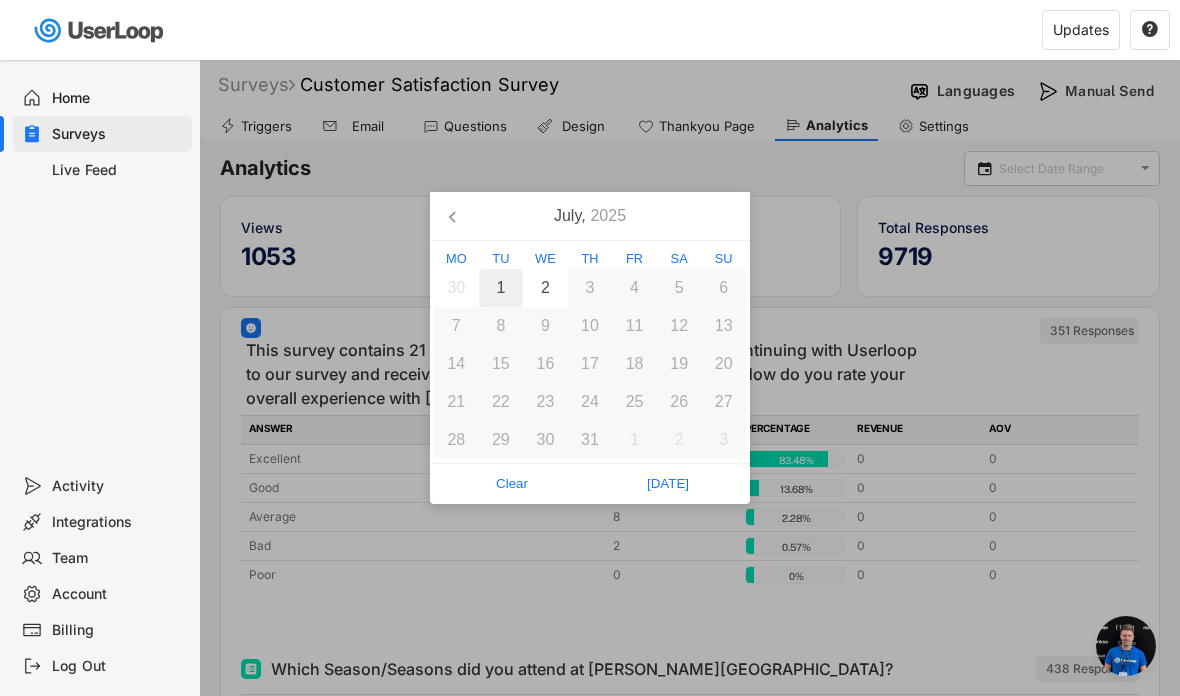 click on "1" at bounding box center [501, 288] 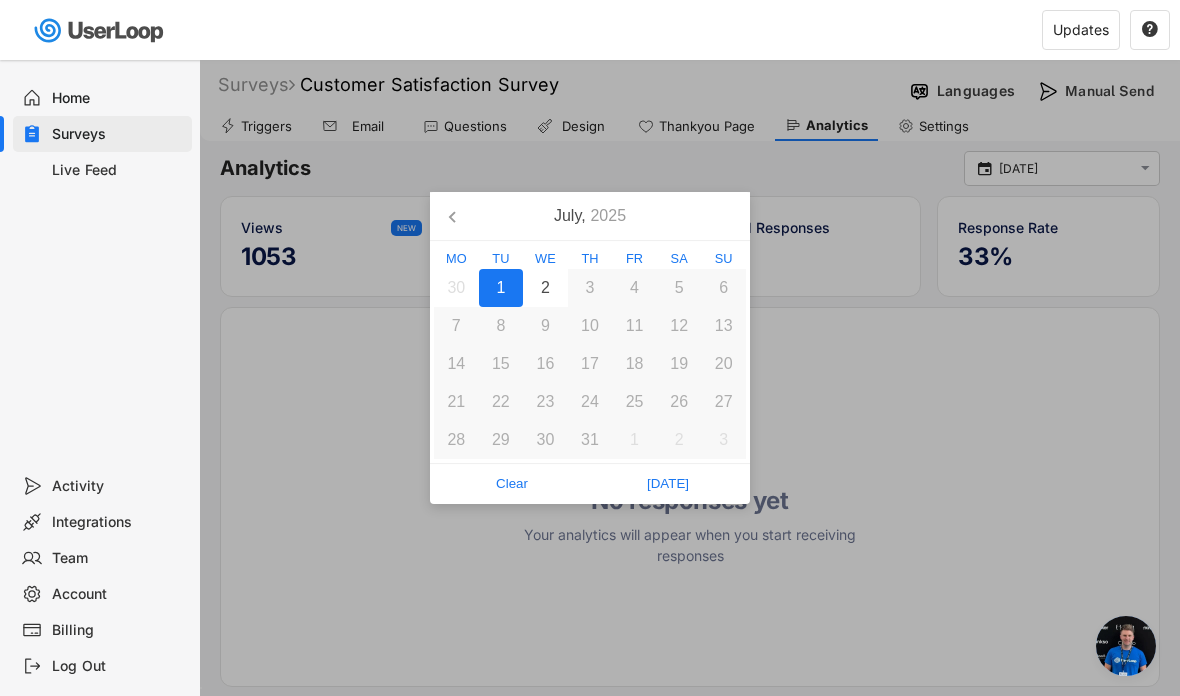 click on "[DATE]" at bounding box center (668, 484) 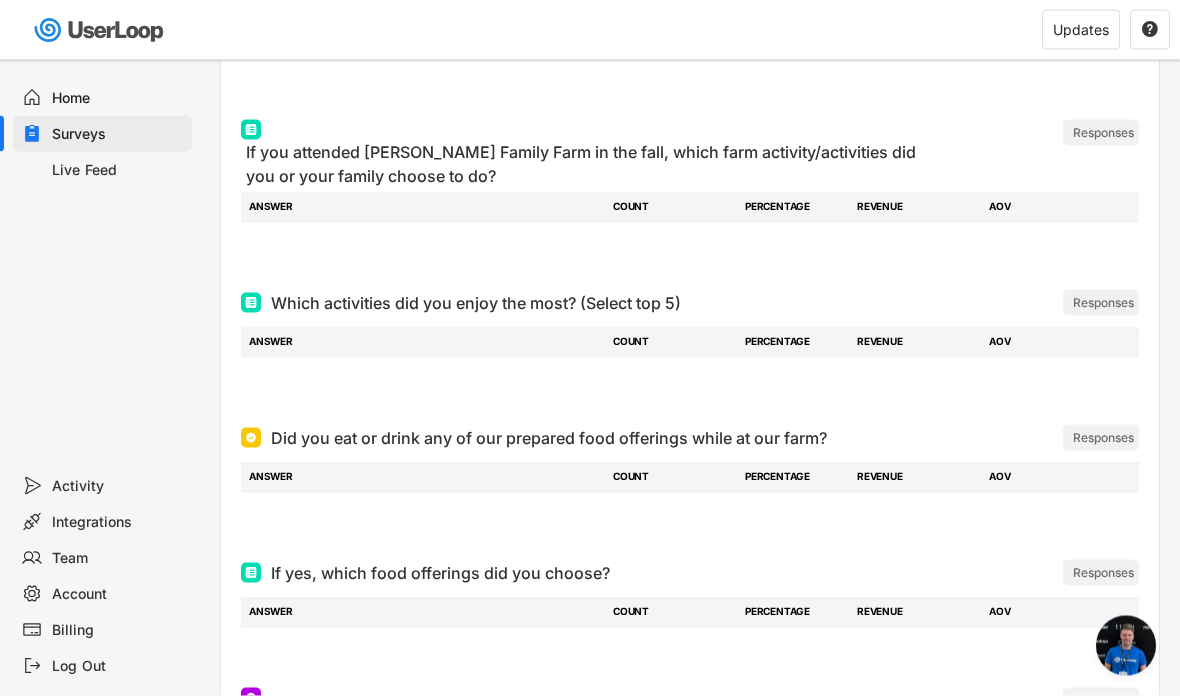 scroll, scrollTop: 656, scrollLeft: 0, axis: vertical 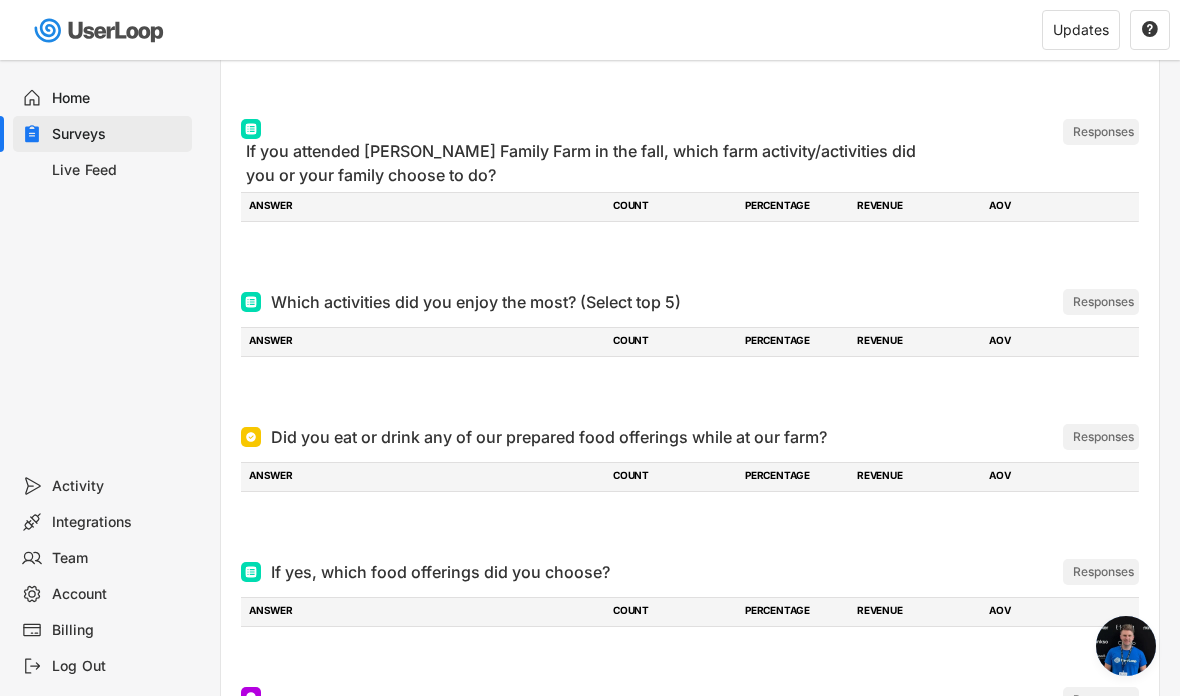 click on "Activity" at bounding box center (118, 486) 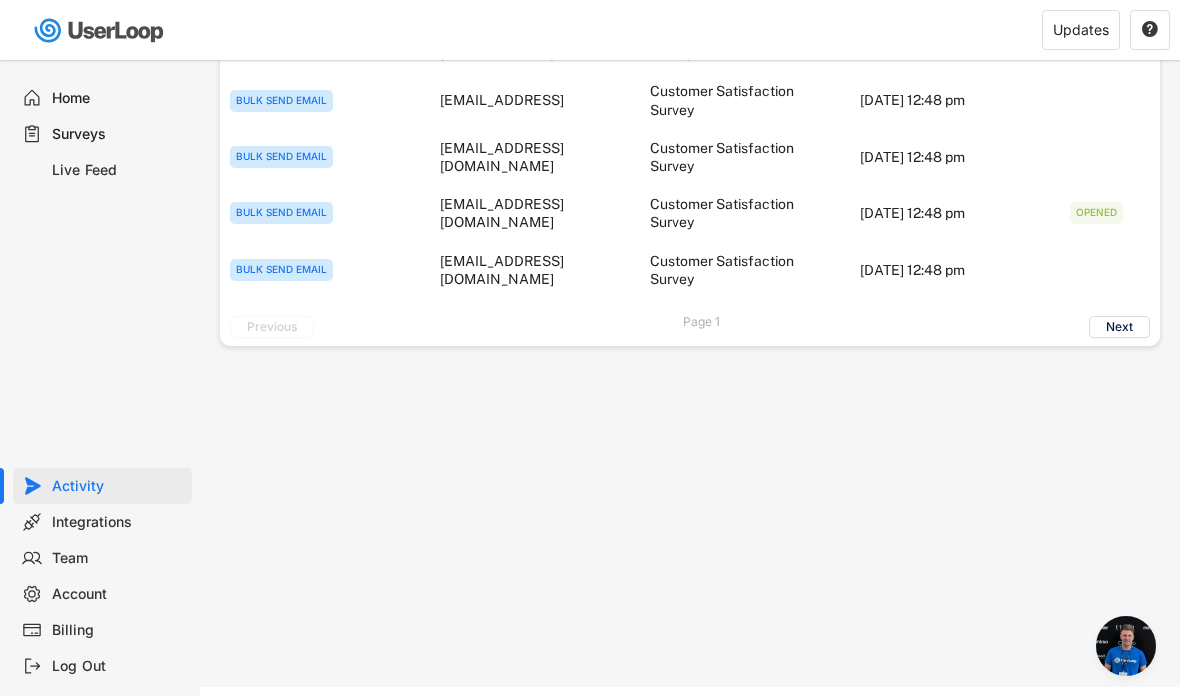 scroll, scrollTop: 936, scrollLeft: 0, axis: vertical 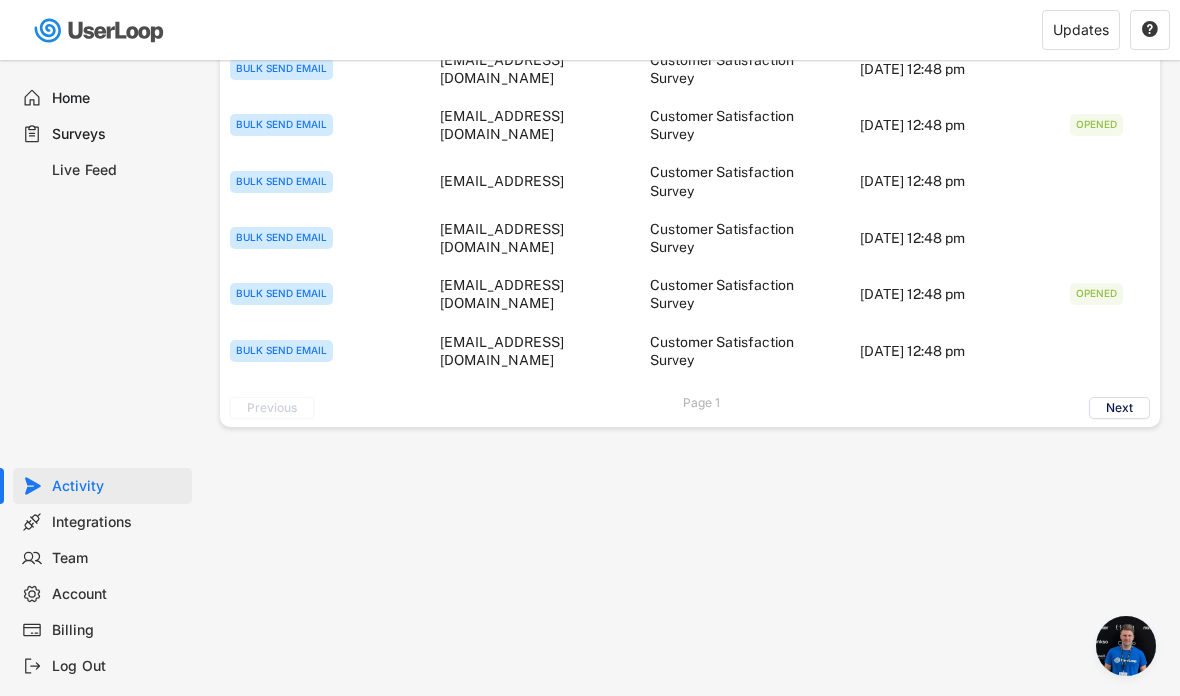 click on "Next" at bounding box center [1119, 408] 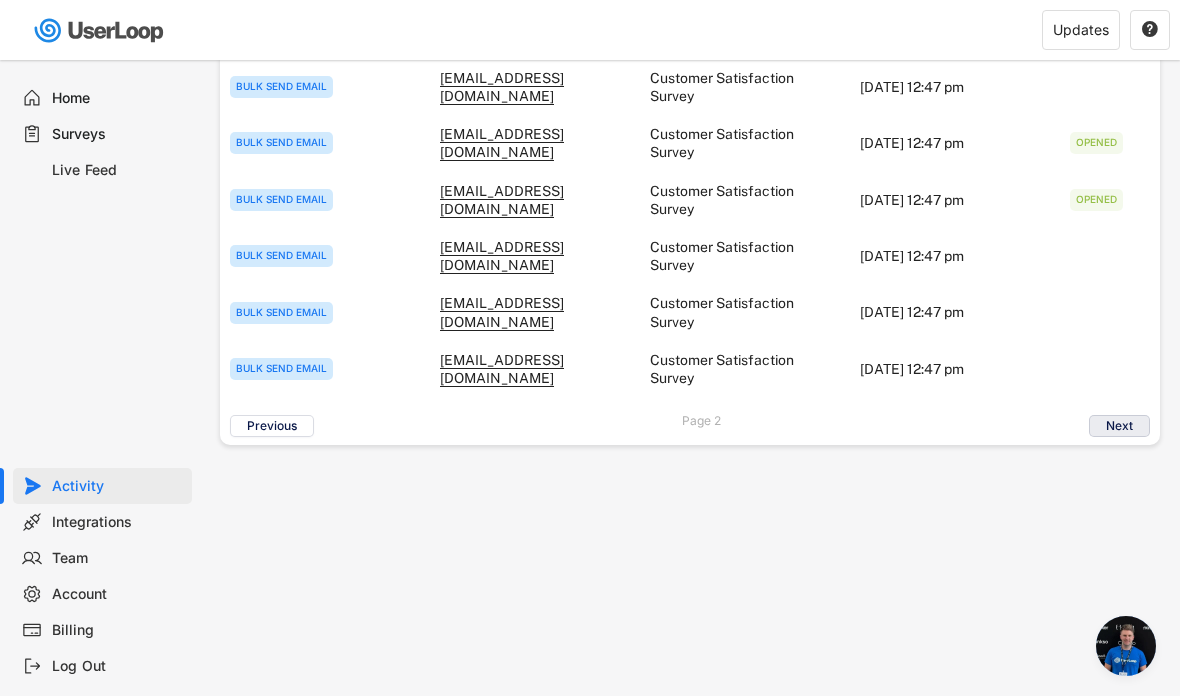 click on "Next" at bounding box center (1119, 426) 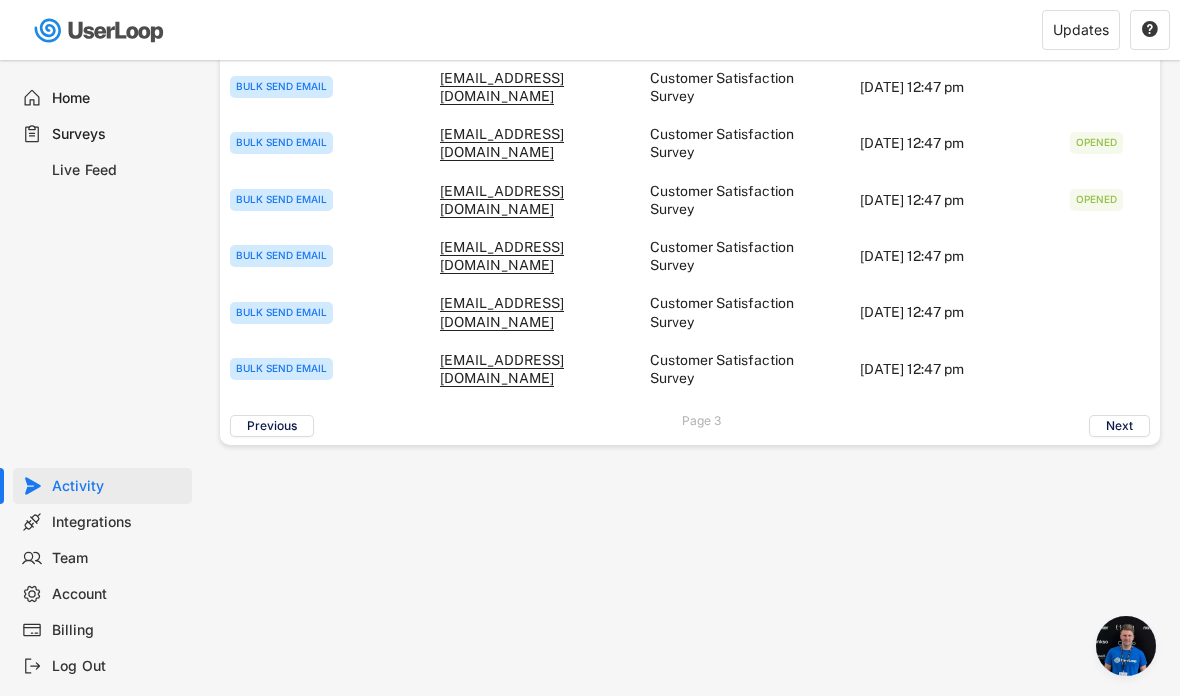 click on "Next" at bounding box center (1119, 426) 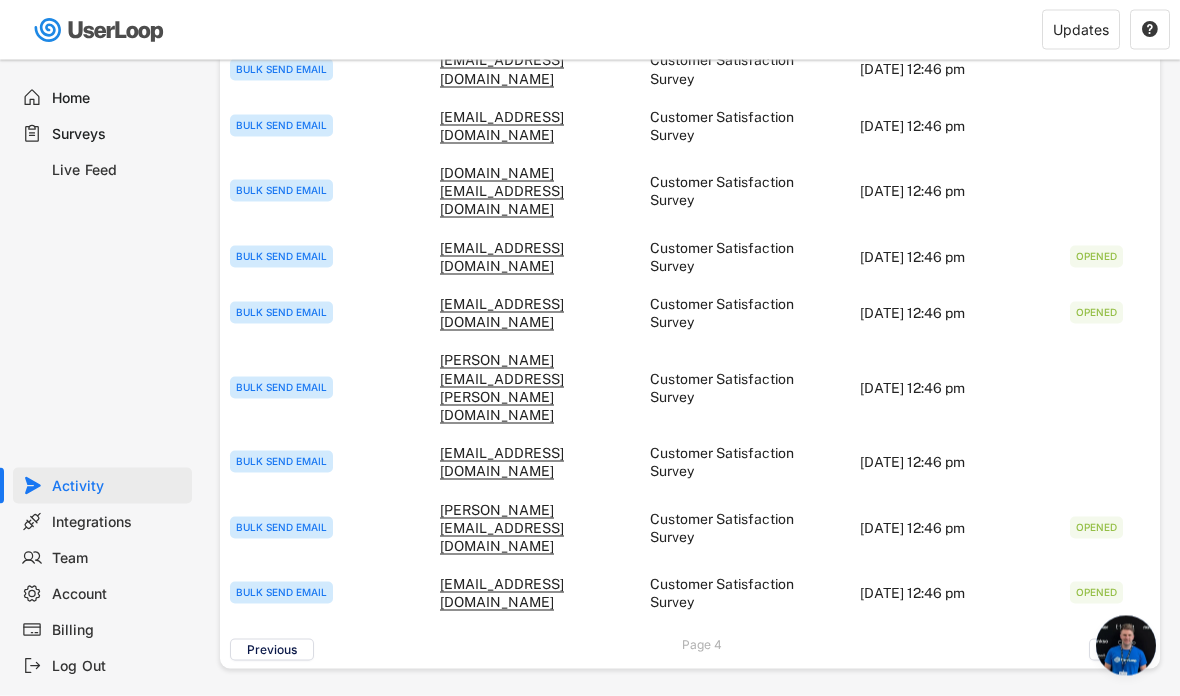 scroll, scrollTop: 750, scrollLeft: 0, axis: vertical 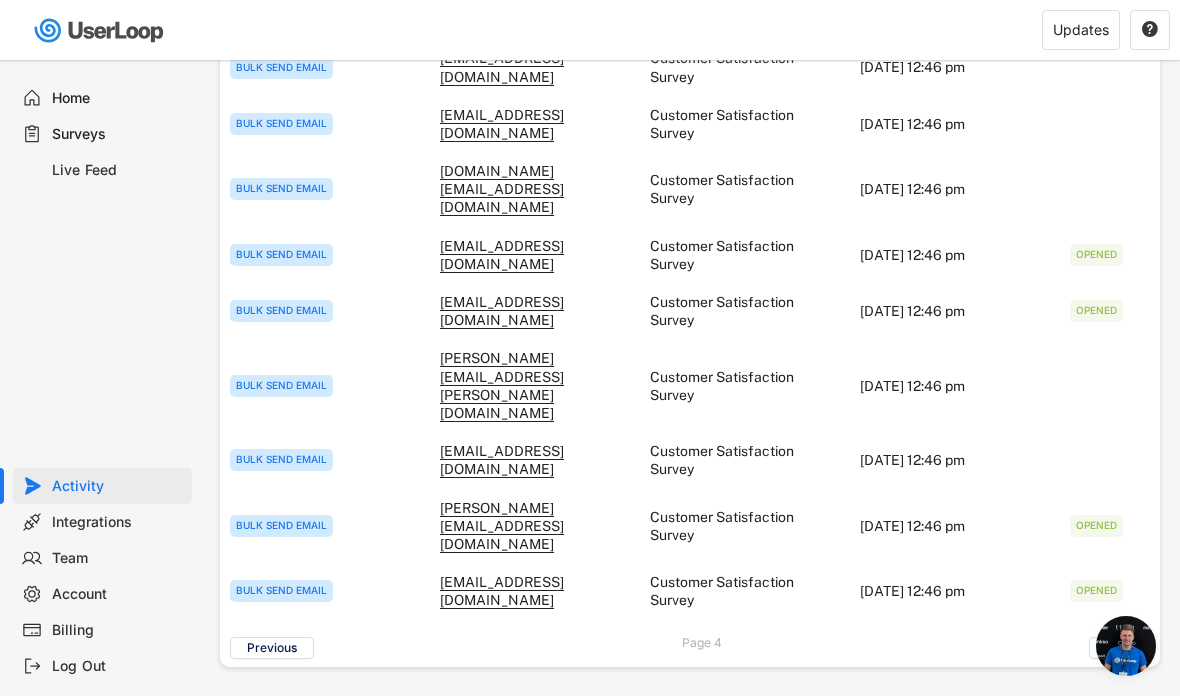 click on "Next" at bounding box center [1119, 648] 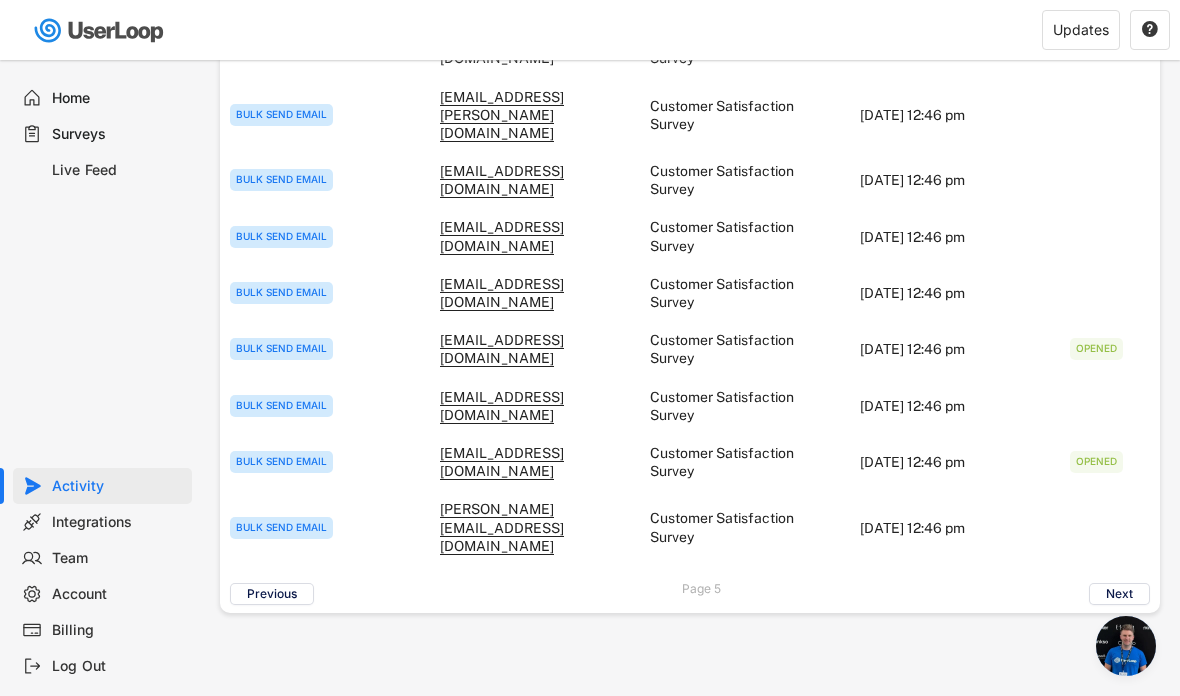 click on "Next" at bounding box center (1119, 594) 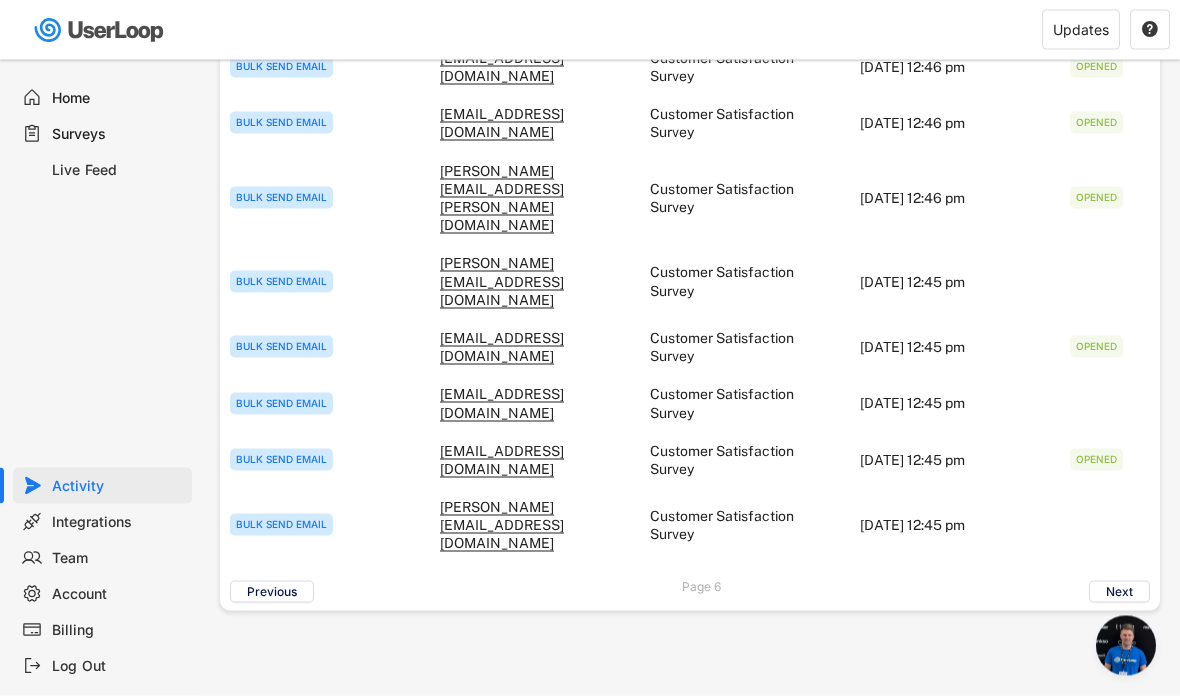 scroll, scrollTop: 826, scrollLeft: 0, axis: vertical 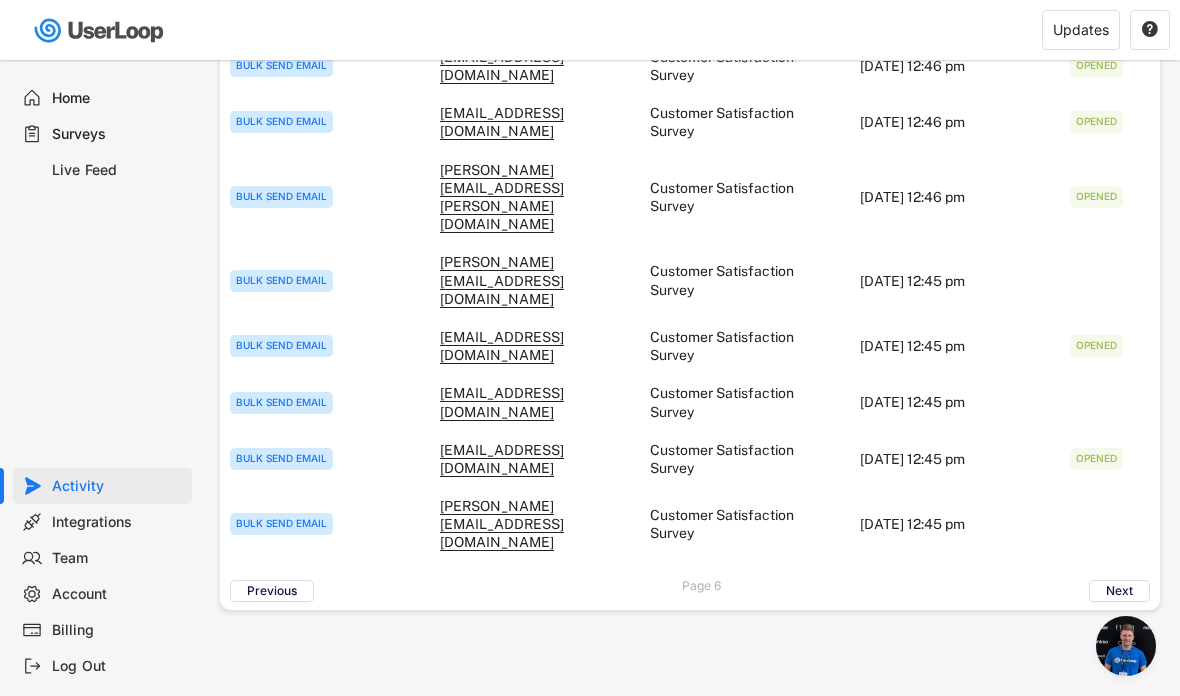 click on "Next" at bounding box center (1119, 591) 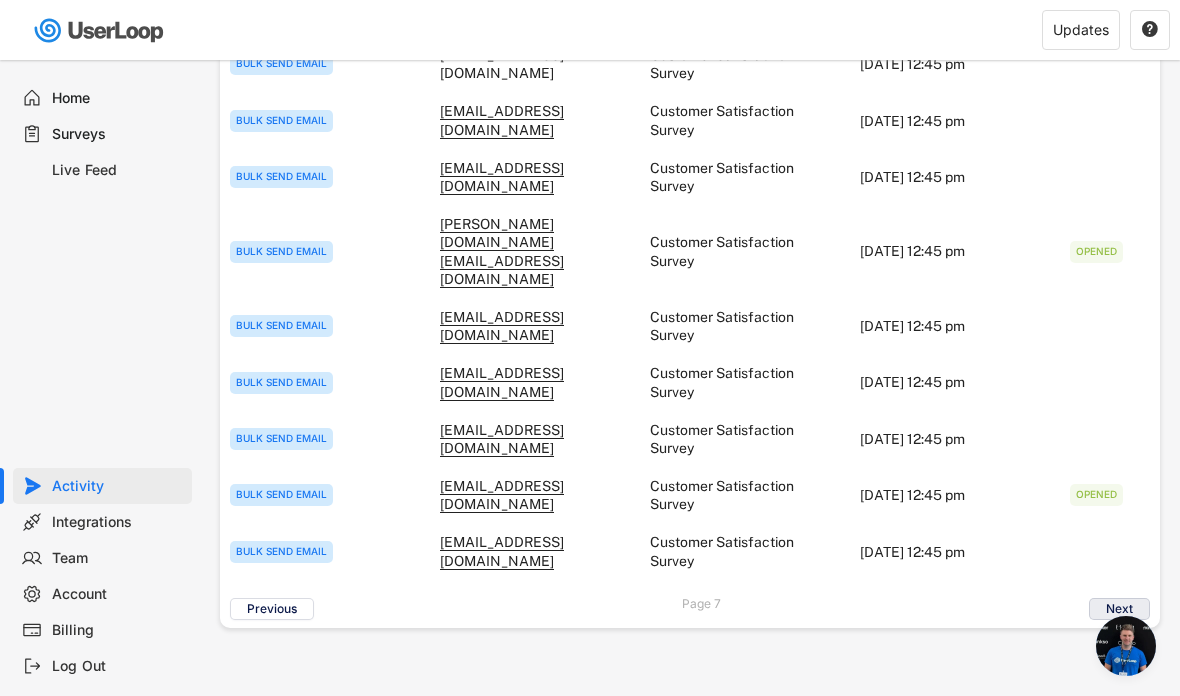 click on "Next" at bounding box center [1119, 609] 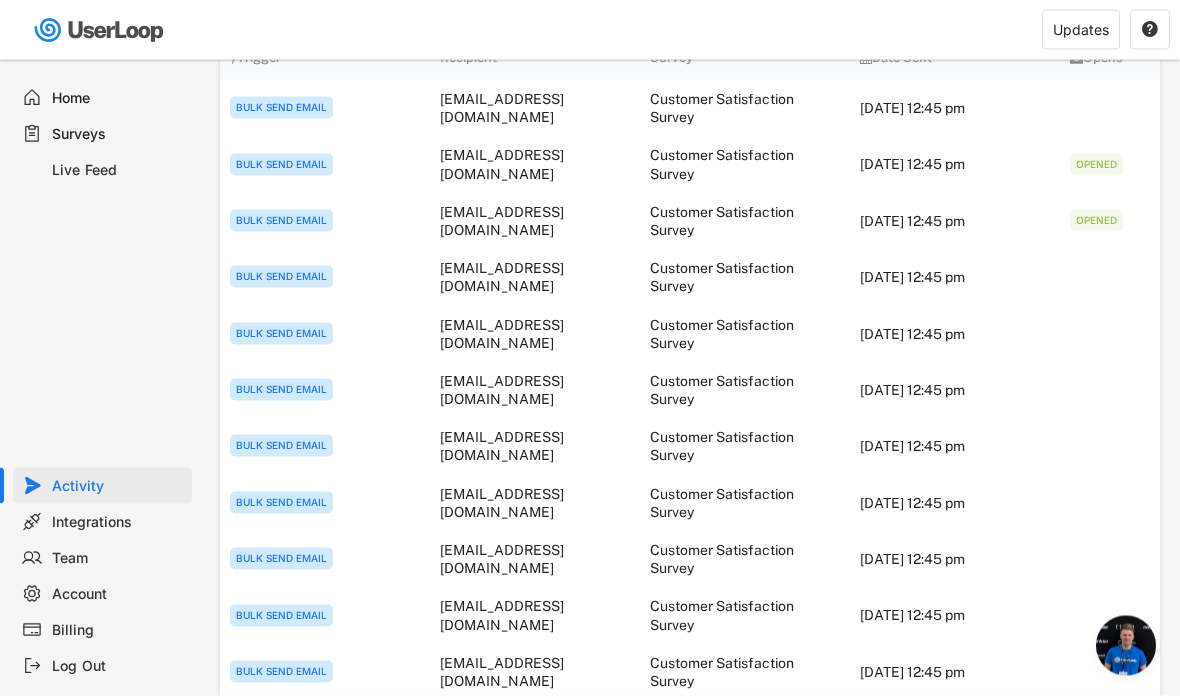 scroll, scrollTop: 0, scrollLeft: 0, axis: both 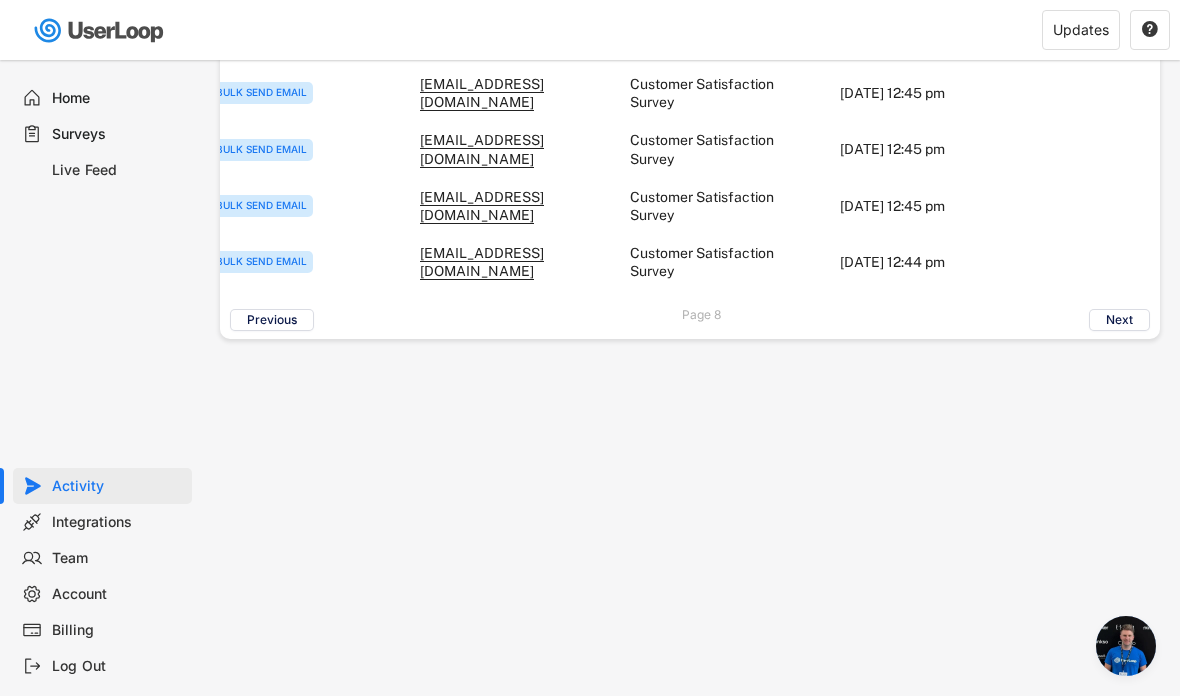 click on "Next" at bounding box center [1119, 320] 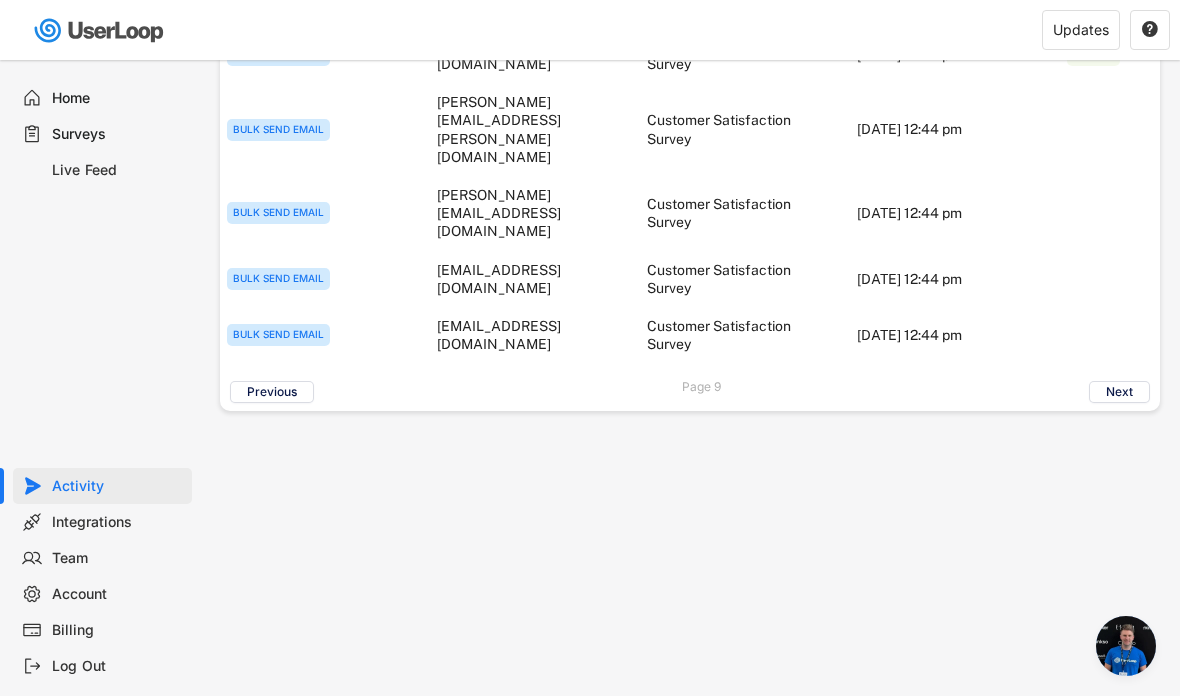 scroll, scrollTop: 0, scrollLeft: -3, axis: horizontal 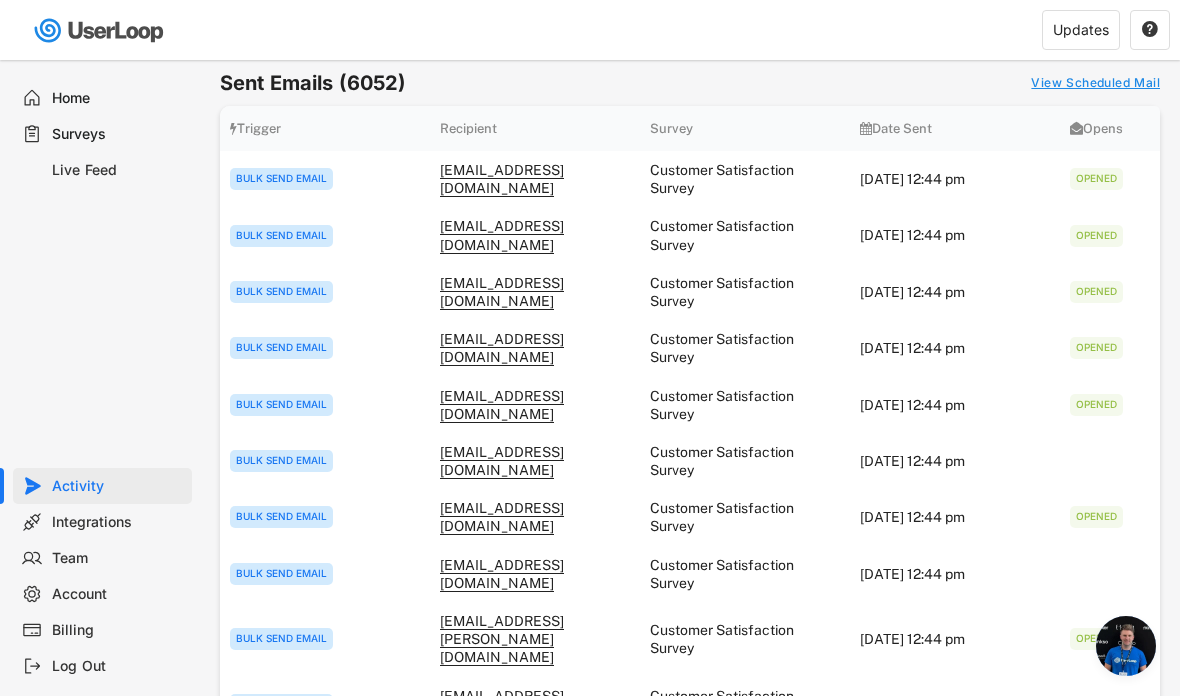 click on "Activity" at bounding box center [118, 486] 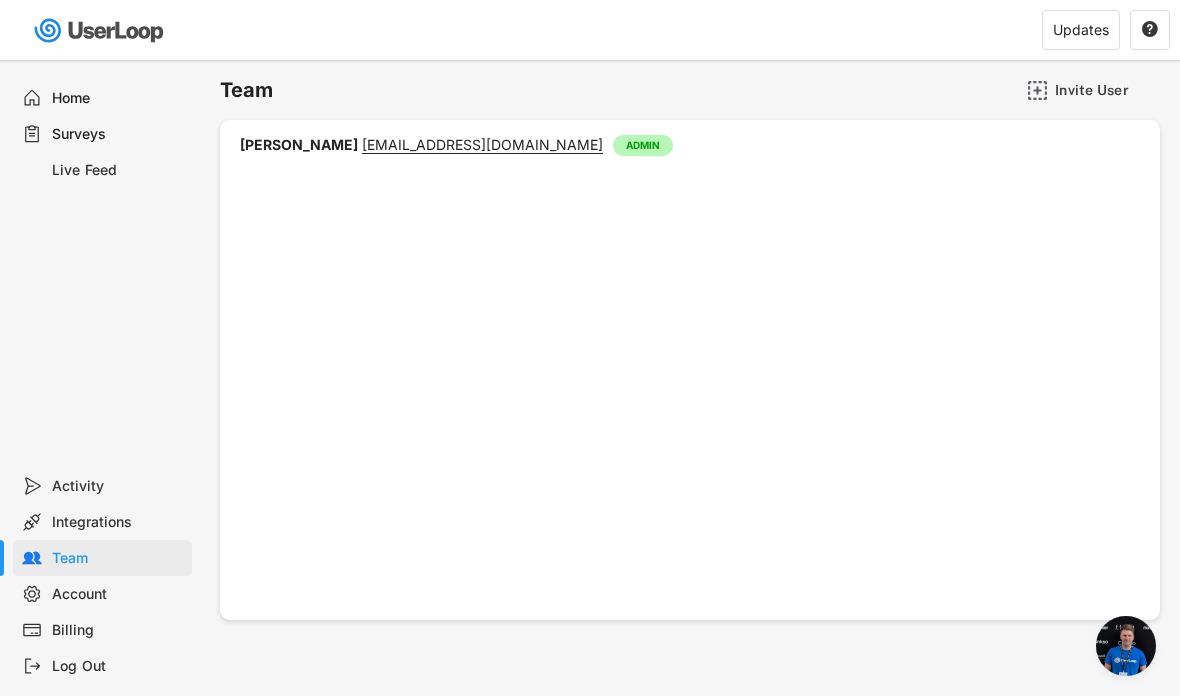 click on "Home" at bounding box center (118, 98) 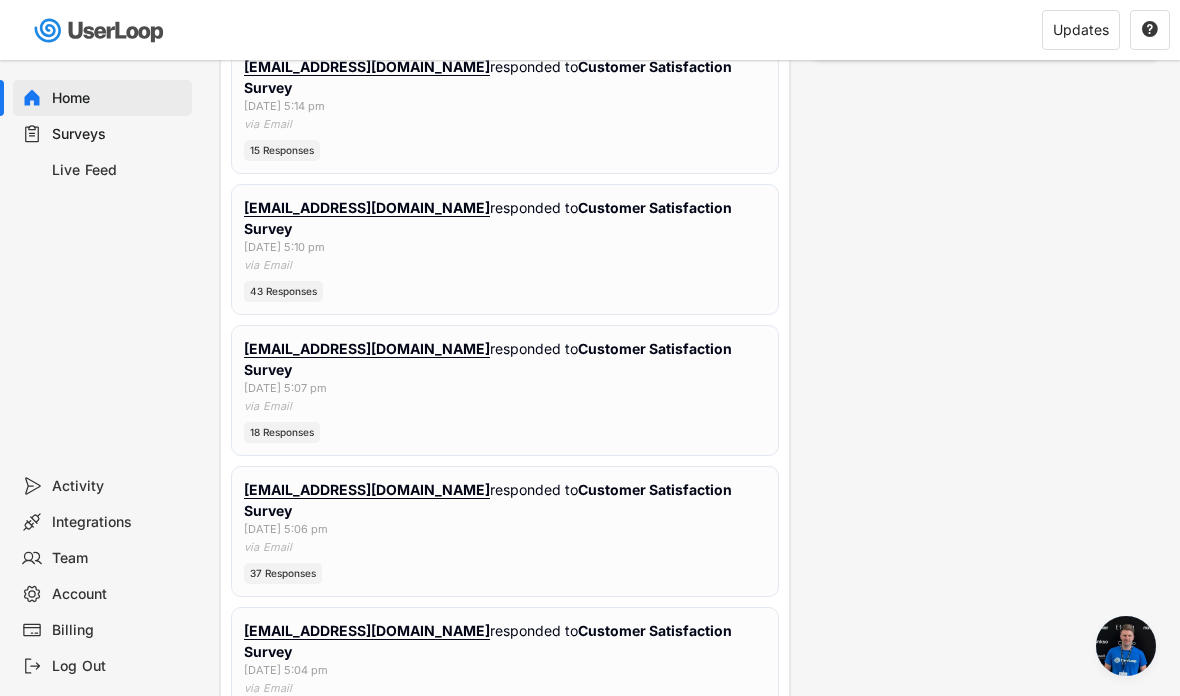 scroll, scrollTop: 0, scrollLeft: 0, axis: both 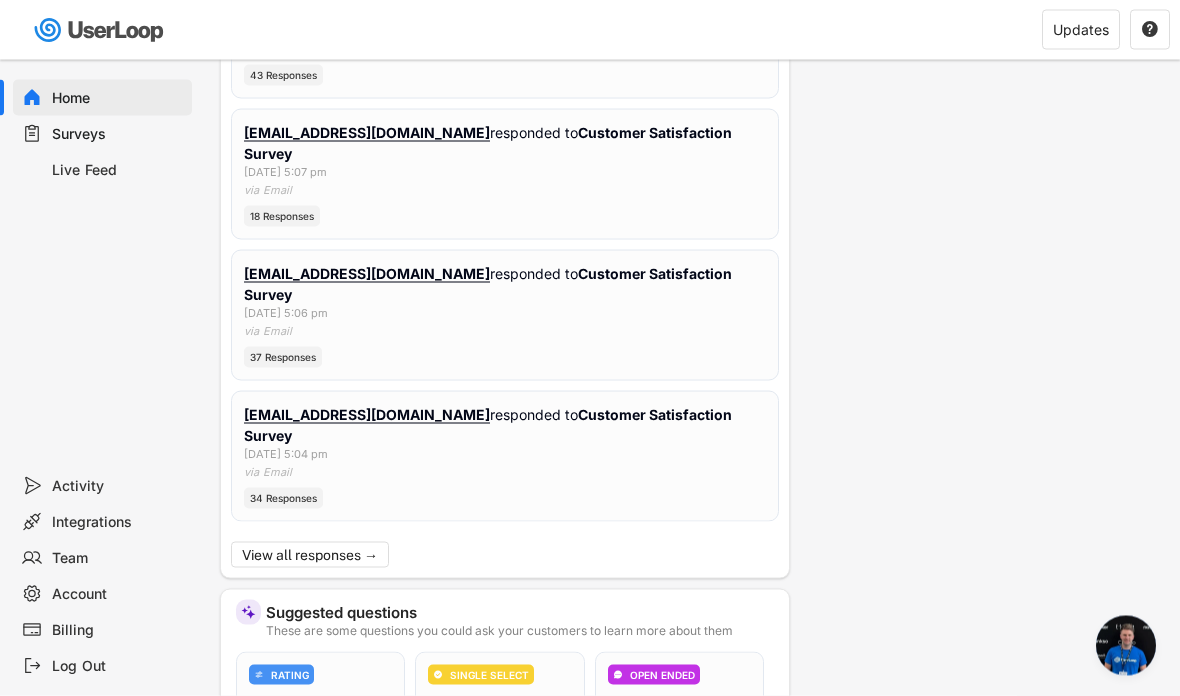 click on "View all responses →" at bounding box center [310, 555] 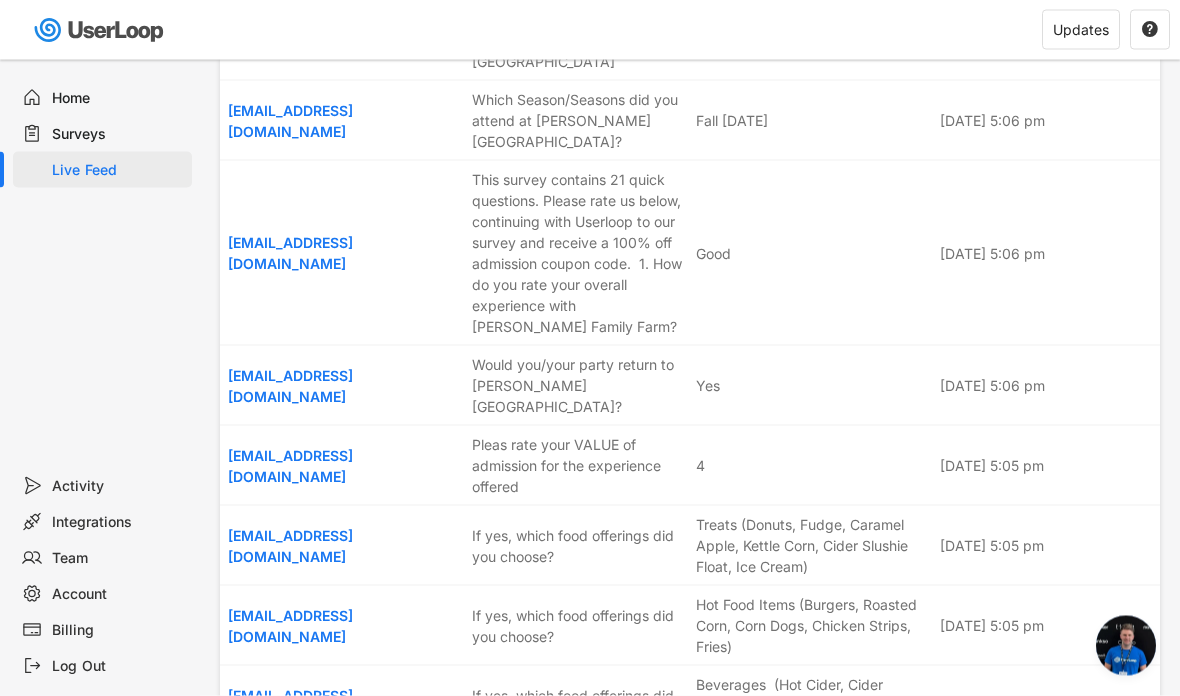 scroll, scrollTop: 0, scrollLeft: 0, axis: both 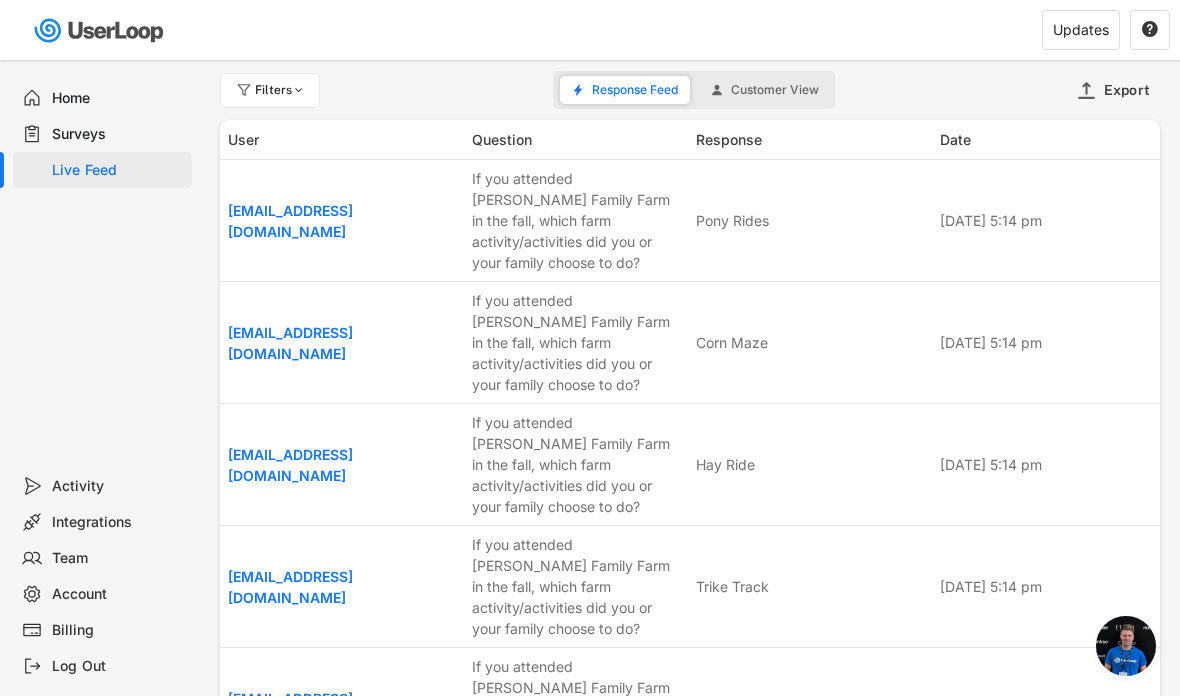 click on "Customer View" at bounding box center [775, 90] 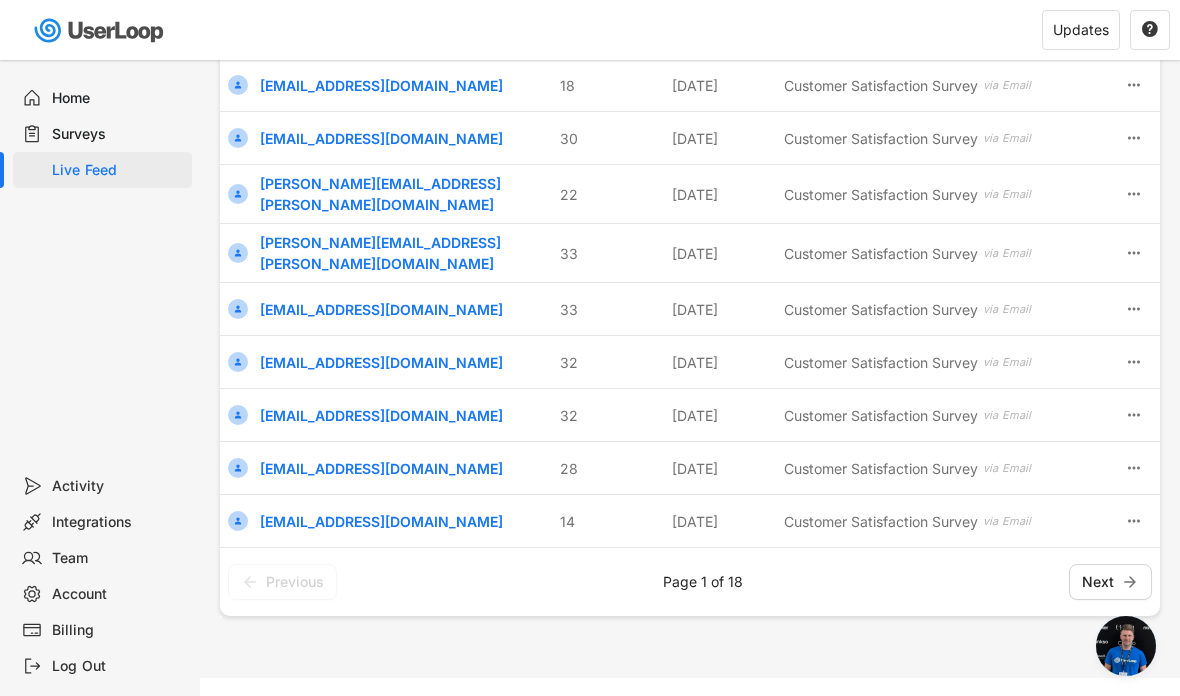 scroll, scrollTop: 688, scrollLeft: 0, axis: vertical 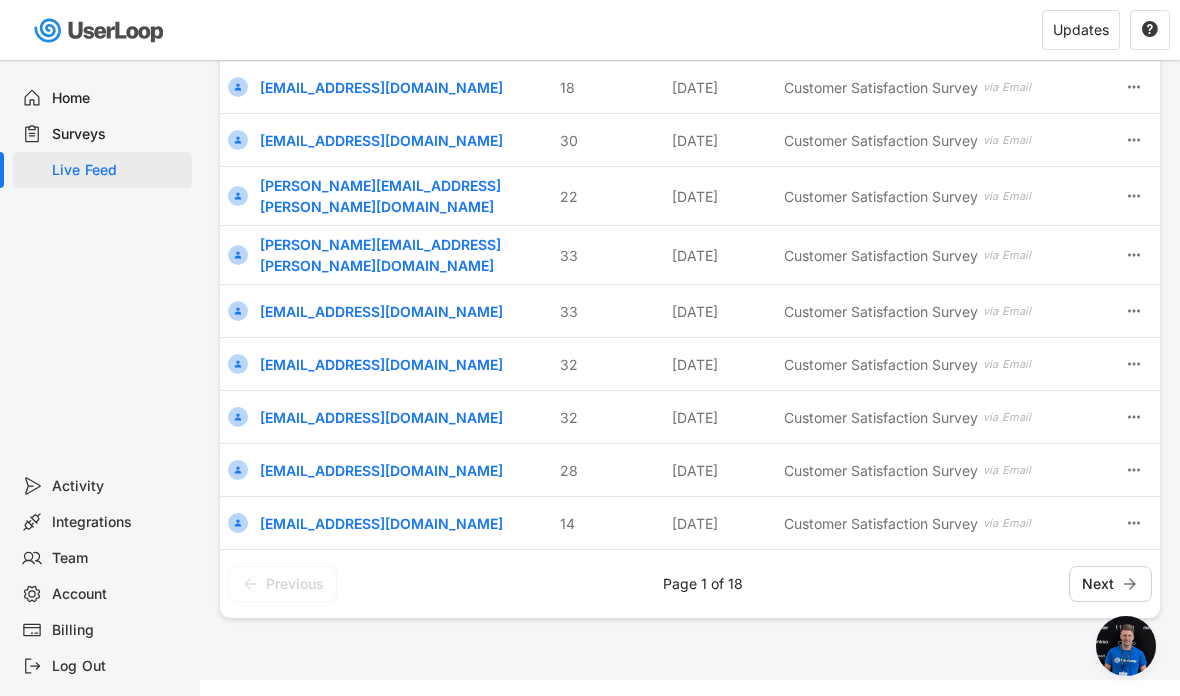 click on "Next" at bounding box center [1110, 584] 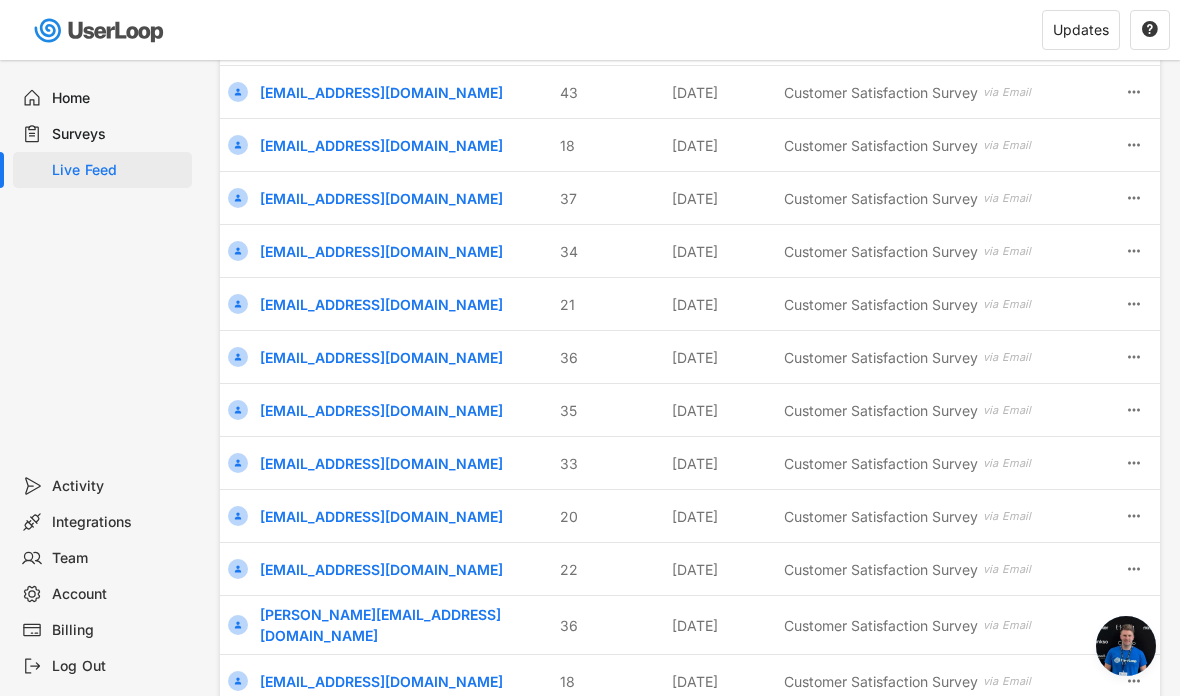 scroll, scrollTop: 0, scrollLeft: 0, axis: both 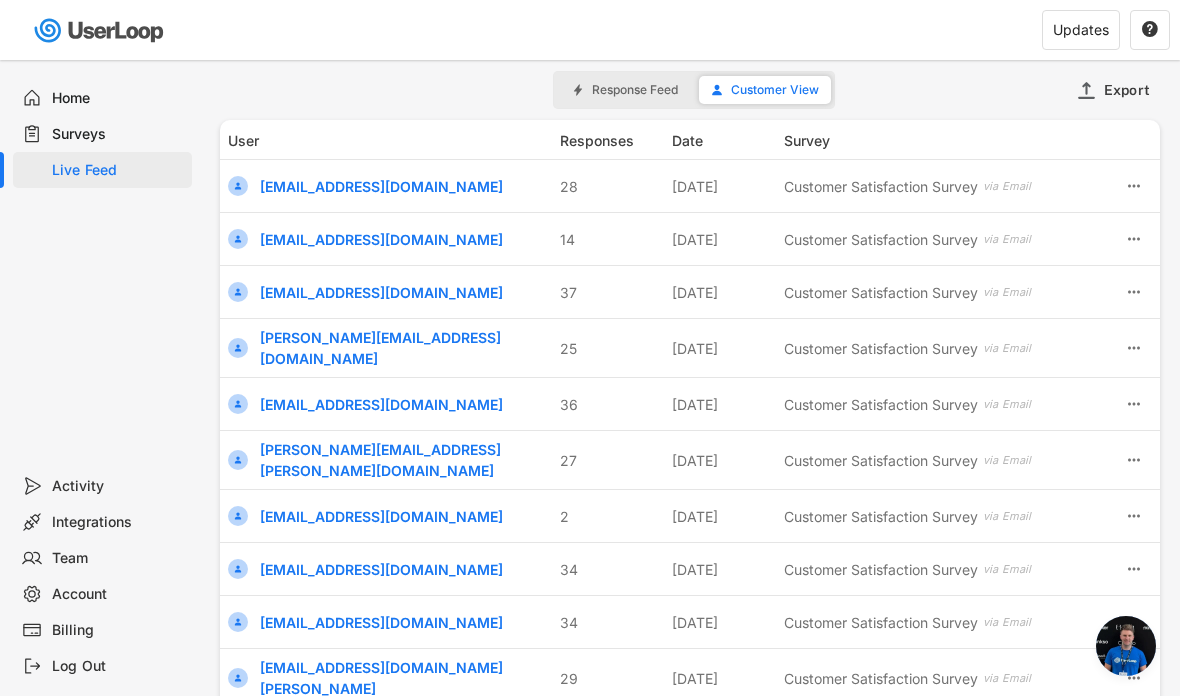 click on "Live Feed" at bounding box center (118, 170) 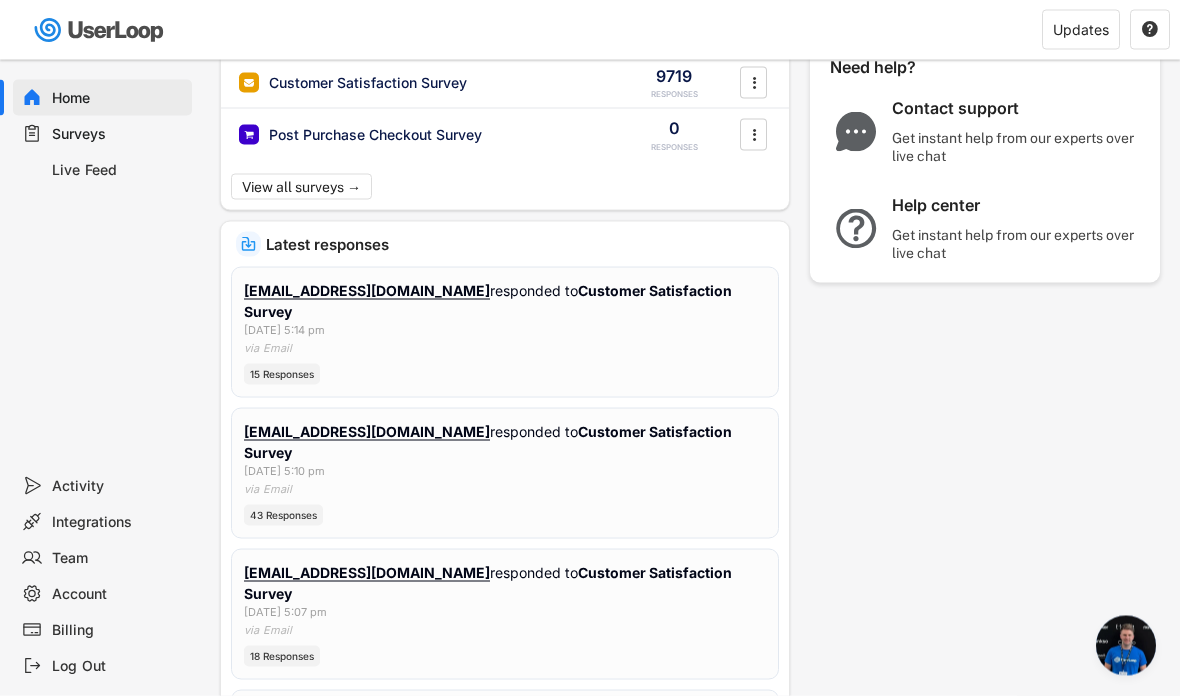 scroll, scrollTop: 0, scrollLeft: 0, axis: both 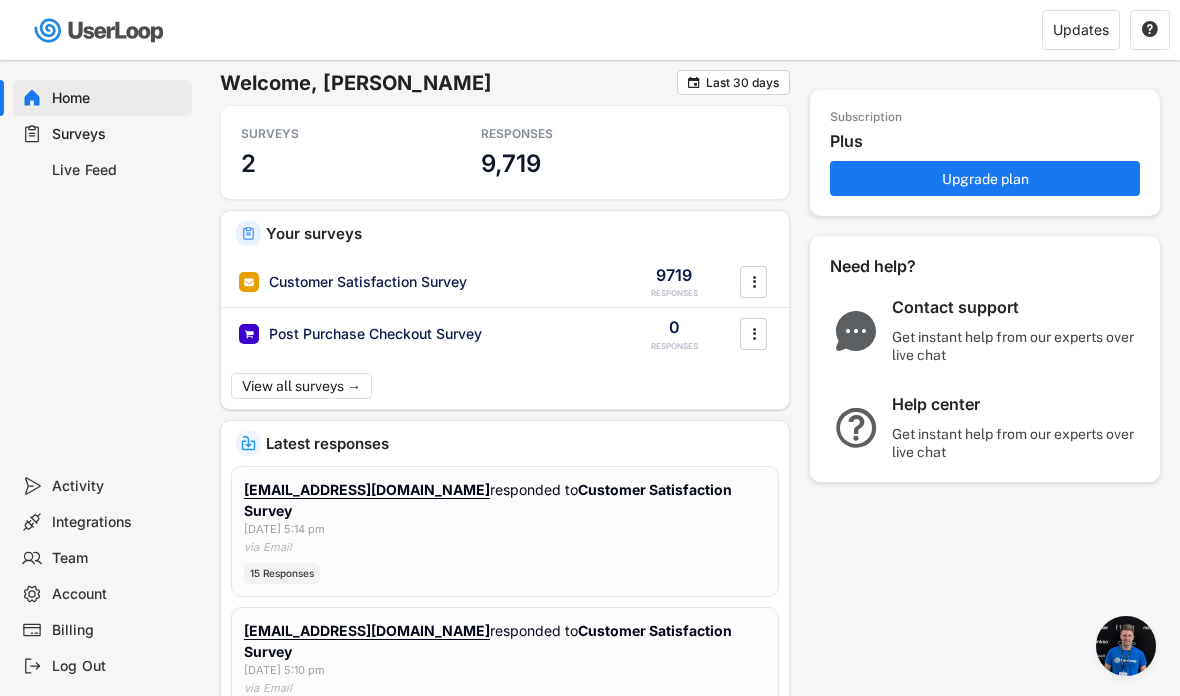 click on "Surveys" at bounding box center (118, 134) 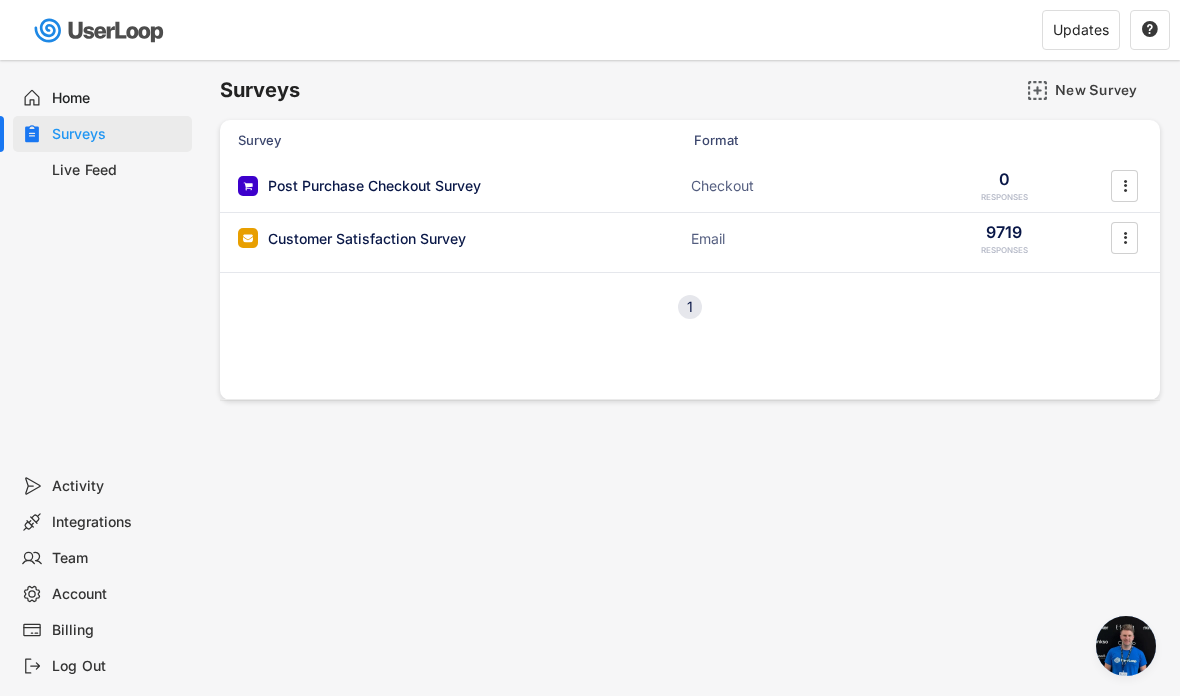 click on "Live Feed" at bounding box center (118, 170) 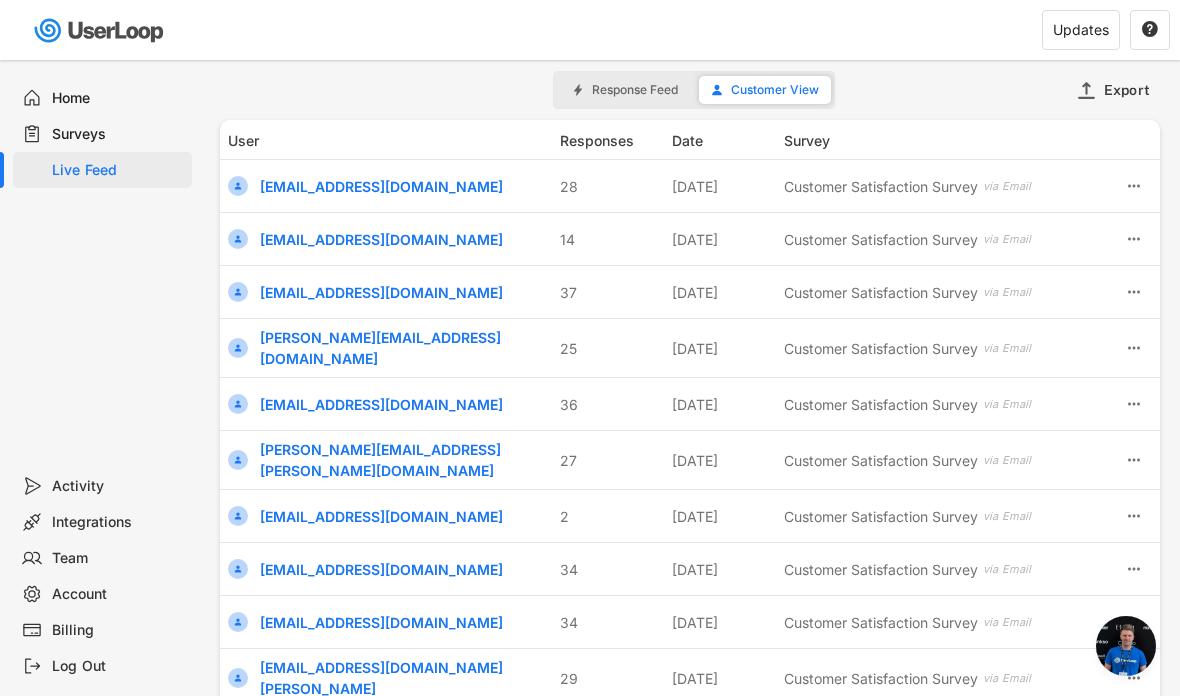 click at bounding box center (1126, 646) 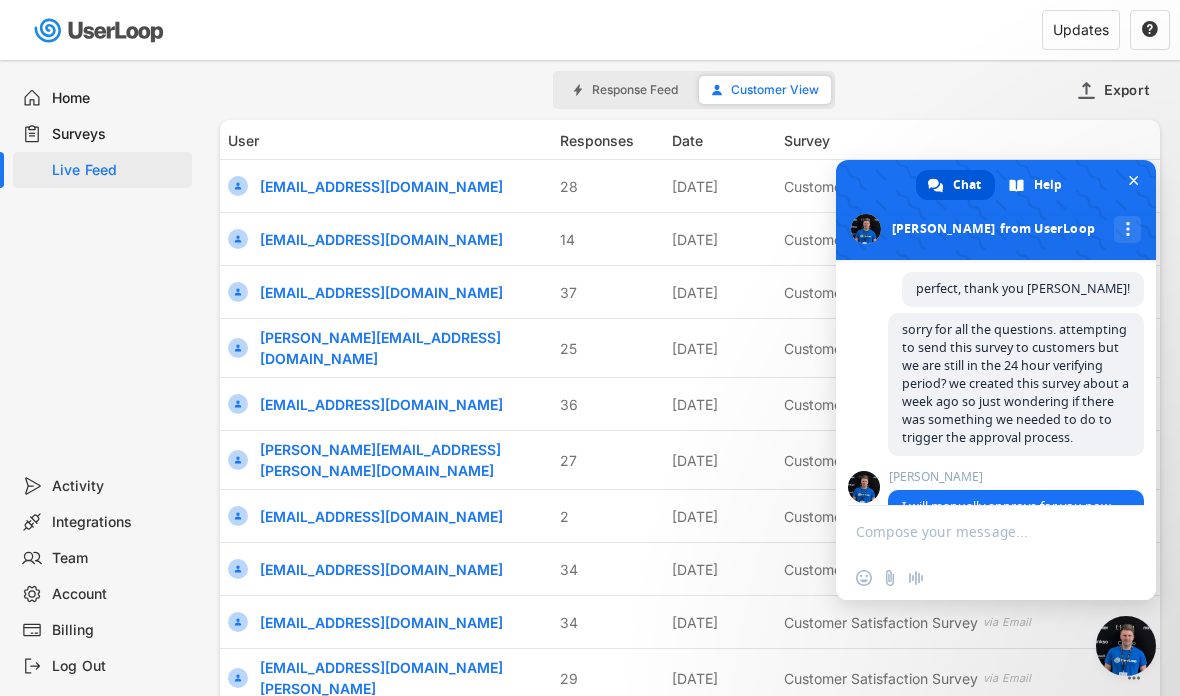 scroll, scrollTop: 1799, scrollLeft: 0, axis: vertical 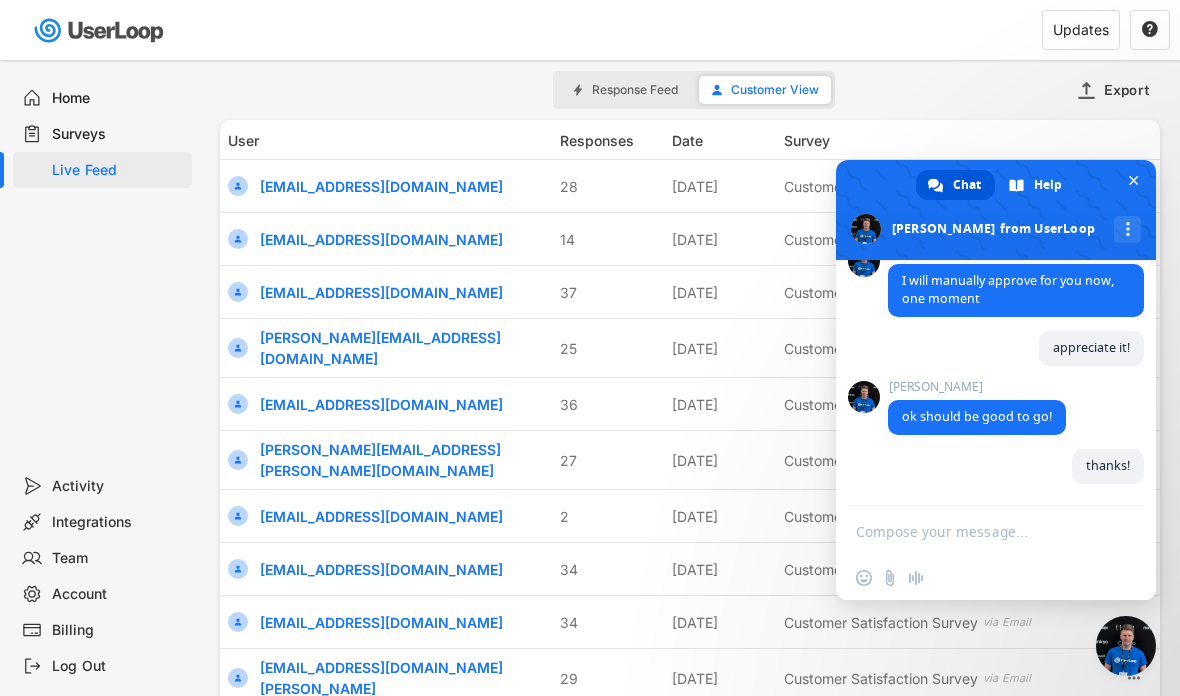 click at bounding box center (1133, 180) 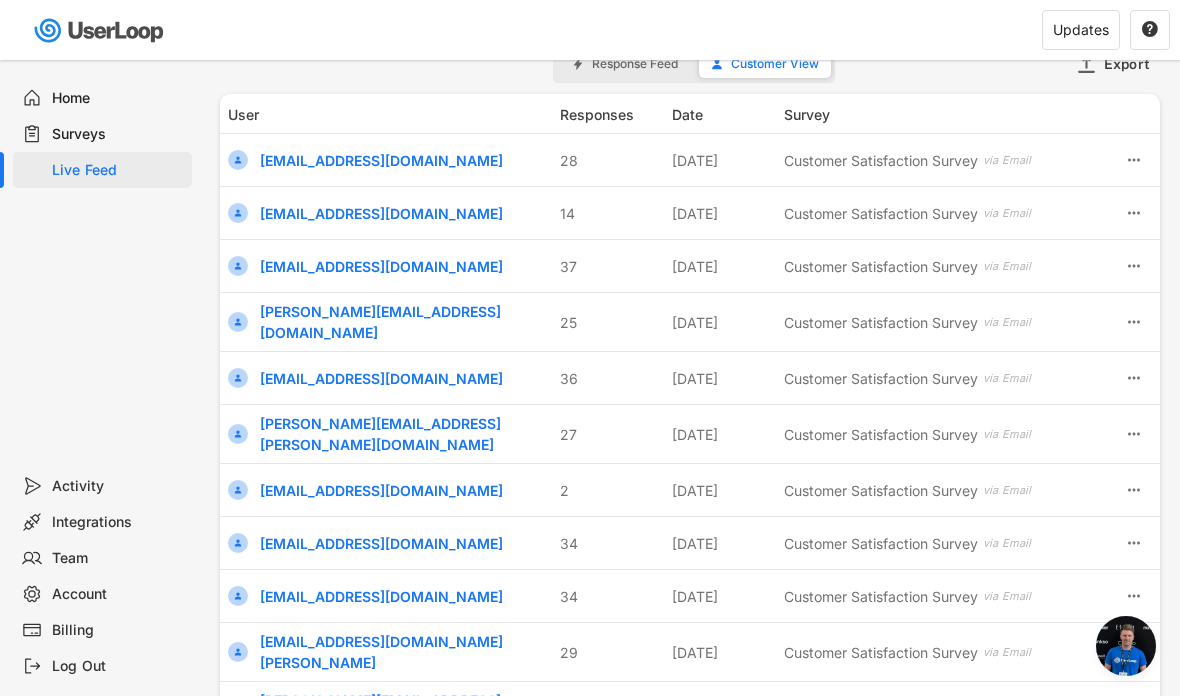 scroll, scrollTop: 246, scrollLeft: 0, axis: vertical 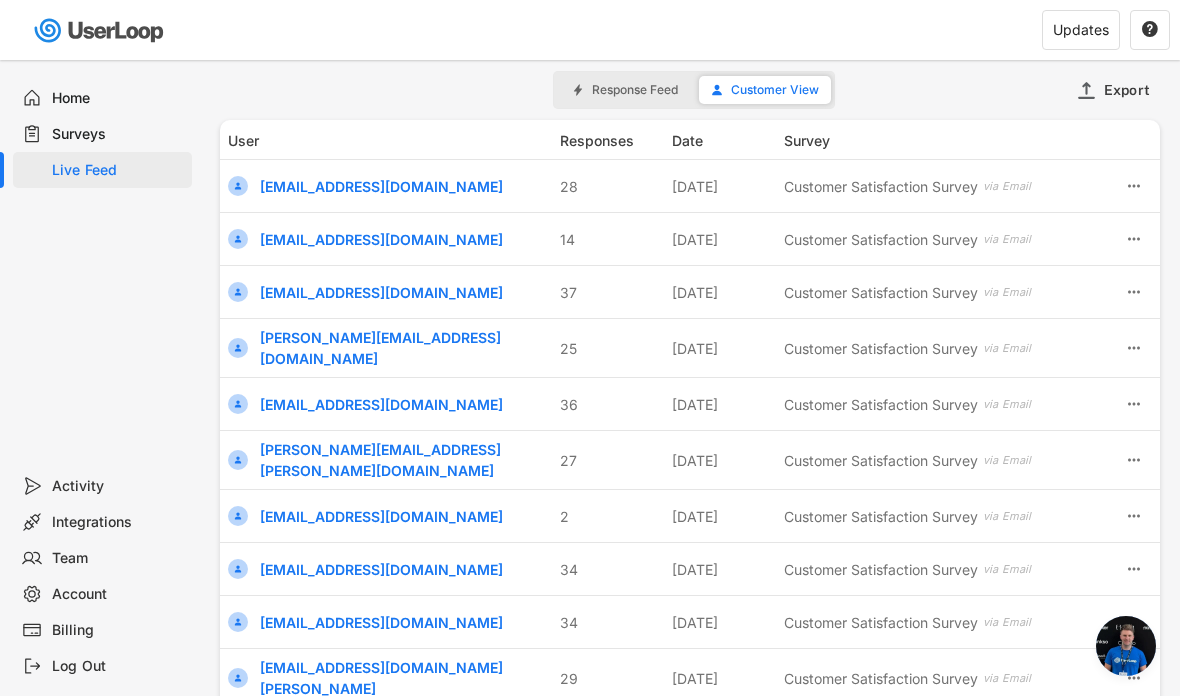 click on "Surveys" at bounding box center (118, 134) 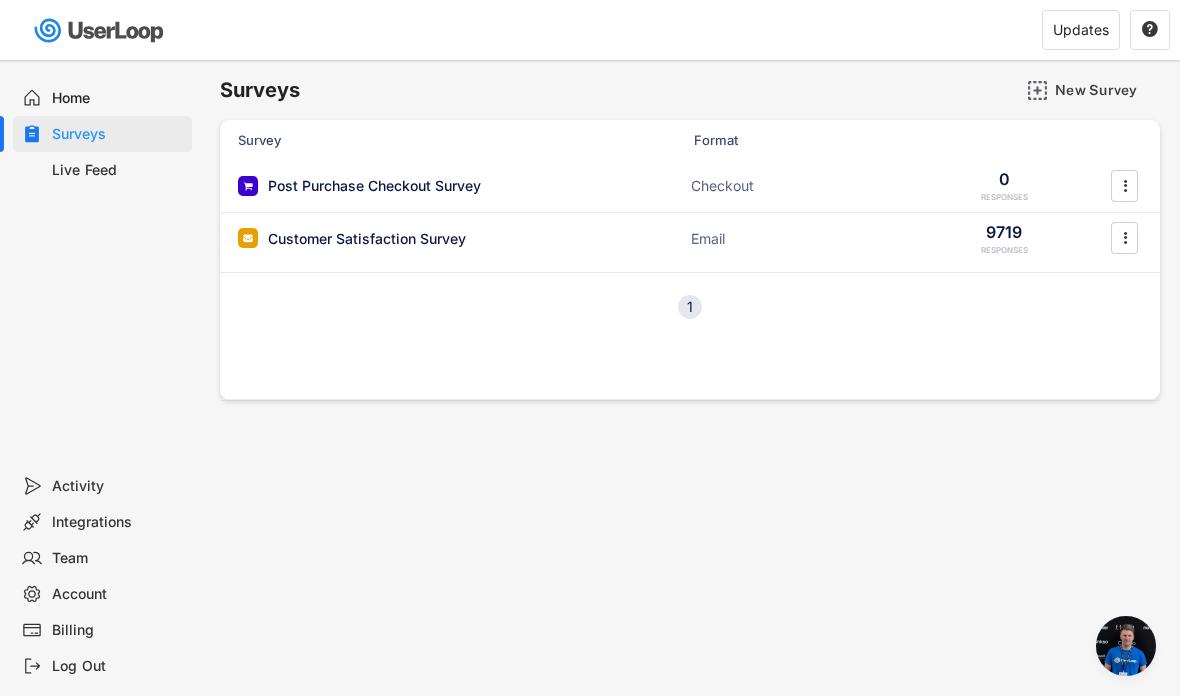 click on "Customer Satisfaction Survey" at bounding box center (367, 239) 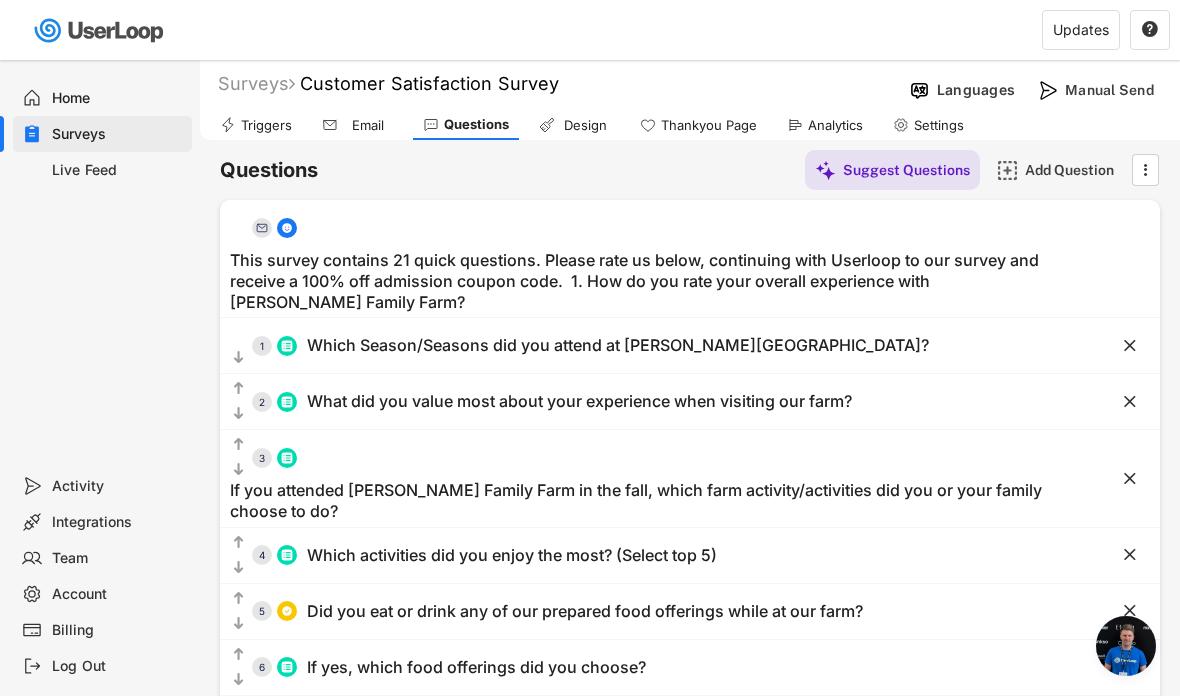 scroll, scrollTop: 0, scrollLeft: 0, axis: both 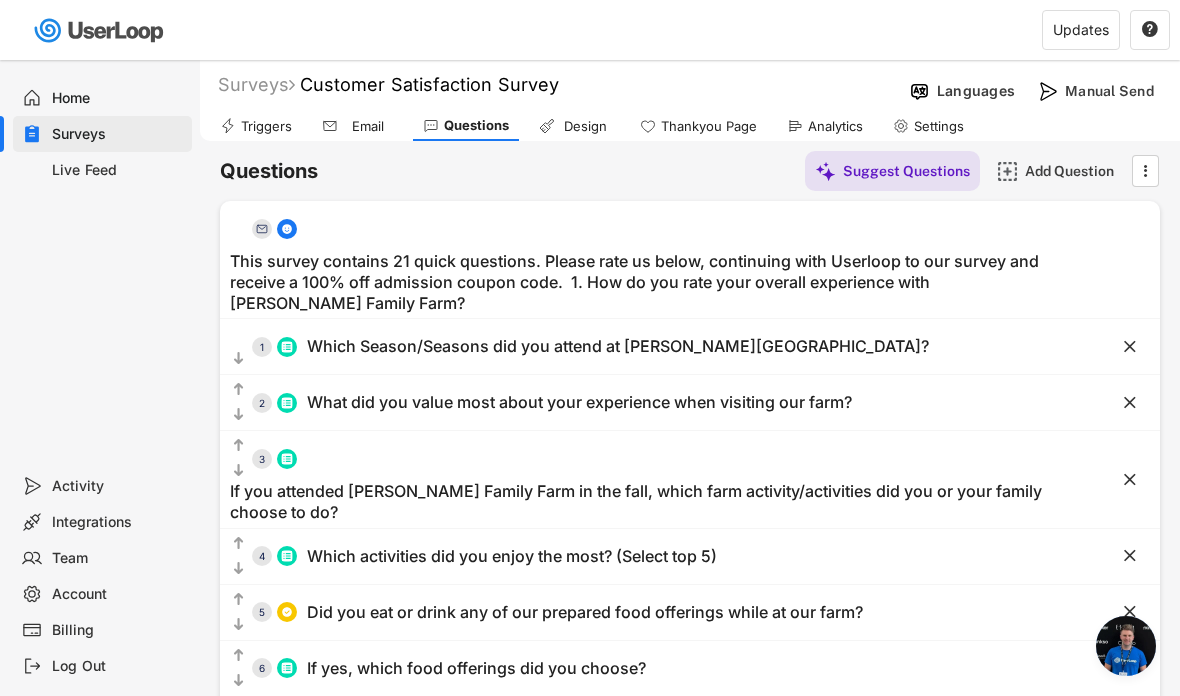 click on "Thankyou Page" at bounding box center [709, 126] 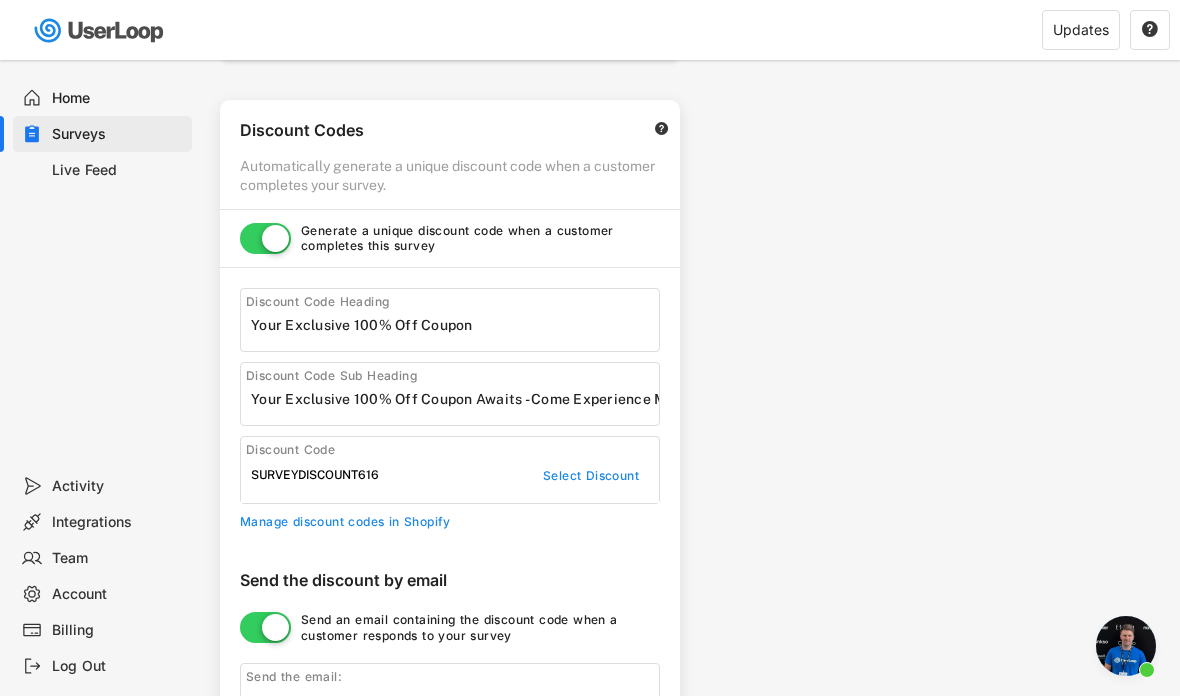 scroll, scrollTop: 0, scrollLeft: 0, axis: both 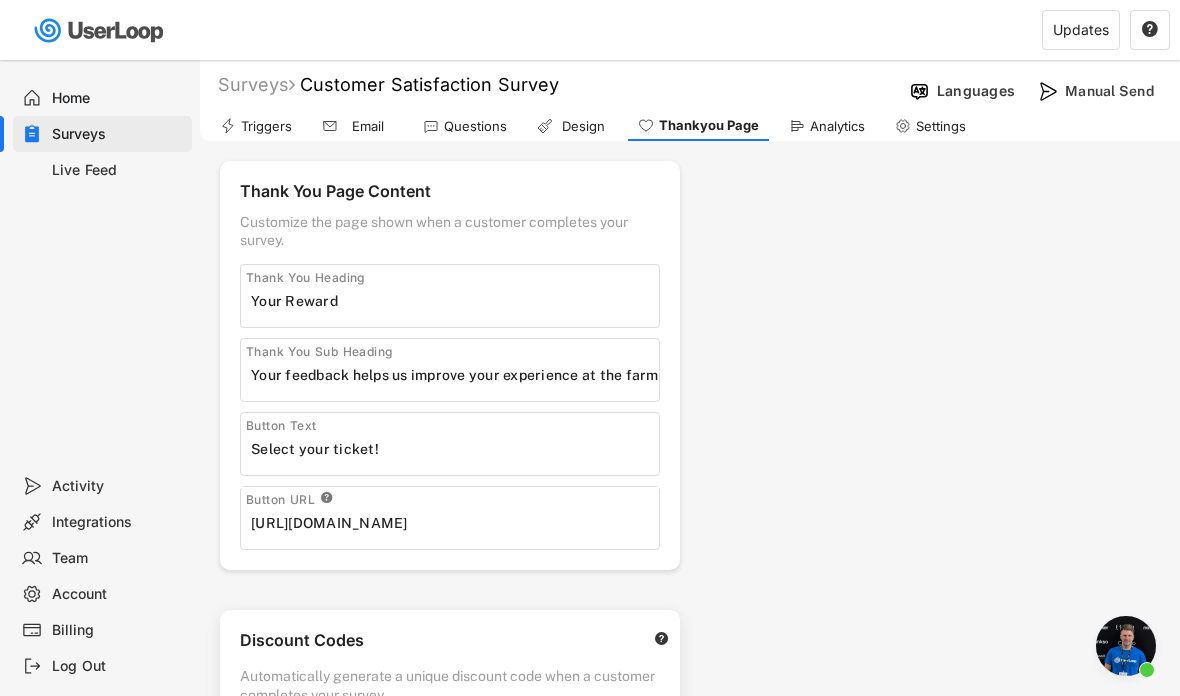 click on "Questions" at bounding box center (465, 126) 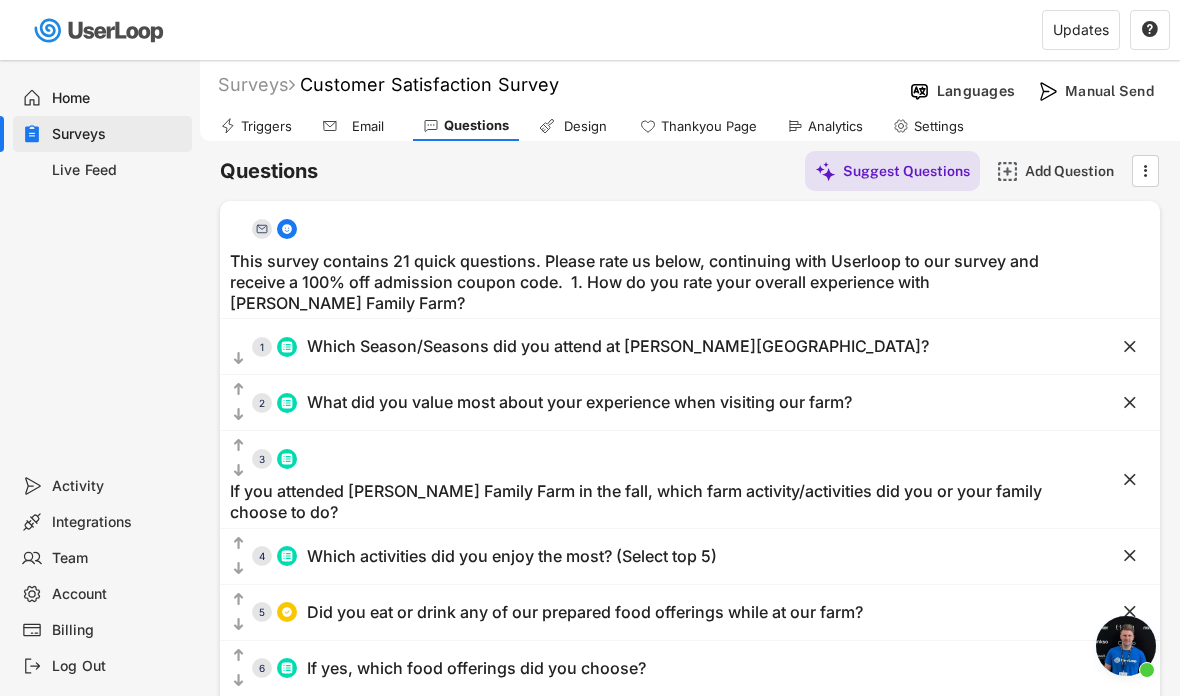 click 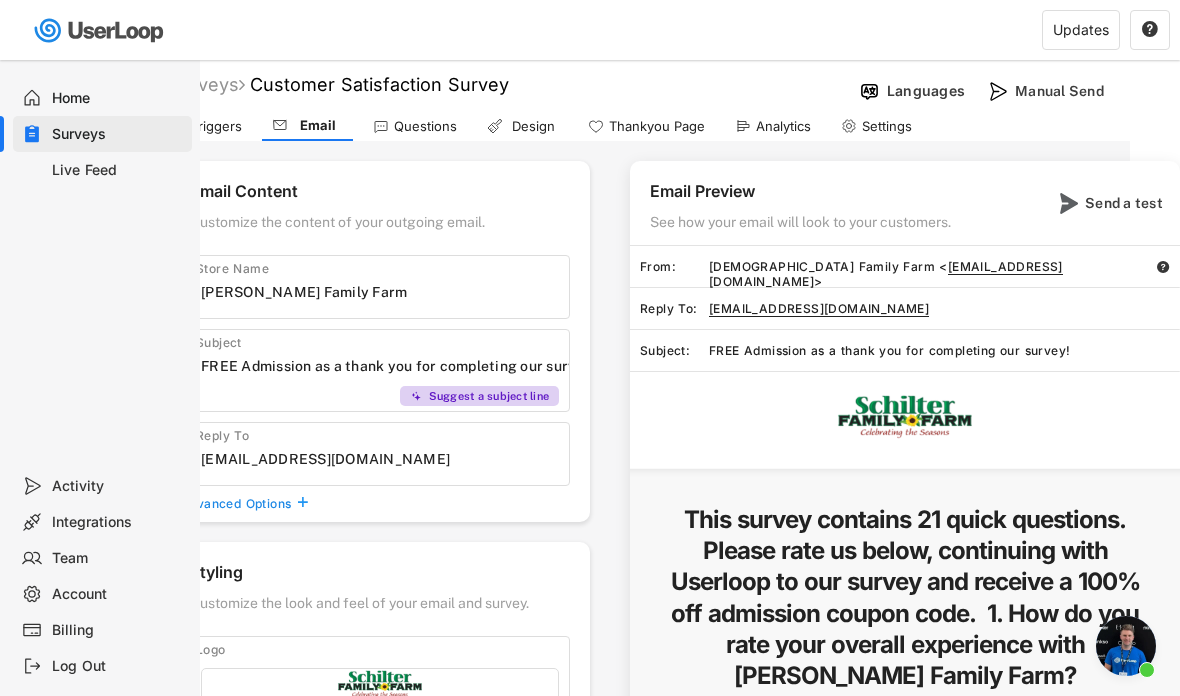 scroll, scrollTop: 0, scrollLeft: 0, axis: both 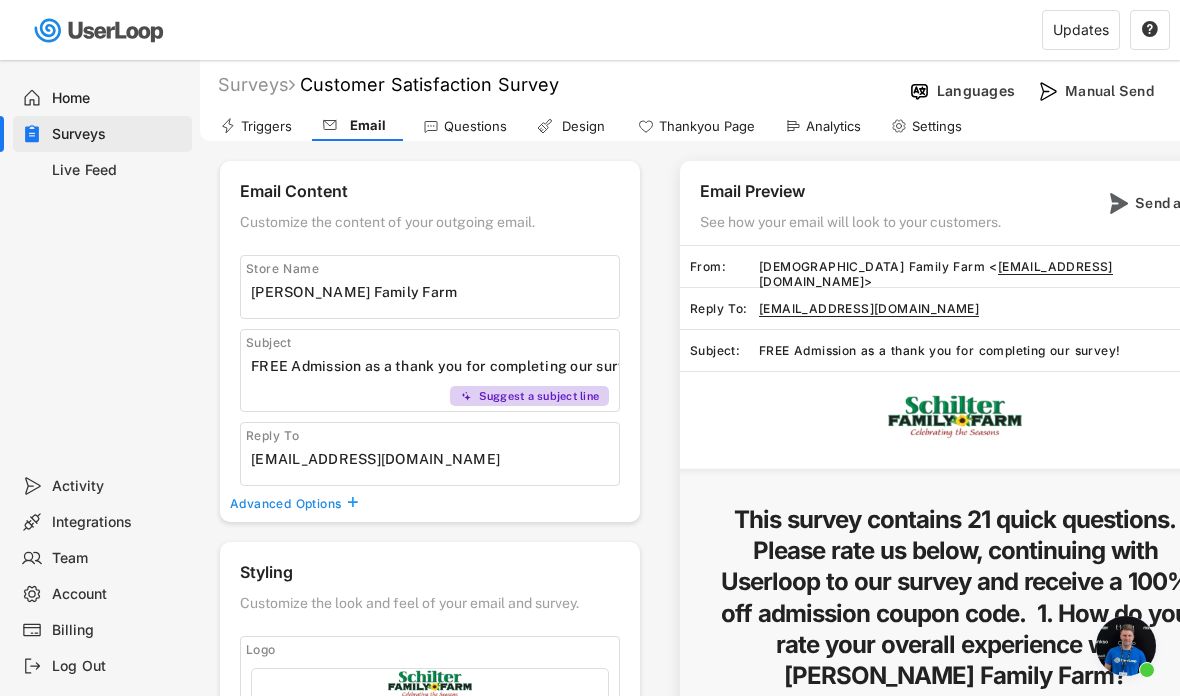 click on "Triggers" at bounding box center [266, 126] 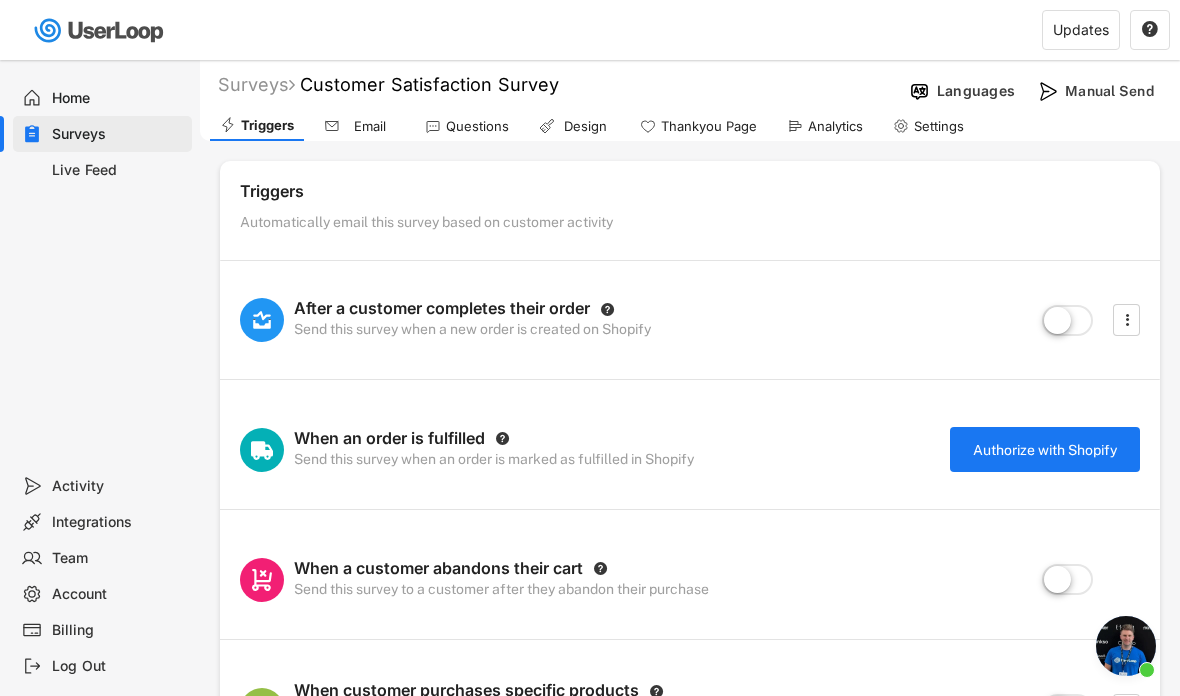 click 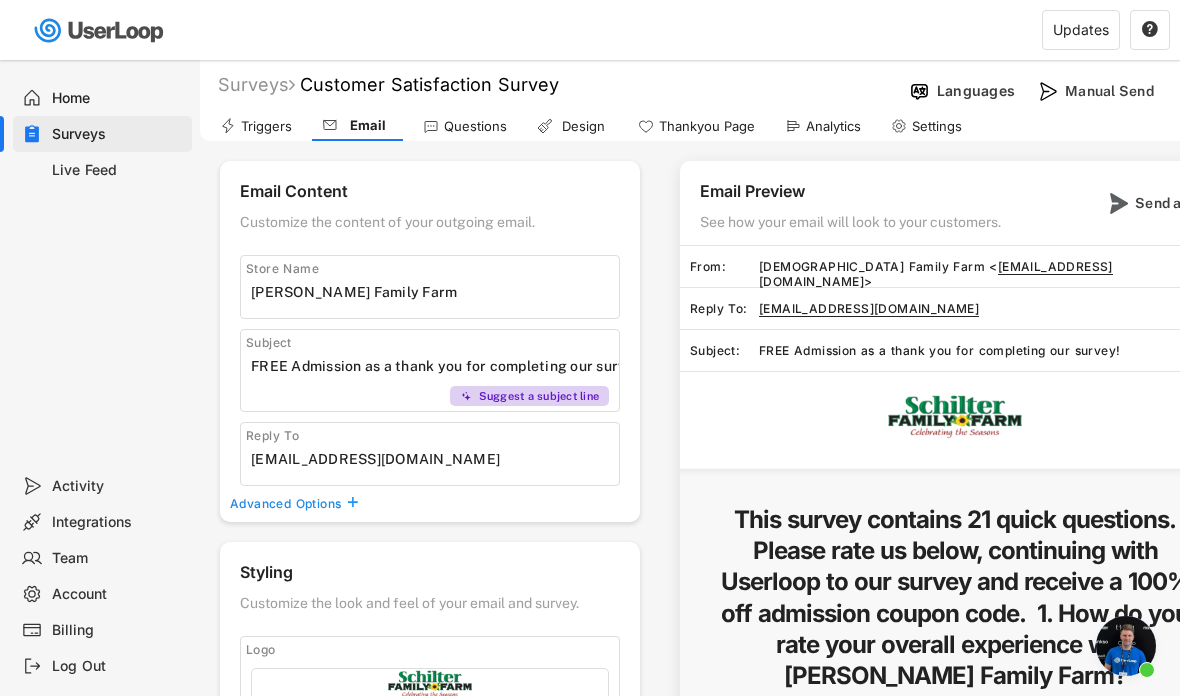 click on "Thankyou Page" at bounding box center [696, 126] 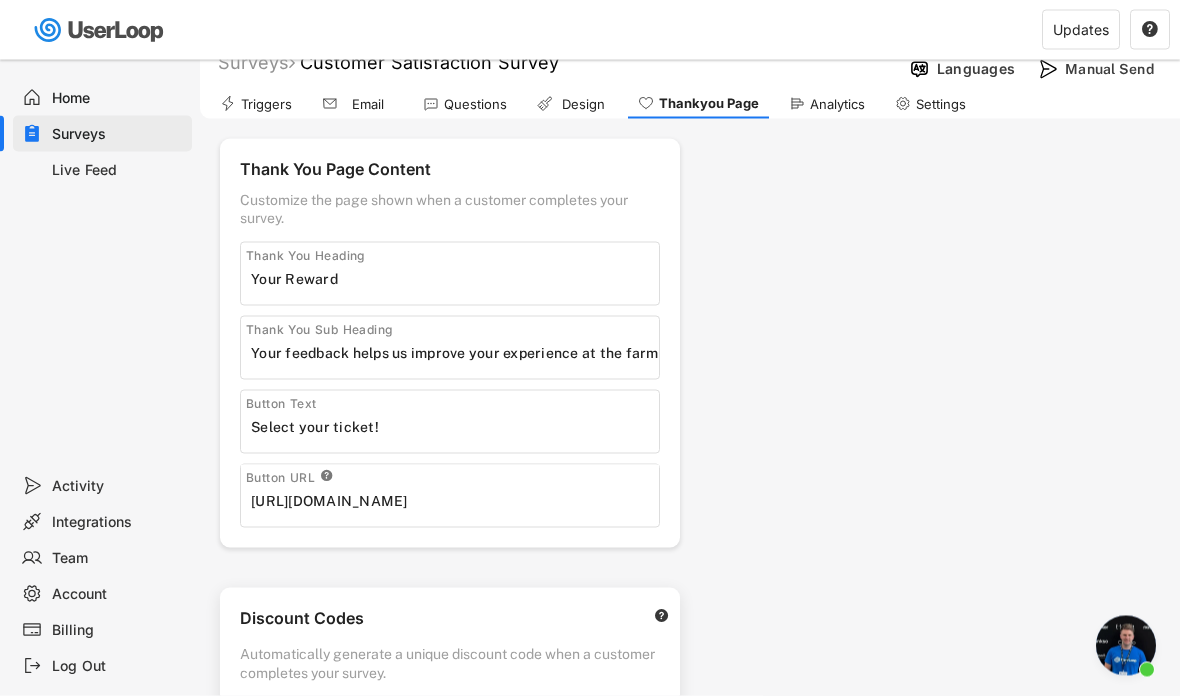 scroll, scrollTop: 0, scrollLeft: 0, axis: both 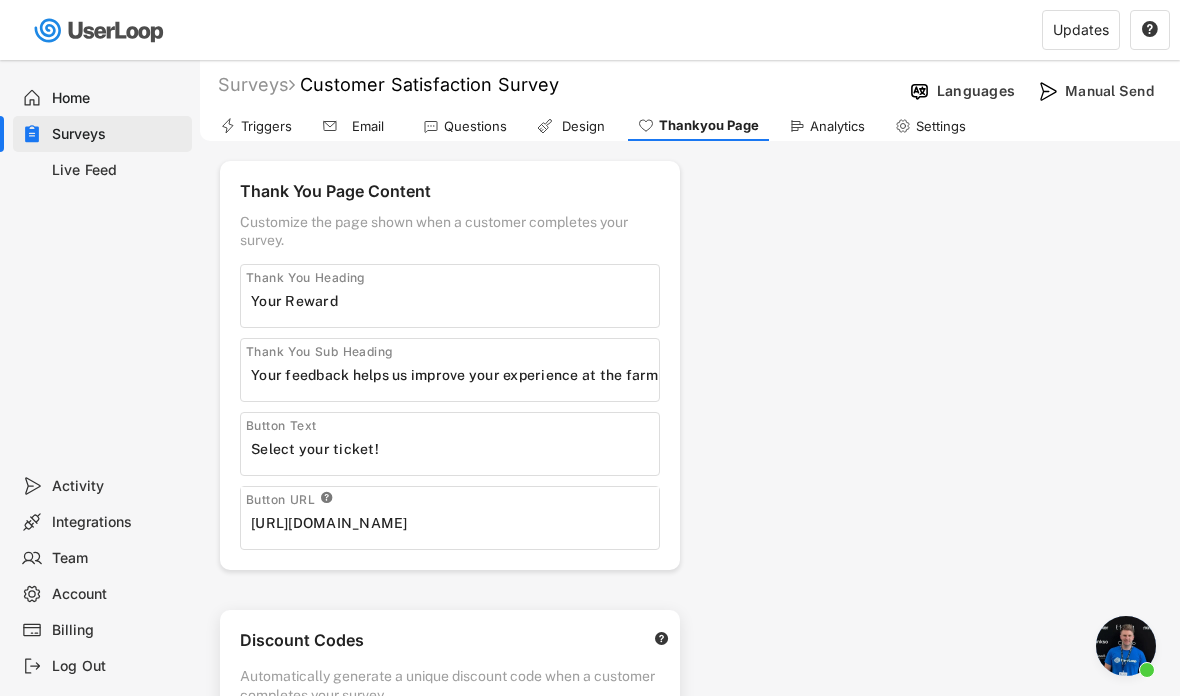 click 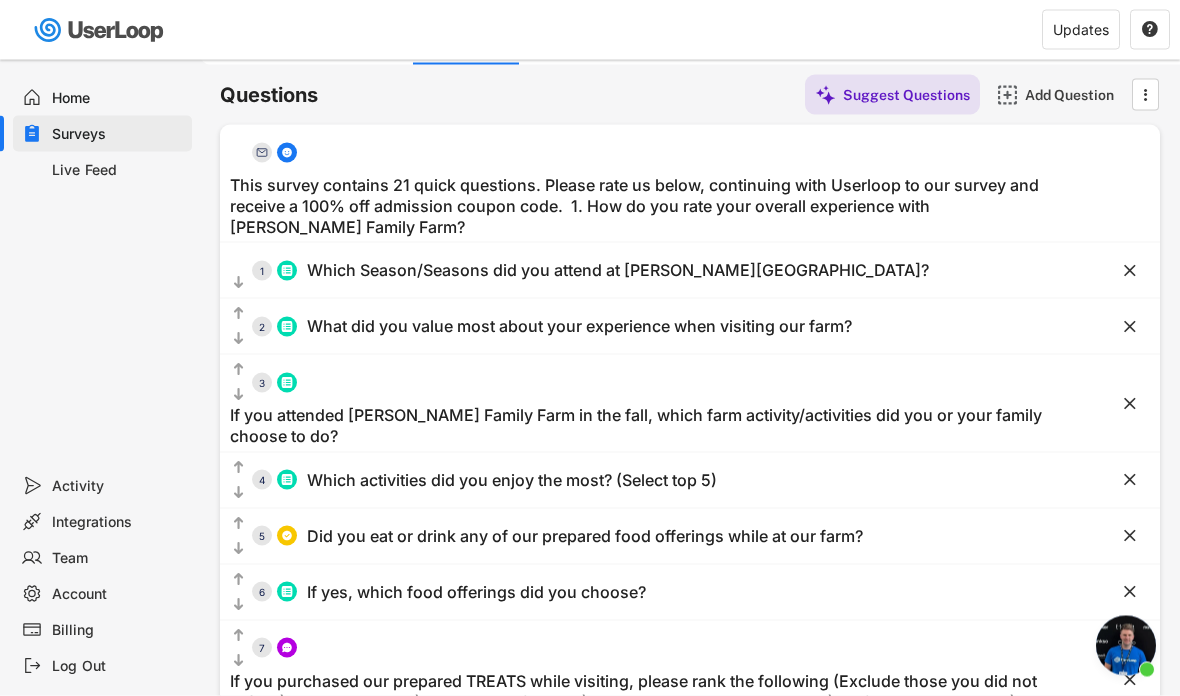 scroll, scrollTop: 0, scrollLeft: 0, axis: both 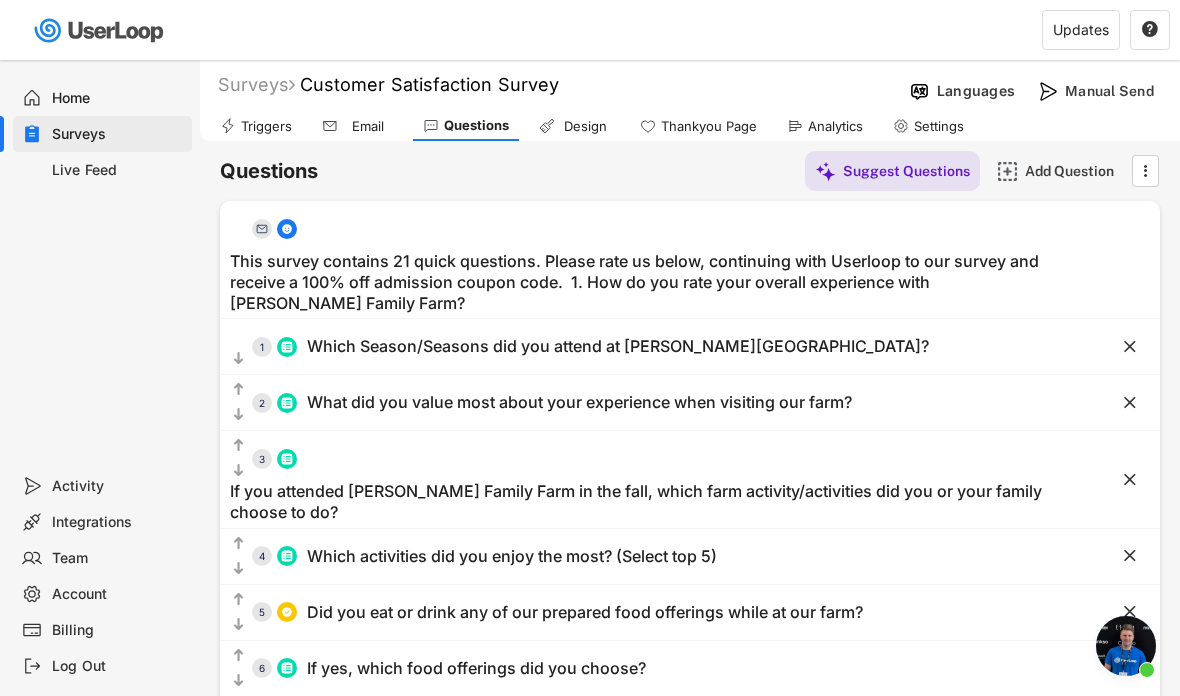 click 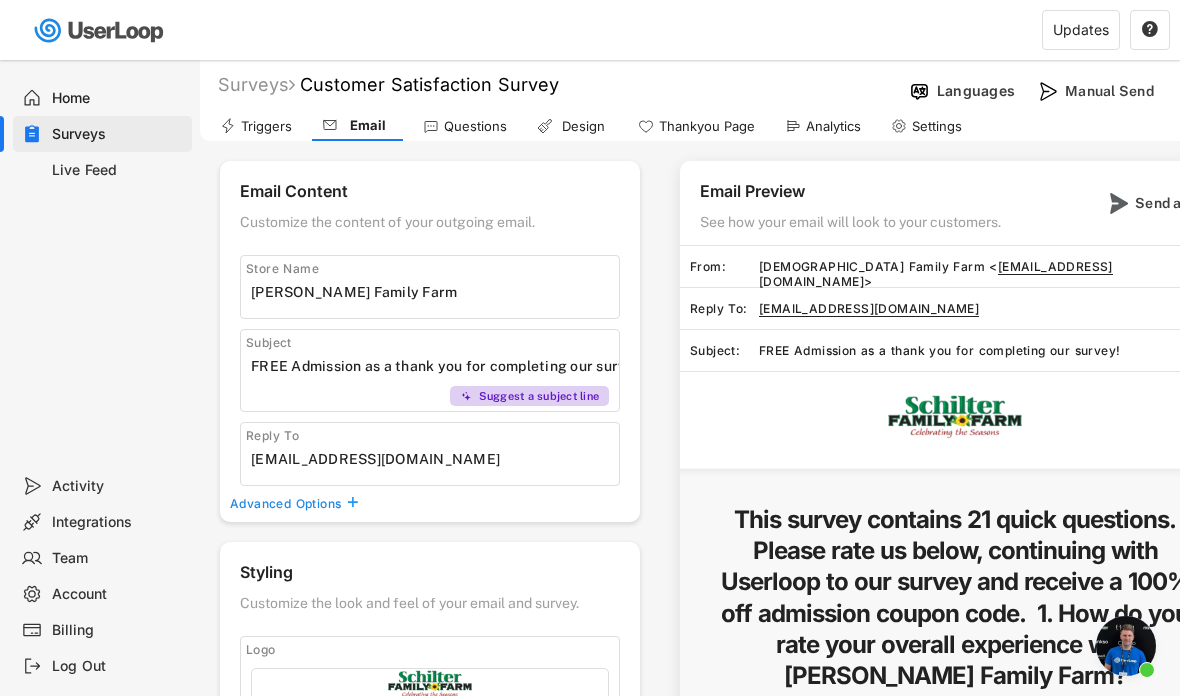 click on "Surveys  Customer Satisfaction Survey Languages Manual Send Triggers Email Questions Design Thankyou Page Analytics Settings Email Content Customize the content of your outgoing email. Store Name Subject Suggest a subject line Reply To Advanced Options

Styling Customize the look and feel of your email and survey. Logo Click to upload an image Delete logo Question Text Color ▼ Submit Button Color ▼ Redirects

Redirect customers who rate you as Great to an external link.
You can use this feature to send happy customers to your favorite review sites like Trustpilot, Google & Yelp. Add Review Site Email Preview See how your email will look to your customers. Send a test From: [PERSON_NAME] Family Farm < [EMAIL_ADDRESS][DOMAIN_NAME] >

Reply To:  [EMAIL_ADDRESS][DOMAIN_NAME] Subject: FREE Admission as a thank you for completing our survey! Click on a reaction below                 Privacy Policy
Unsubscribe" at bounding box center [690, 646] 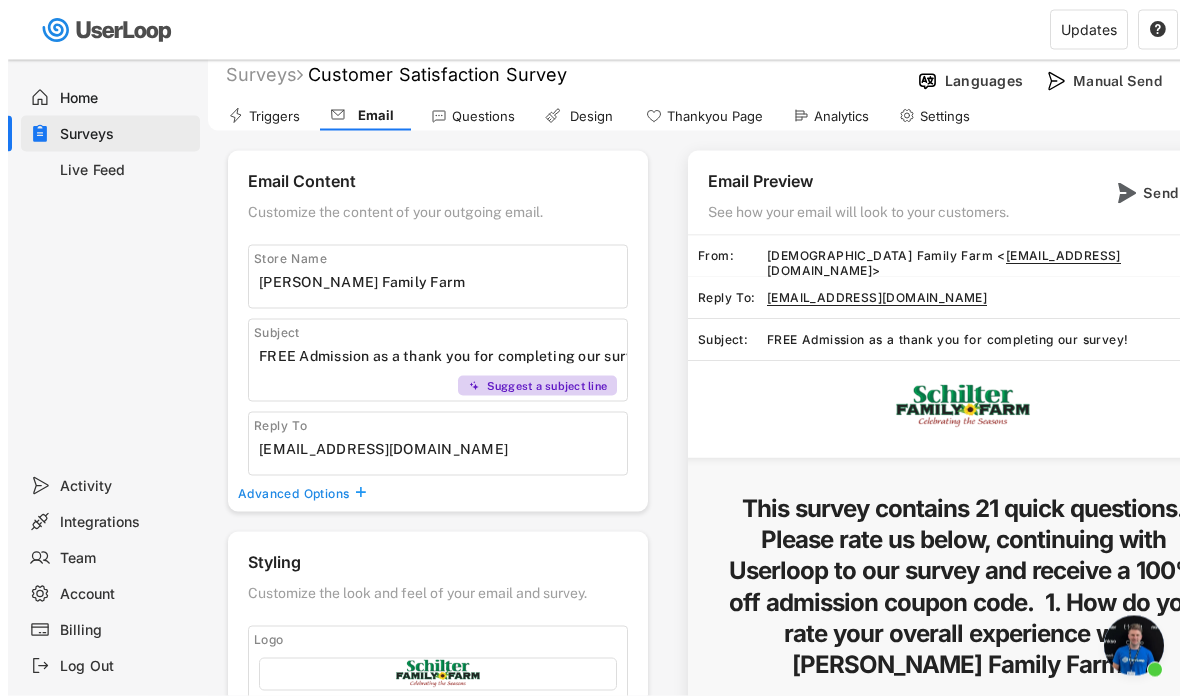 scroll, scrollTop: 0, scrollLeft: 0, axis: both 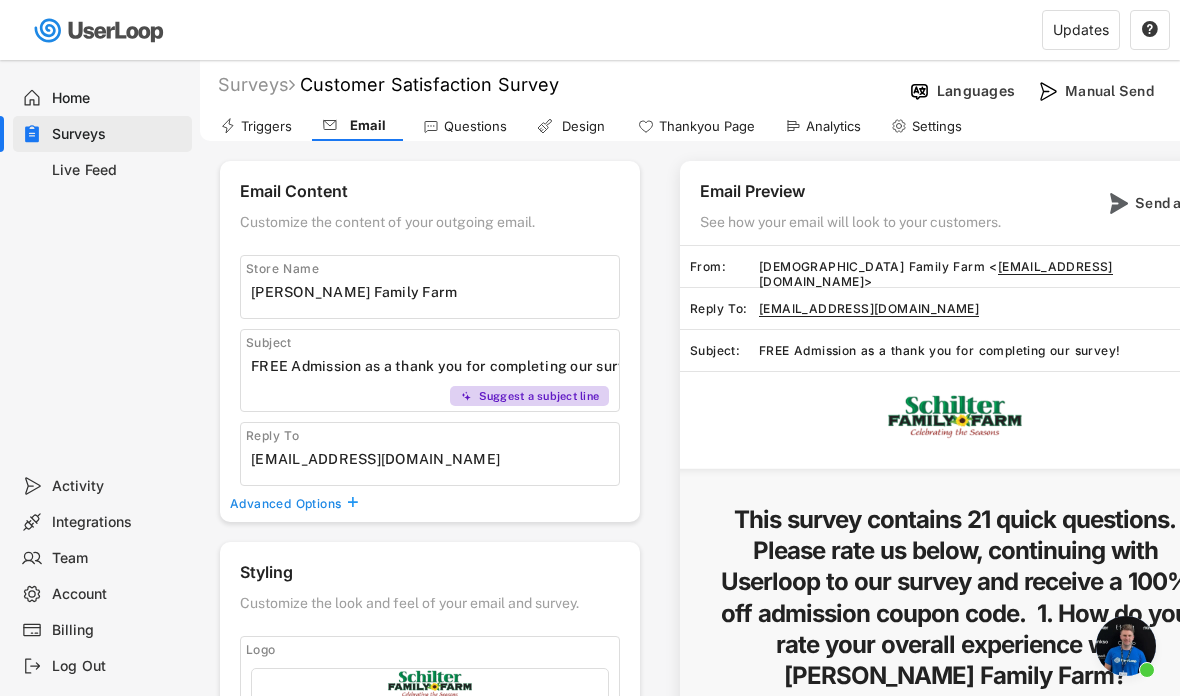 click on "Advanced Options" at bounding box center (287, 504) 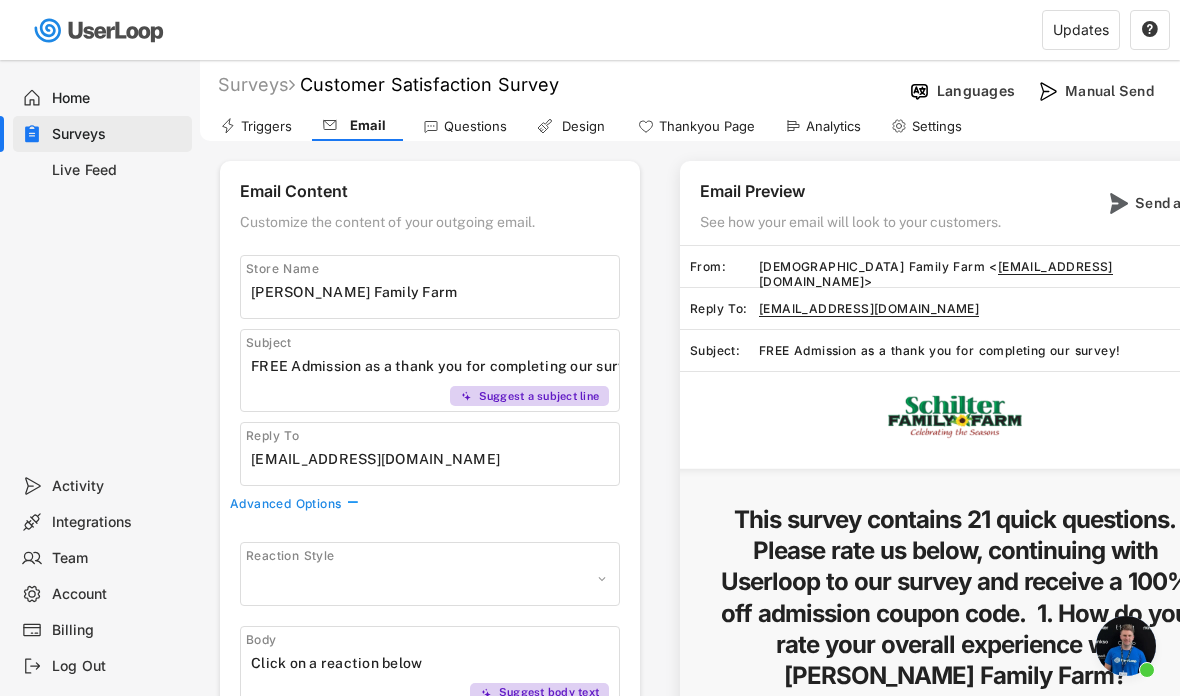 select on ""1348695171700984260__LOOKUP__1606924314316x911513506656550900"" 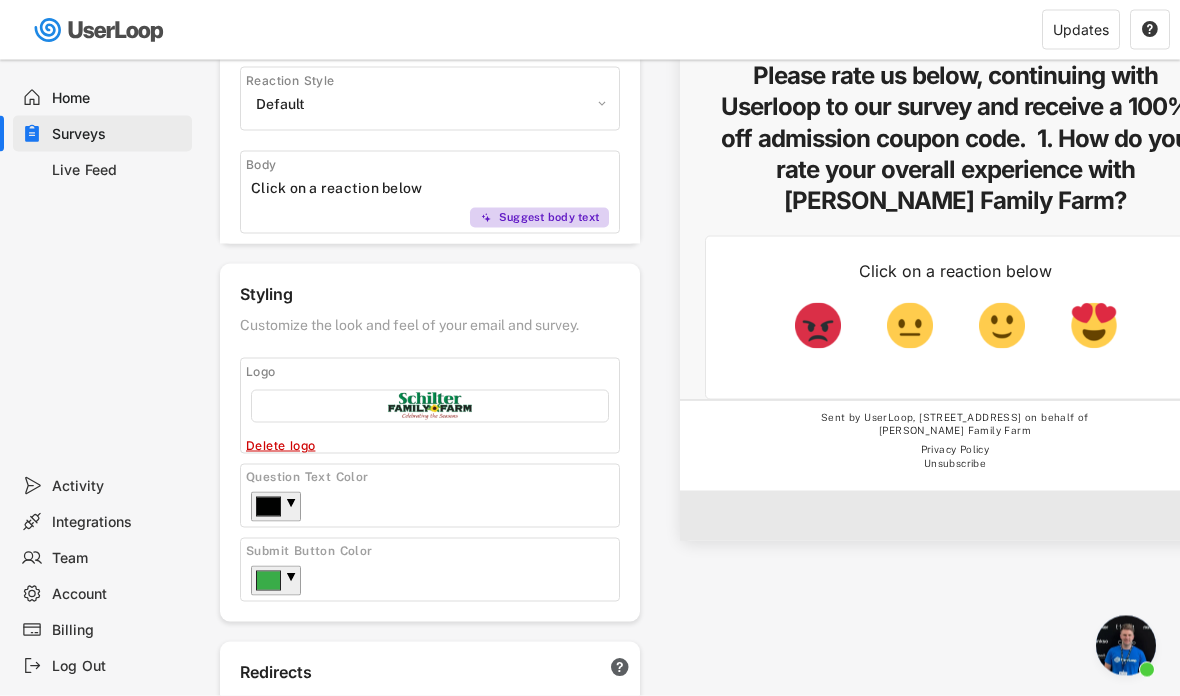 scroll, scrollTop: 0, scrollLeft: 0, axis: both 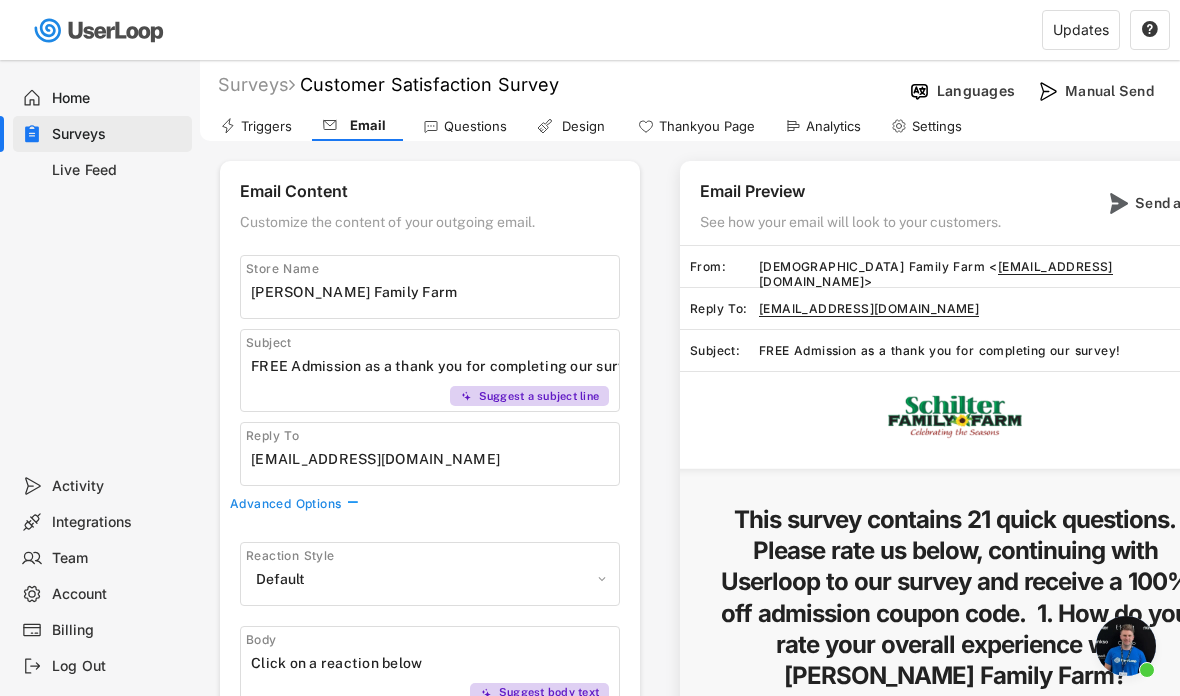 click 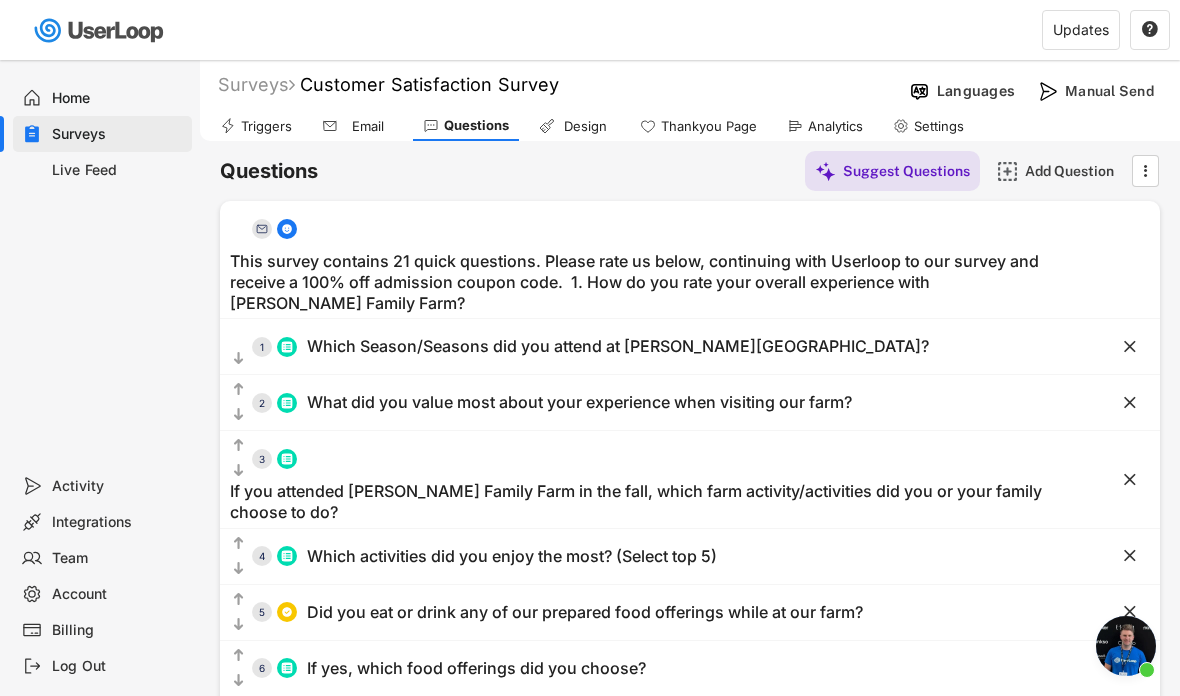 click 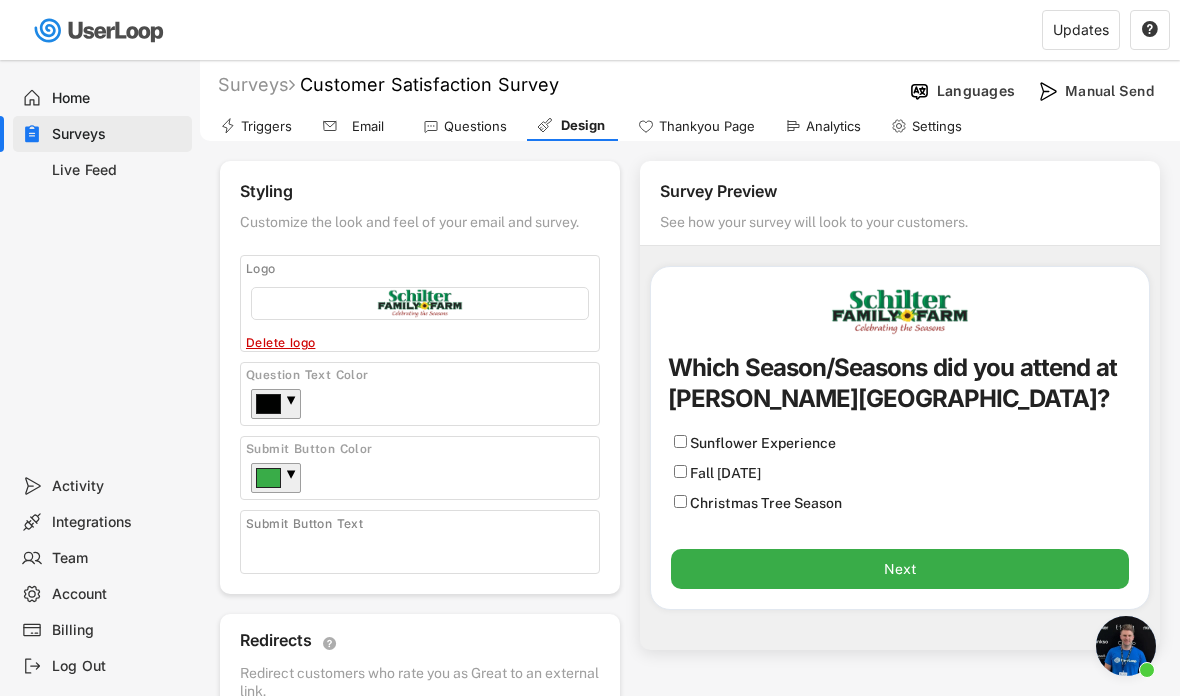 click on "Thankyou Page" at bounding box center [696, 126] 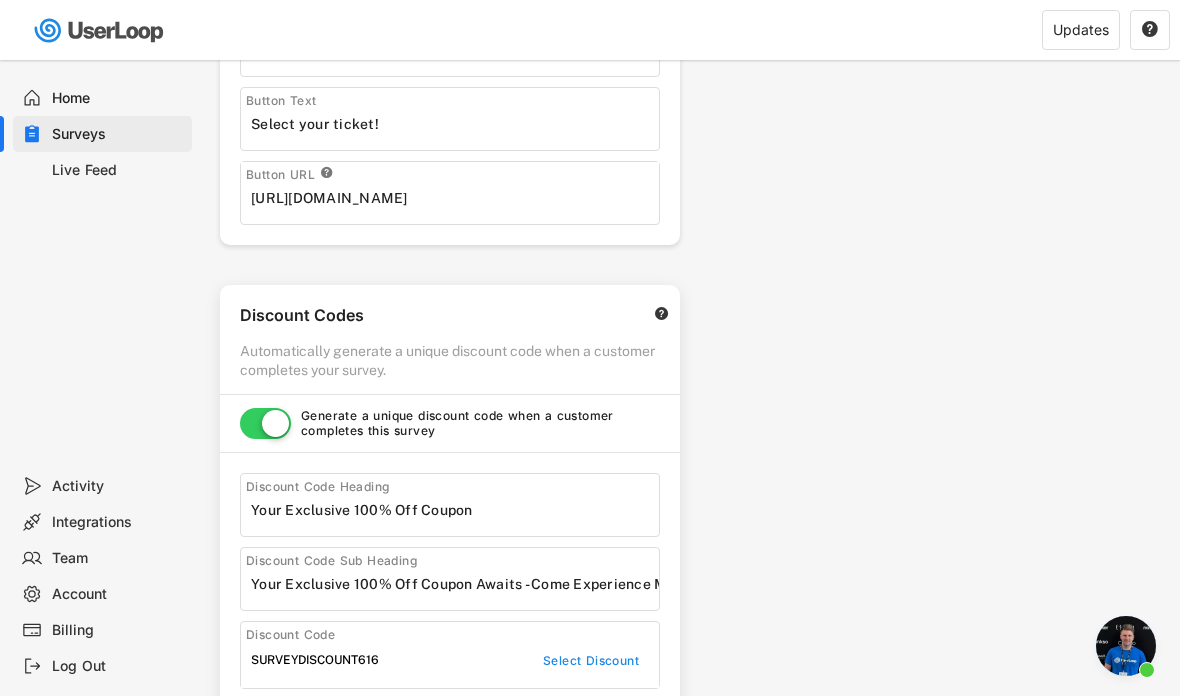 scroll, scrollTop: 0, scrollLeft: 0, axis: both 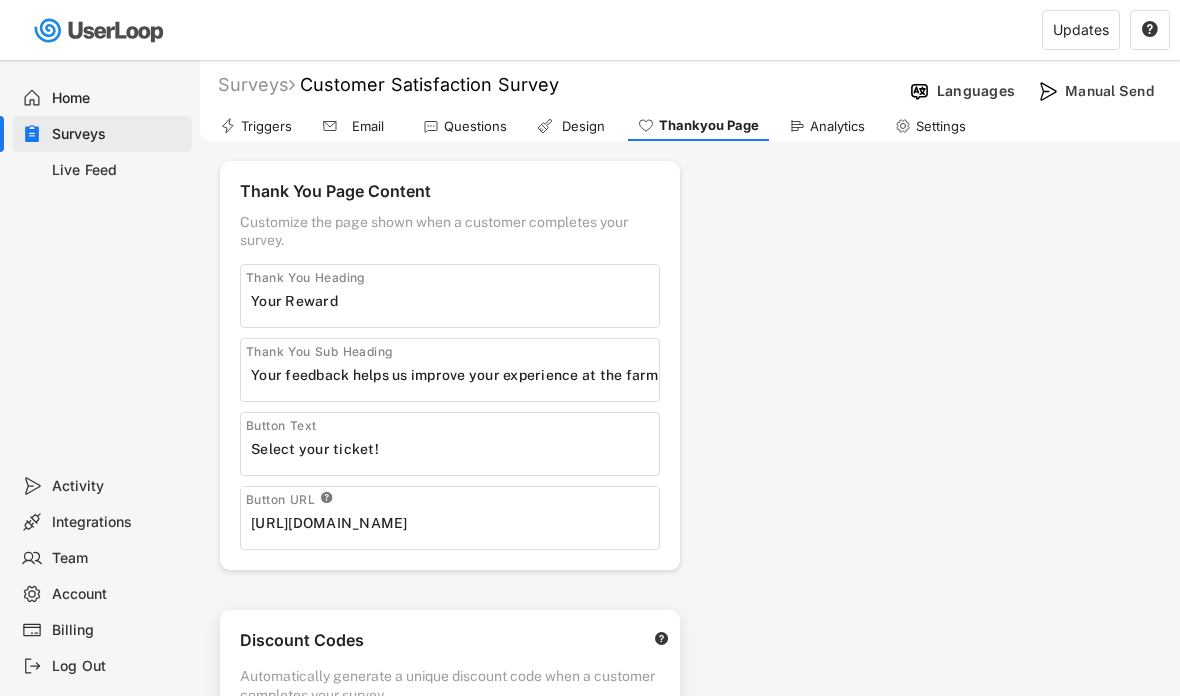 select on ""immediately"" 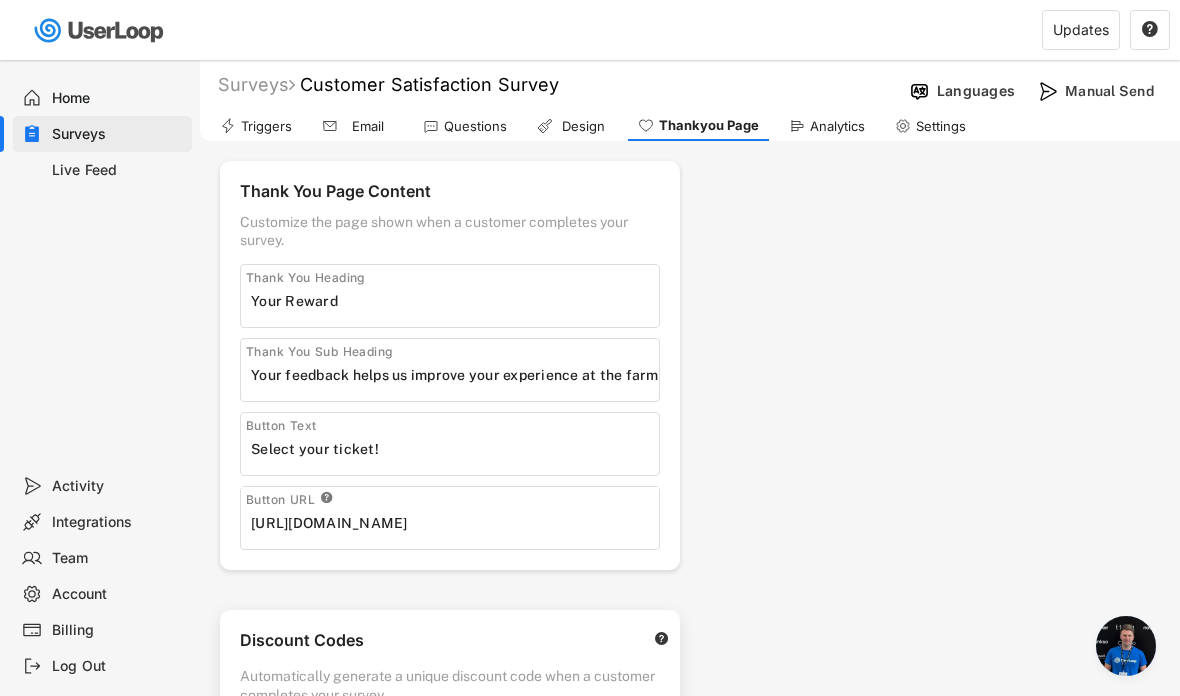 scroll, scrollTop: 1527, scrollLeft: 0, axis: vertical 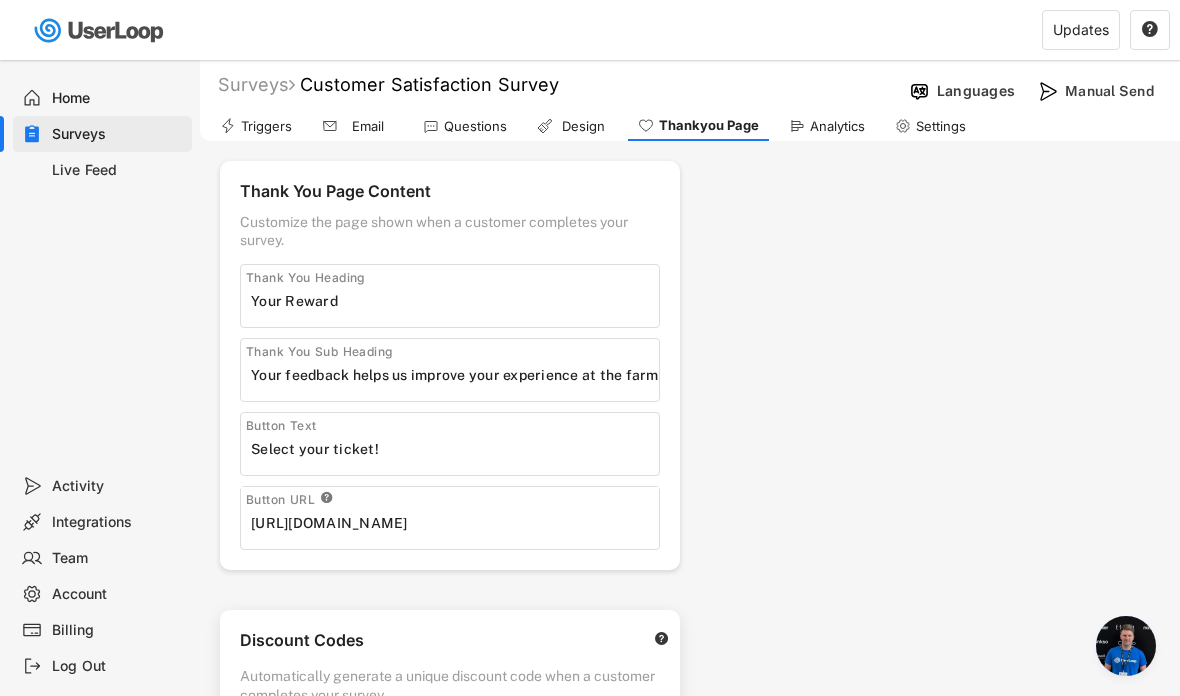 click 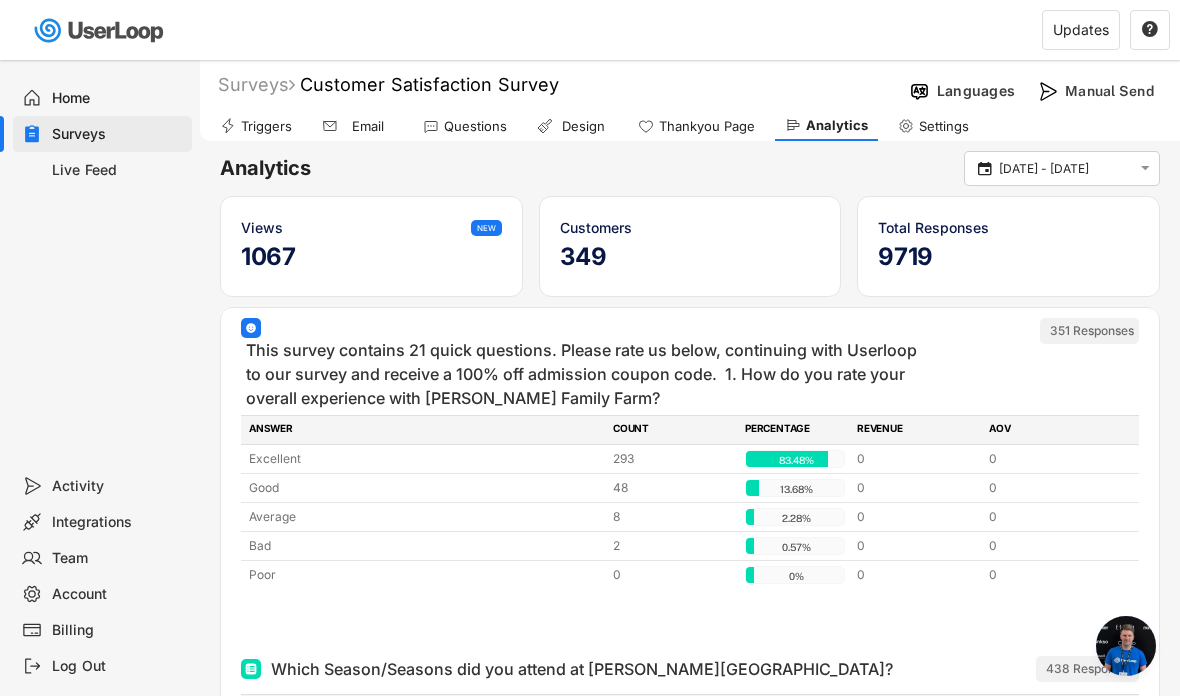 click on "missing element 1% 1% 60.3% 60.3%  Surveys  Customer Satisfaction Survey Languages Manual Send Triggers Email Questions Design Thankyou Page Analytics Settings Thank You Page Content Customize the page shown when a customer completes your survey. Thank You Heading Thank You Sub Heading Button Text Button URL

Discount Codes

Automatically generate a unique discount code when a customer completes your survey.
Generate a unique discount code when a customer completes this survey Discount Code Heading Discount Code Sub Heading Discount Code SURVEYDISCOUNT616 Select Discount Manage discount codes in Shopify Send the discount by email
Send an email containing the discount code when a customer responds to your survey Send the email: Send the email... Immediately in 1 hour in 6 hours in 1 day in 2 days in 3 days in 4 days in 5 days in 7 days in 10 days in 14 days in 30 days in 60 days Preview & Edit Email" at bounding box center (590, 348) 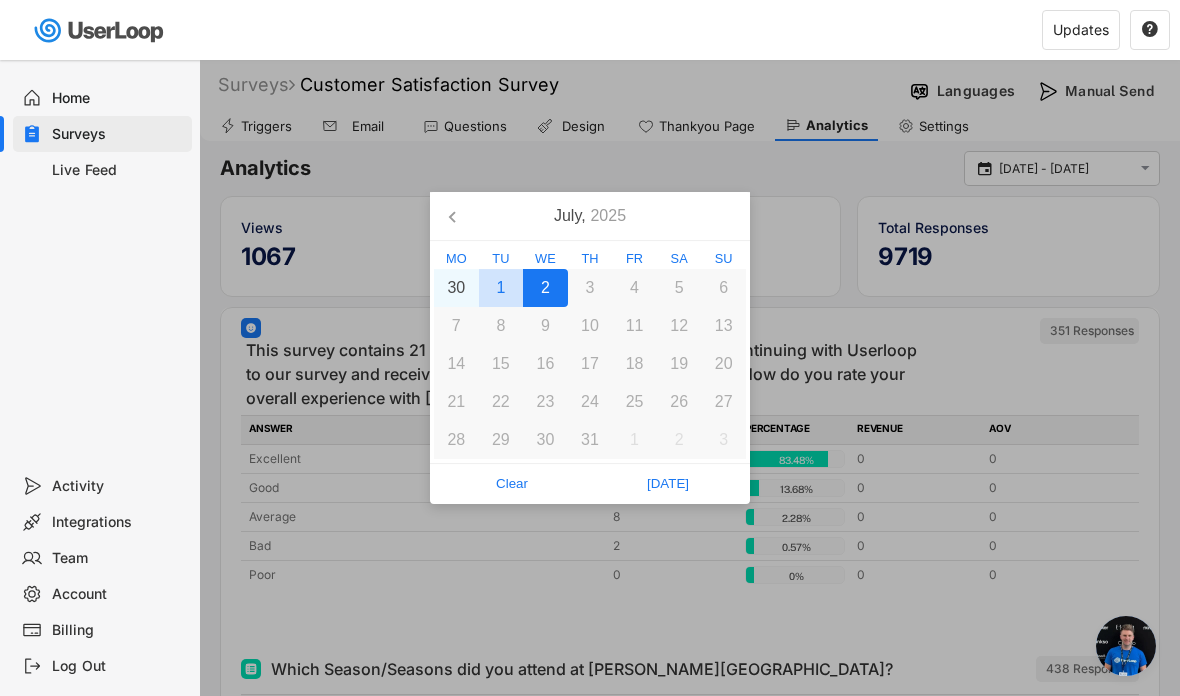 click on "1" at bounding box center (501, 288) 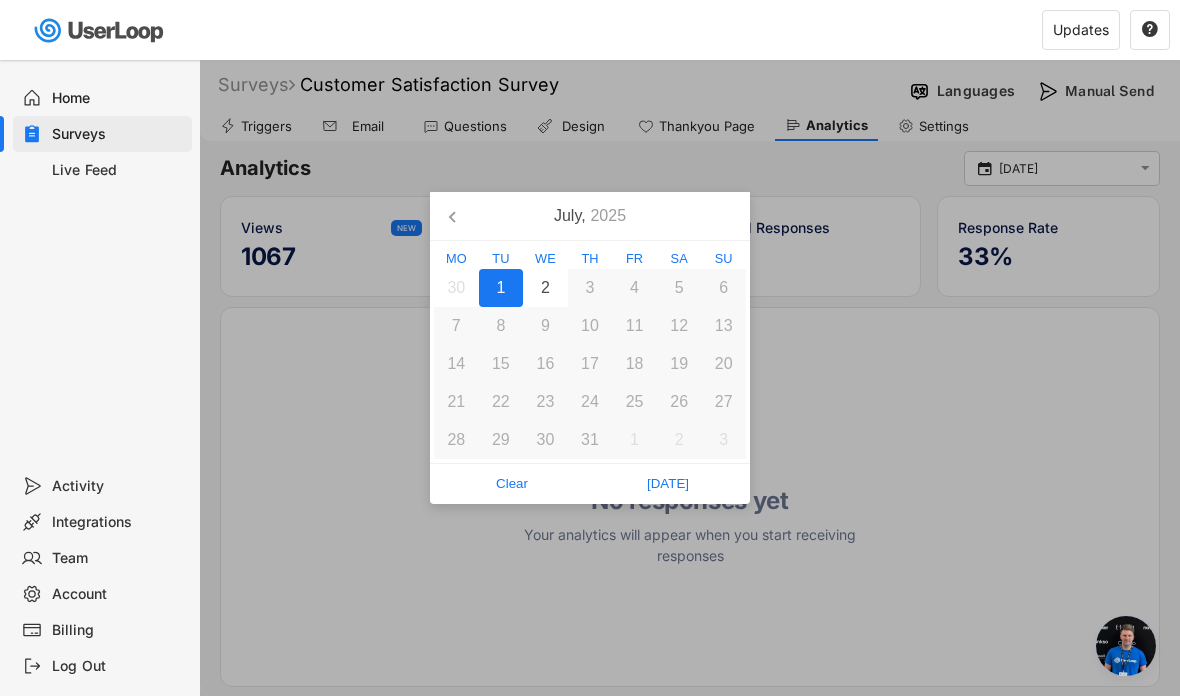 click on "[DATE]" at bounding box center [668, 484] 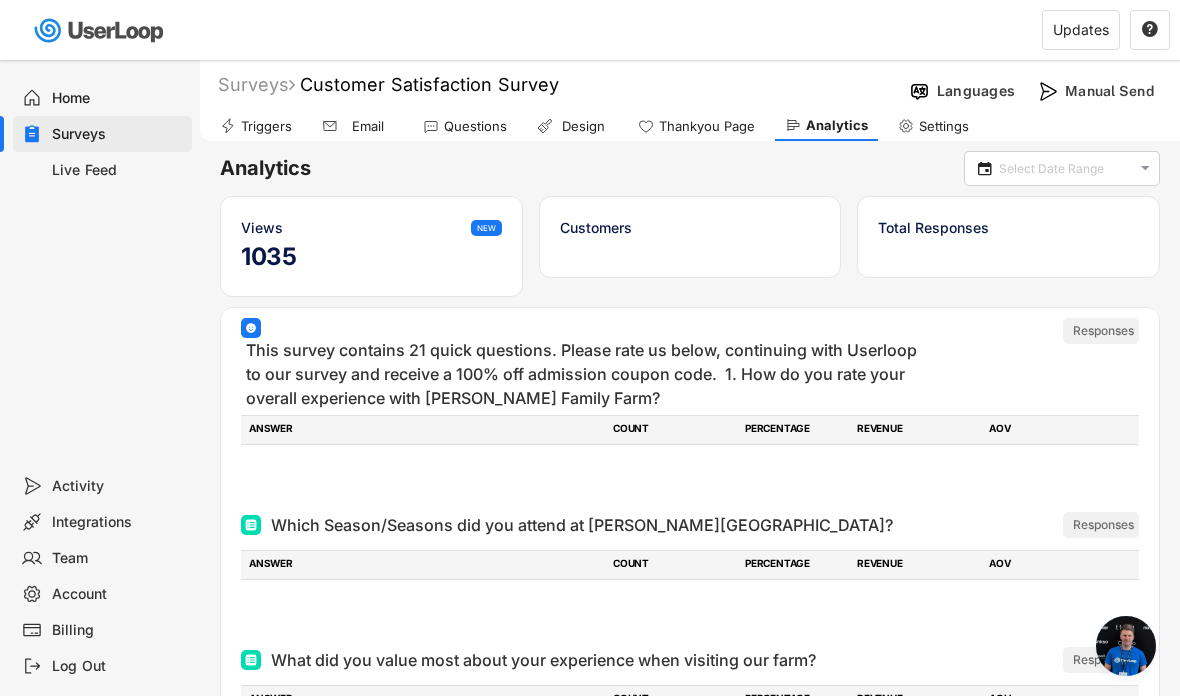 click on "Customers" at bounding box center [690, 237] 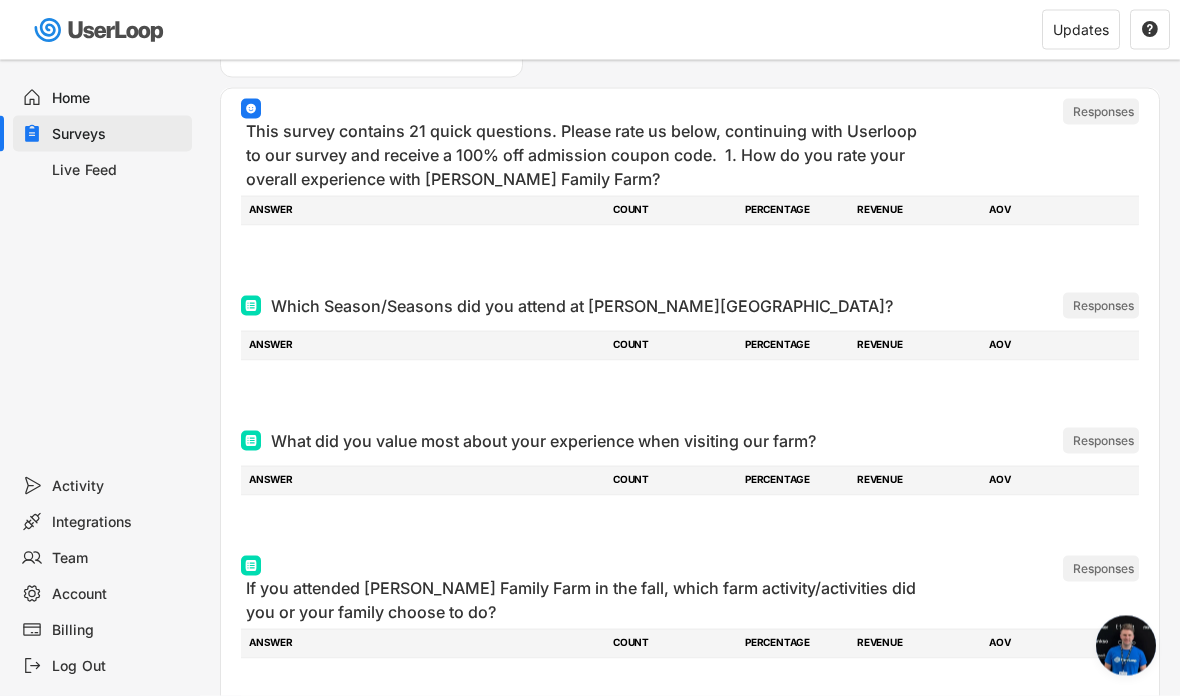 scroll, scrollTop: 0, scrollLeft: 0, axis: both 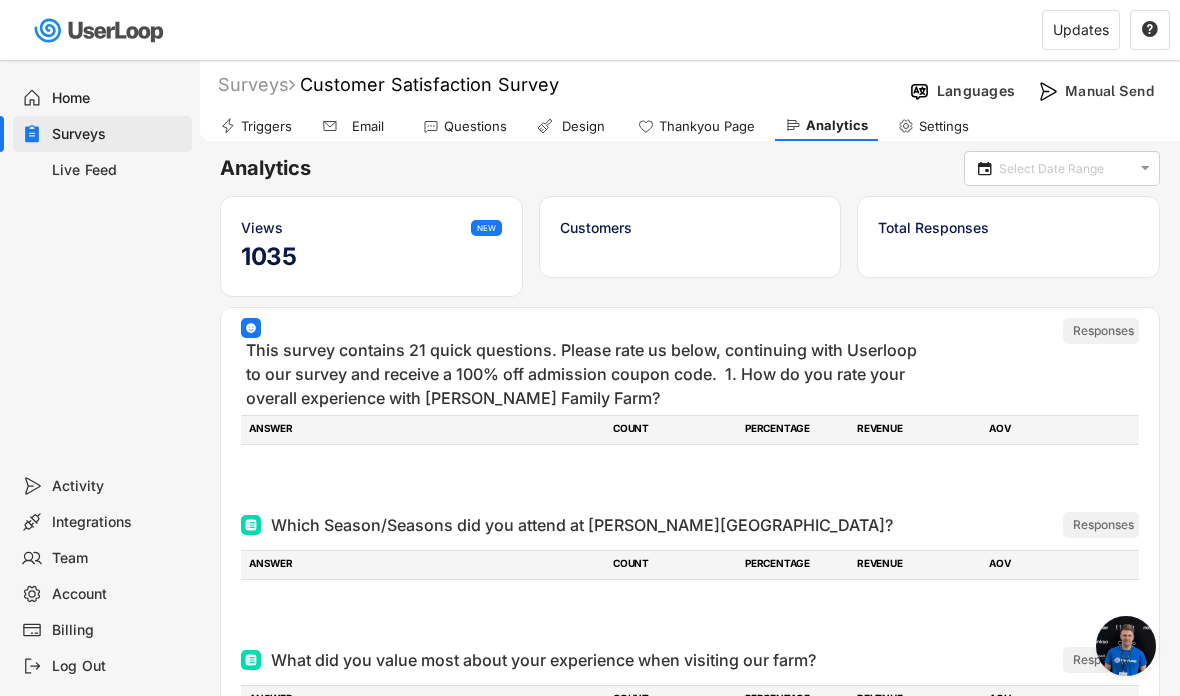 click on "missing element 1% 1% 60.3% 60.3%  Surveys  Customer Satisfaction Survey Languages Manual Send Triggers Email Questions Design Thankyou Page Analytics Settings Thank You Page Content Customize the page shown when a customer completes your survey. Thank You Heading Thank You Sub Heading Button Text Button URL

Discount Codes

Automatically generate a unique discount code when a customer completes your survey.
Generate a unique discount code when a customer completes this survey Discount Code Heading Discount Code Sub Heading Discount Code SURVEYDISCOUNT616 Select Discount Manage discount codes in Shopify Send the discount by email
Send an email containing the discount code when a customer responds to your survey Send the email: Send the email... Immediately in 1 hour in 6 hours in 1 day in 2 days in 3 days in 4 days in 5 days in 7 days in 10 days in 14 days in 30 days in 60 days Preview & Edit Email" at bounding box center [590, 348] 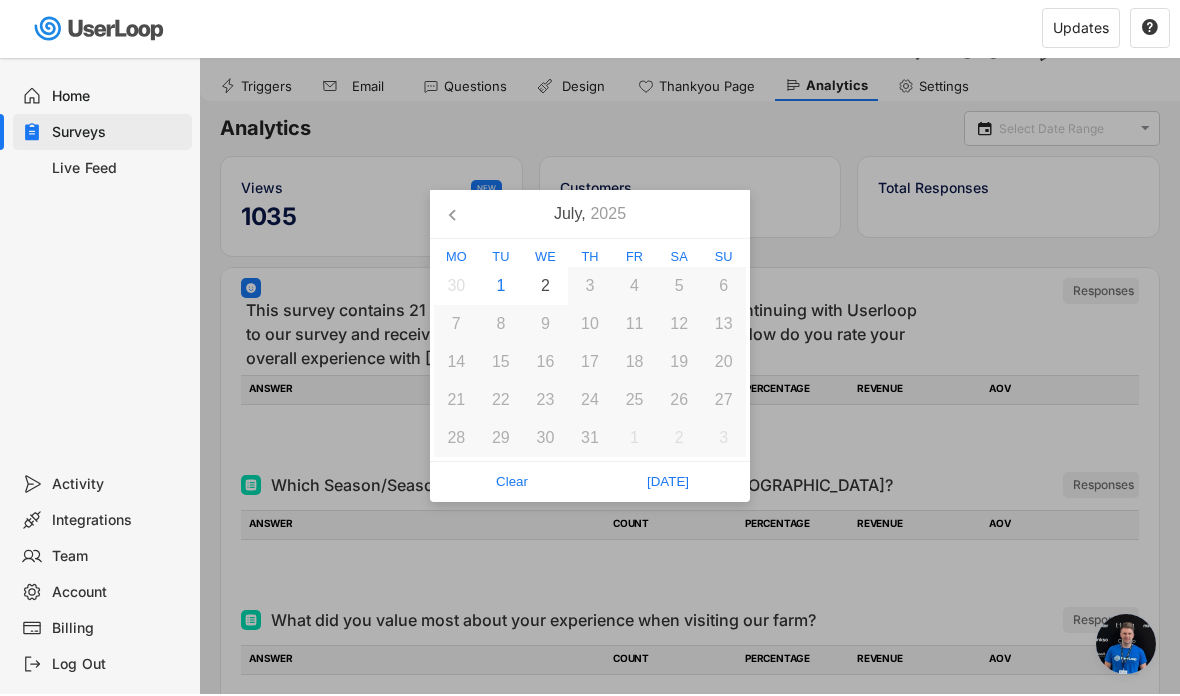click on "1" at bounding box center [501, 288] 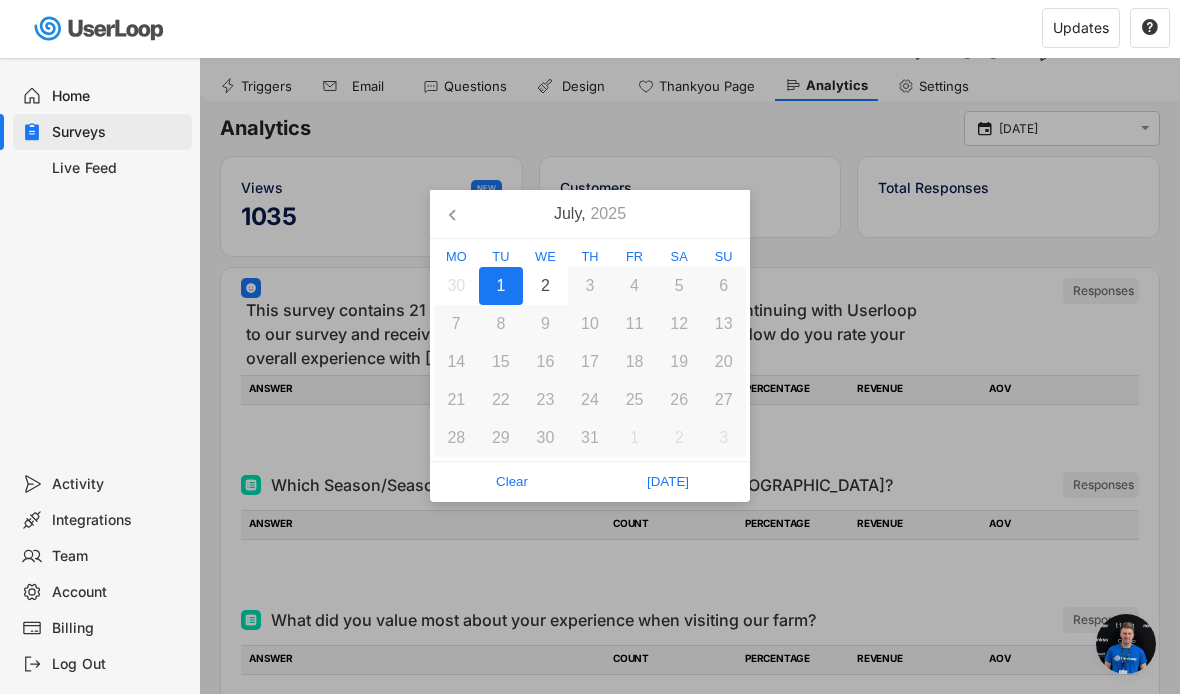 scroll, scrollTop: 40, scrollLeft: 0, axis: vertical 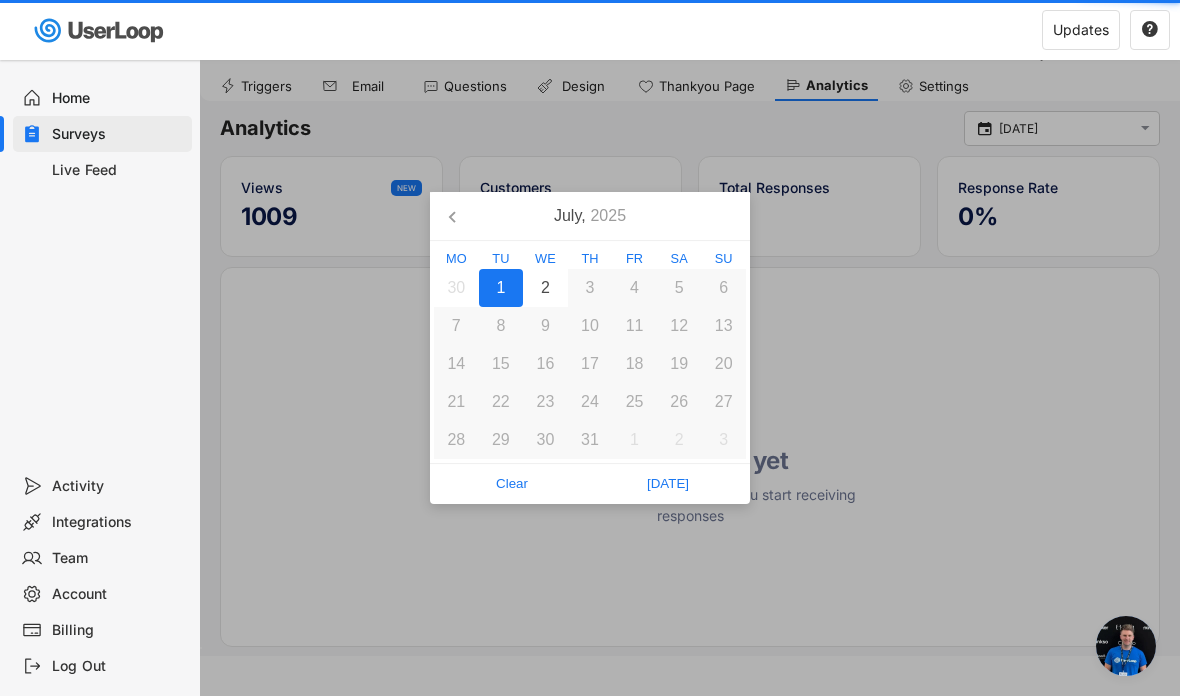 click on "30" at bounding box center (456, 288) 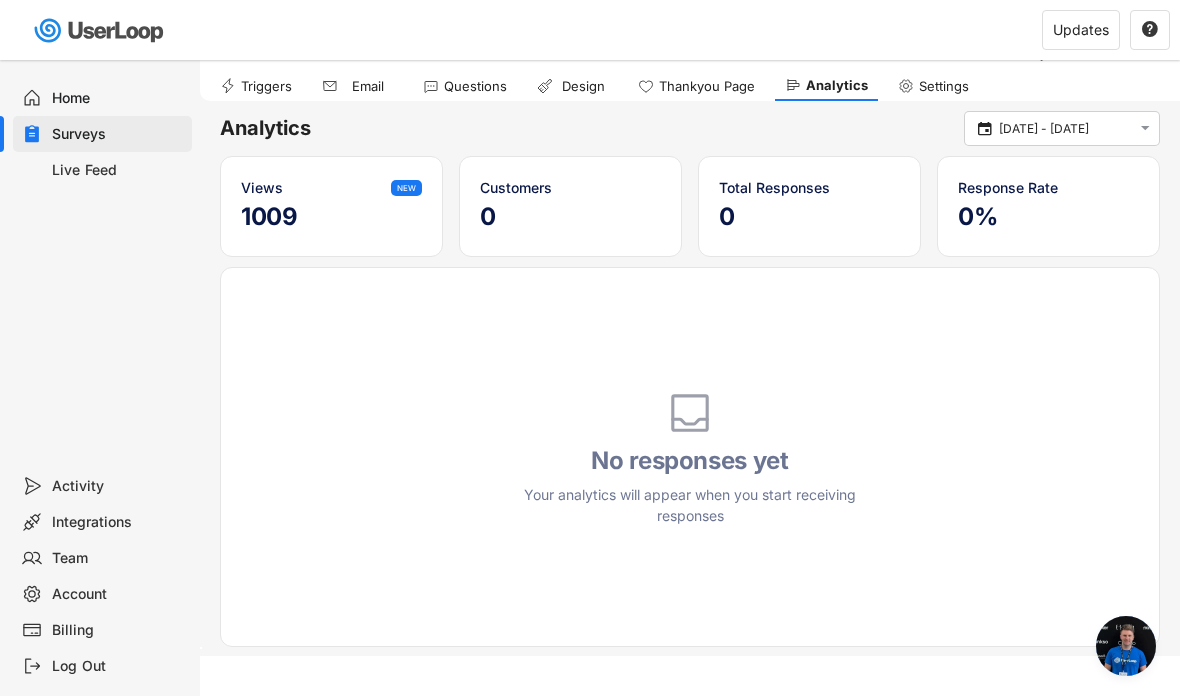 click on "missing element 1% 1% 60.3% 60.3%  Surveys  Customer Satisfaction Survey Languages Manual Send Triggers Email Questions Design Thankyou Page Analytics Settings Thank You Page Content Customize the page shown when a customer completes your survey. Thank You Heading Thank You Sub Heading Button Text Button URL

Discount Codes

Automatically generate a unique discount code when a customer completes your survey.
Generate a unique discount code when a customer completes this survey Discount Code Heading Discount Code Sub Heading Discount Code SURVEYDISCOUNT616 Select Discount Manage discount codes in Shopify Send the discount by email
Send an email containing the discount code when a customer responds to your survey Send the email: Send the email... Immediately in 1 hour in 6 hours in 1 day in 2 days in 3 days in 4 days in 5 days in 7 days in 10 days in 14 days in 30 days in 60 days Preview & Edit Email" at bounding box center [590, 308] 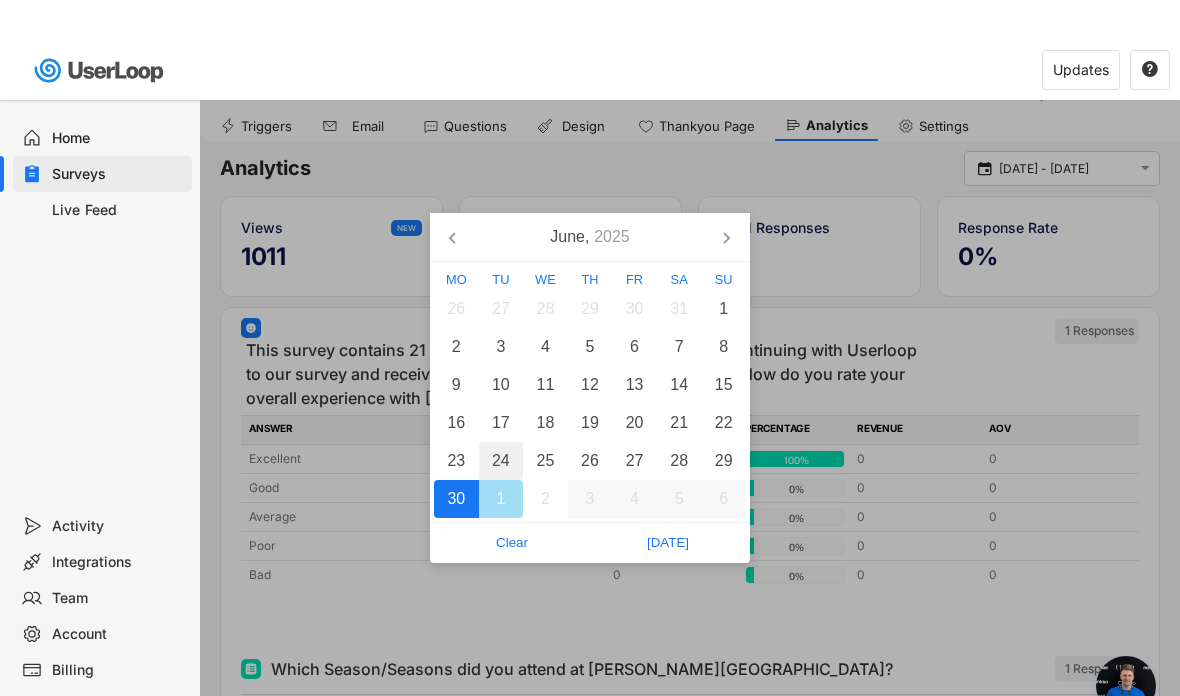 click on "24" at bounding box center (501, 421) 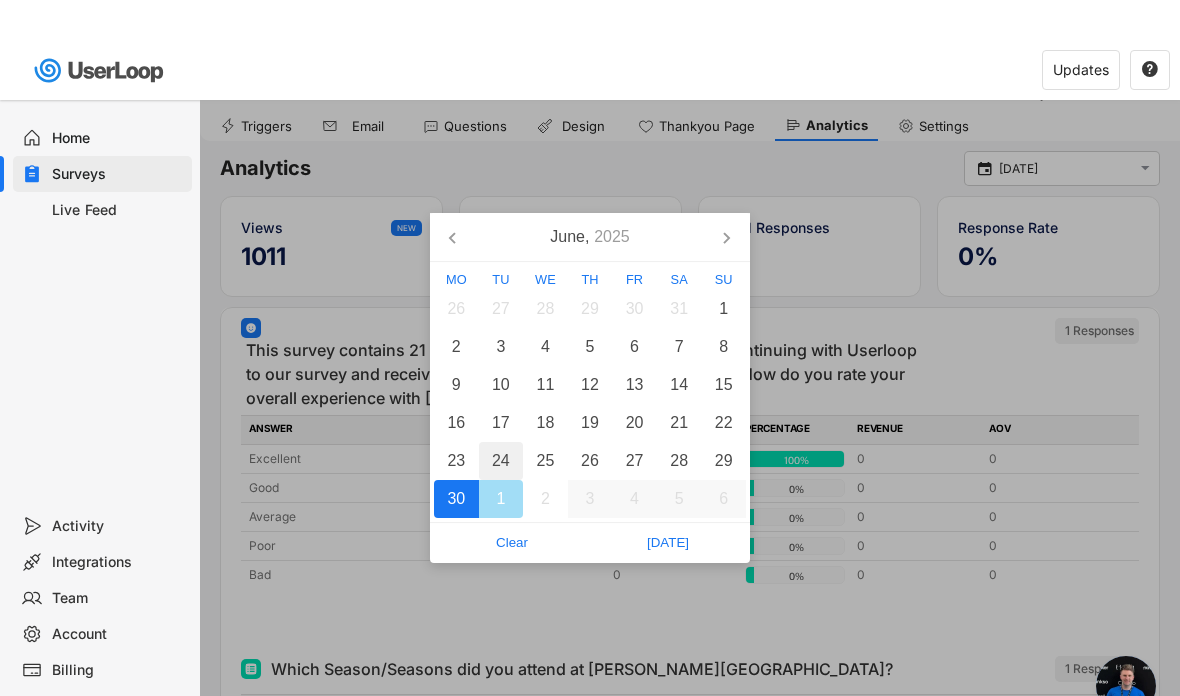 scroll, scrollTop: 0, scrollLeft: 0, axis: both 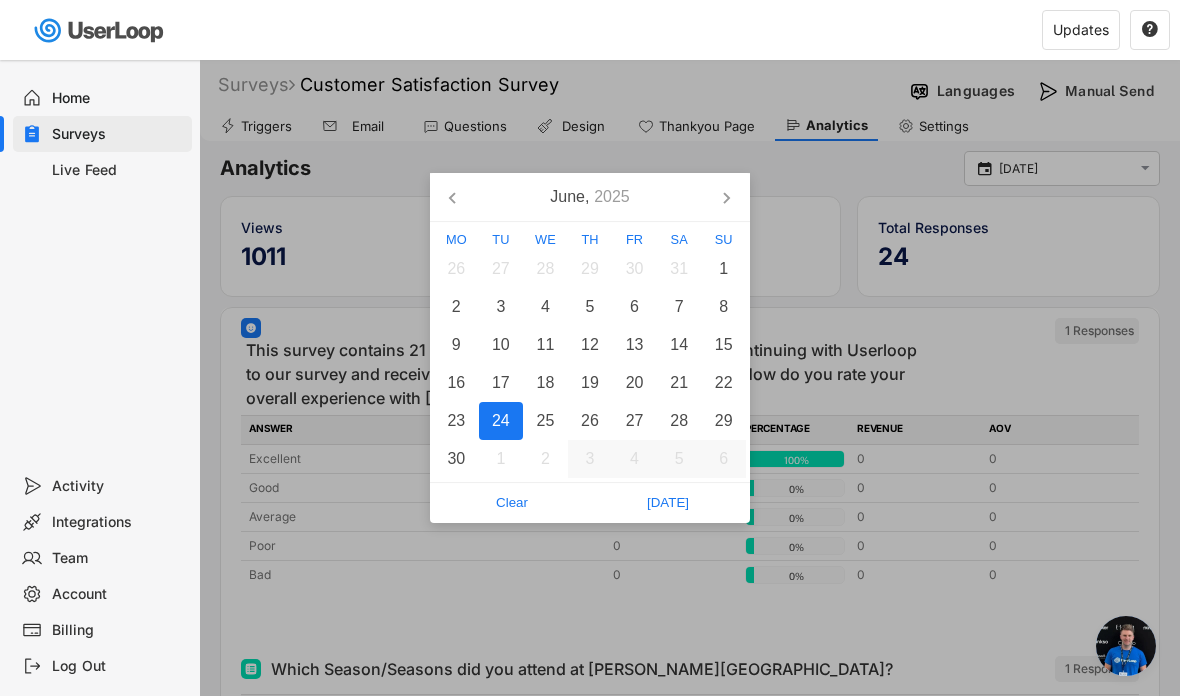 click on "1" at bounding box center (501, 459) 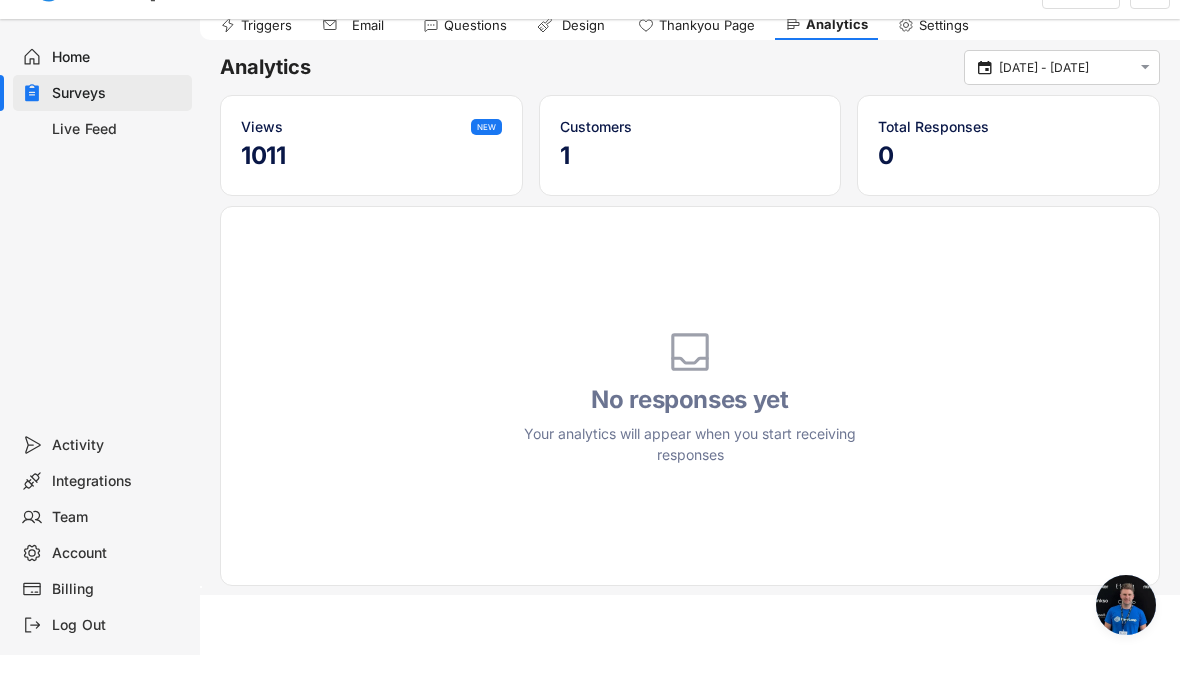 scroll, scrollTop: 0, scrollLeft: 0, axis: both 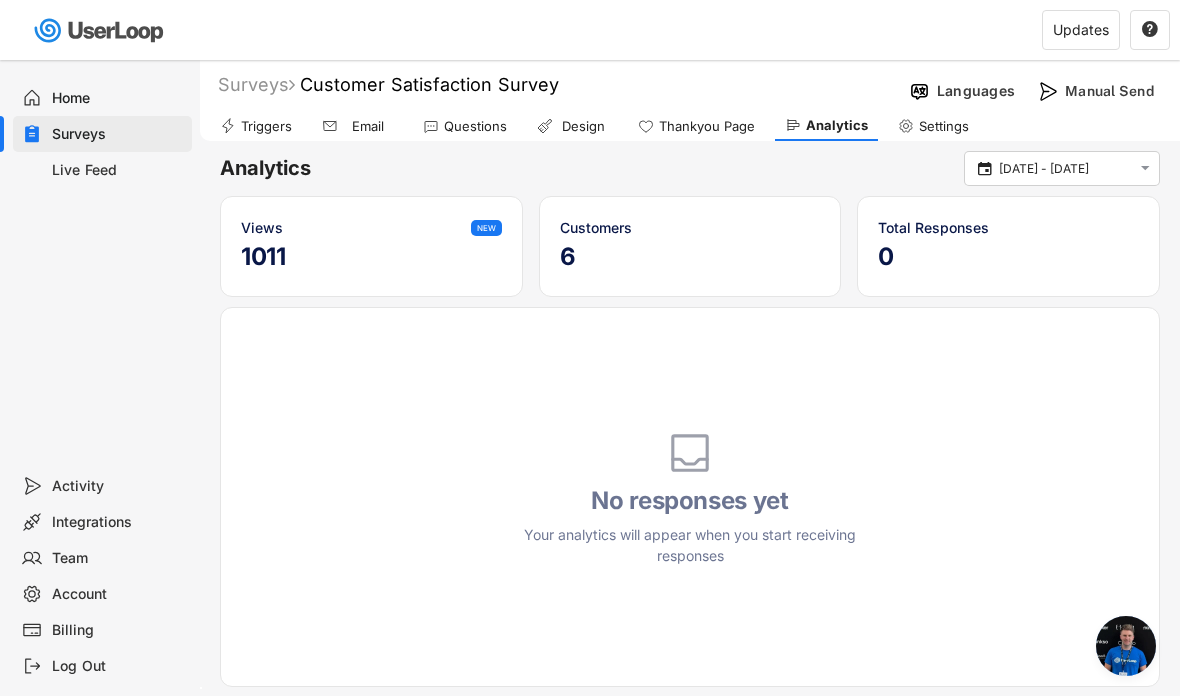 click on "missing element 1% 1% 60.3% 60.3%  Surveys  Customer Satisfaction Survey Languages Manual Send Triggers Email Questions Design Thankyou Page Analytics Settings Thank You Page Content Customize the page shown when a customer completes your survey. Thank You Heading Thank You Sub Heading Button Text Button URL

Discount Codes

Automatically generate a unique discount code when a customer completes your survey.
Generate a unique discount code when a customer completes this survey Discount Code Heading Discount Code Sub Heading Discount Code SURVEYDISCOUNT616 Select Discount Manage discount codes in Shopify Send the discount by email
Send an email containing the discount code when a customer responds to your survey Send the email: Send the email... Immediately in 1 hour in 6 hours in 1 day in 2 days in 3 days in 4 days in 5 days in 7 days in 10 days in 14 days in 30 days in 60 days Preview & Edit Email" at bounding box center [590, 348] 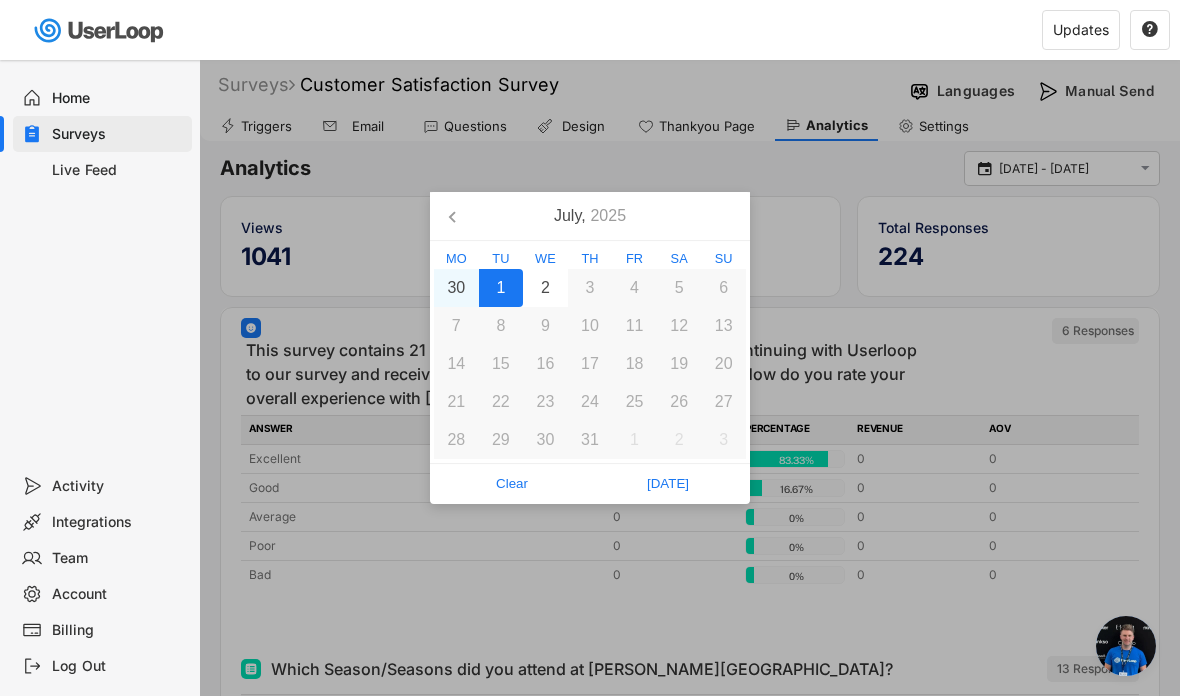 click on "30" at bounding box center (456, 288) 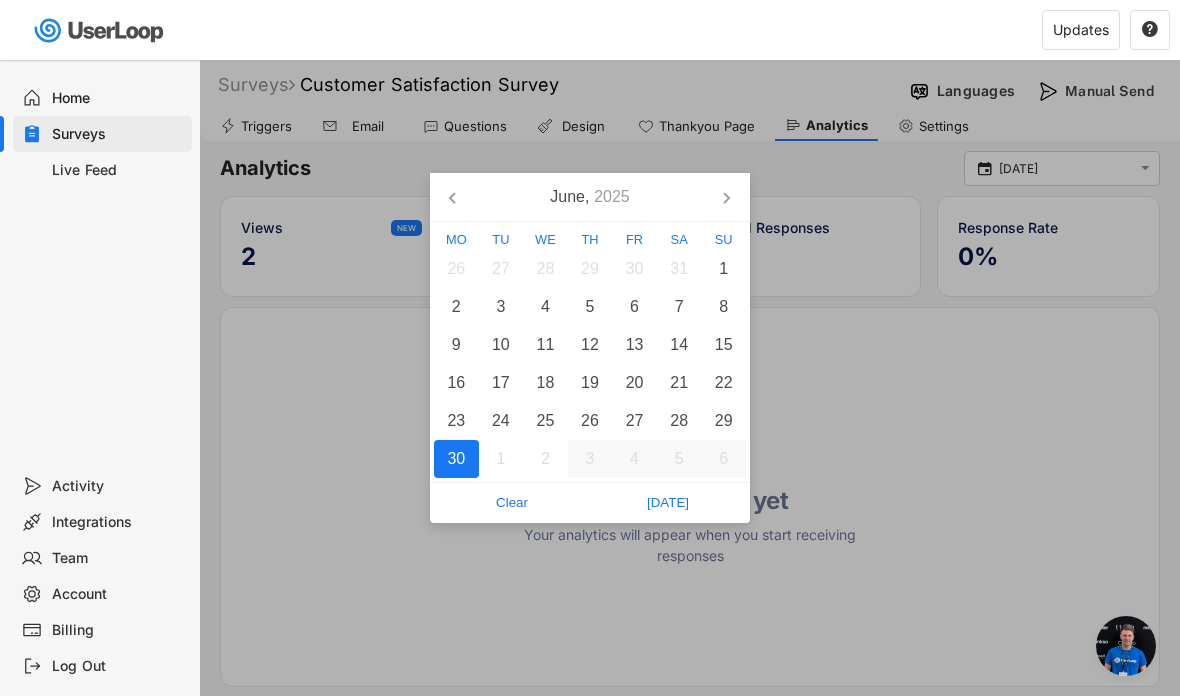 click on "[DATE]" at bounding box center [668, 503] 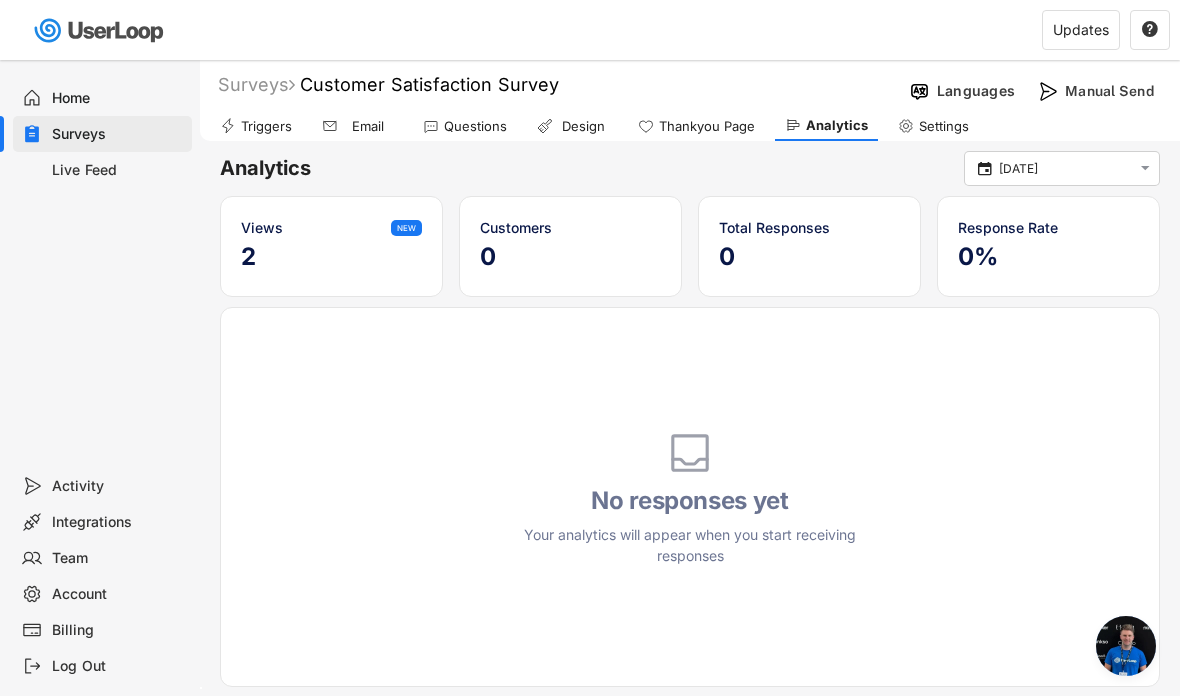 type on "30 Jun - 1 Jul" 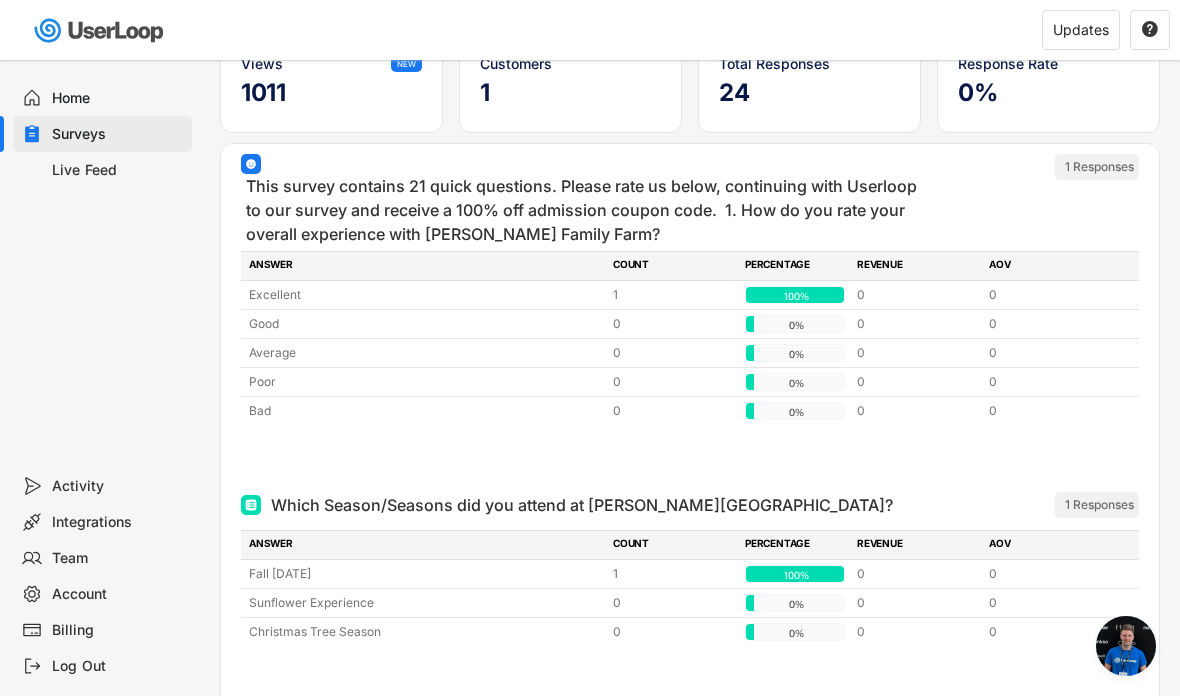 scroll, scrollTop: 0, scrollLeft: 0, axis: both 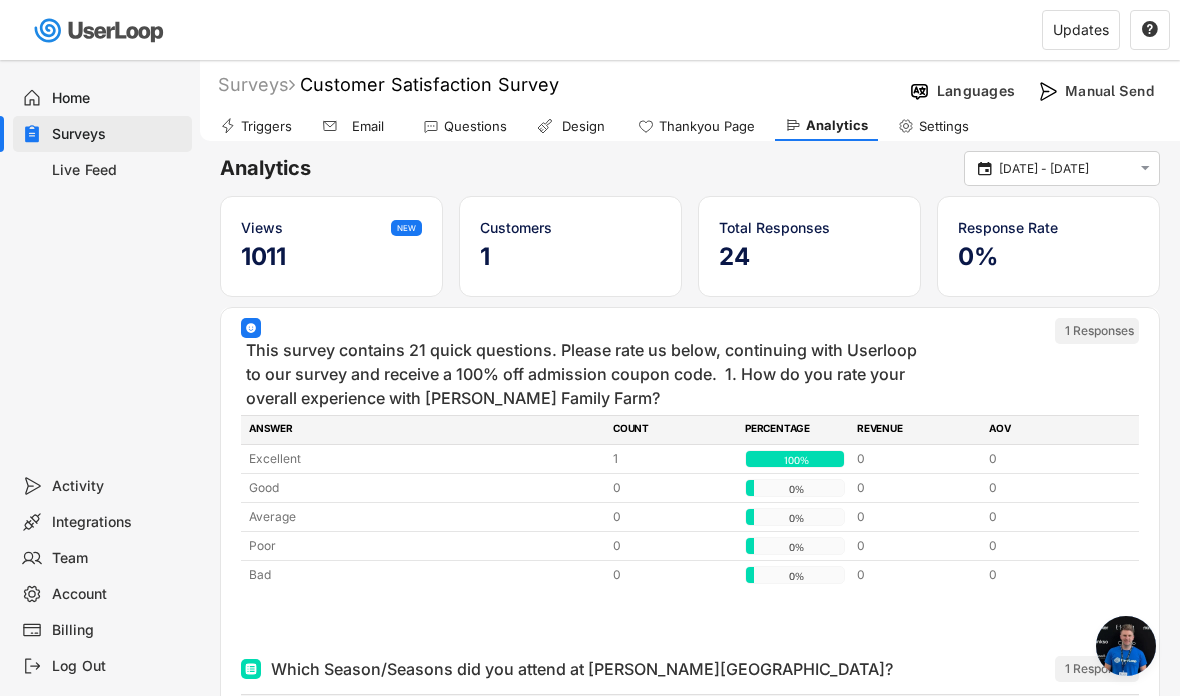 click on "Questions" at bounding box center (465, 126) 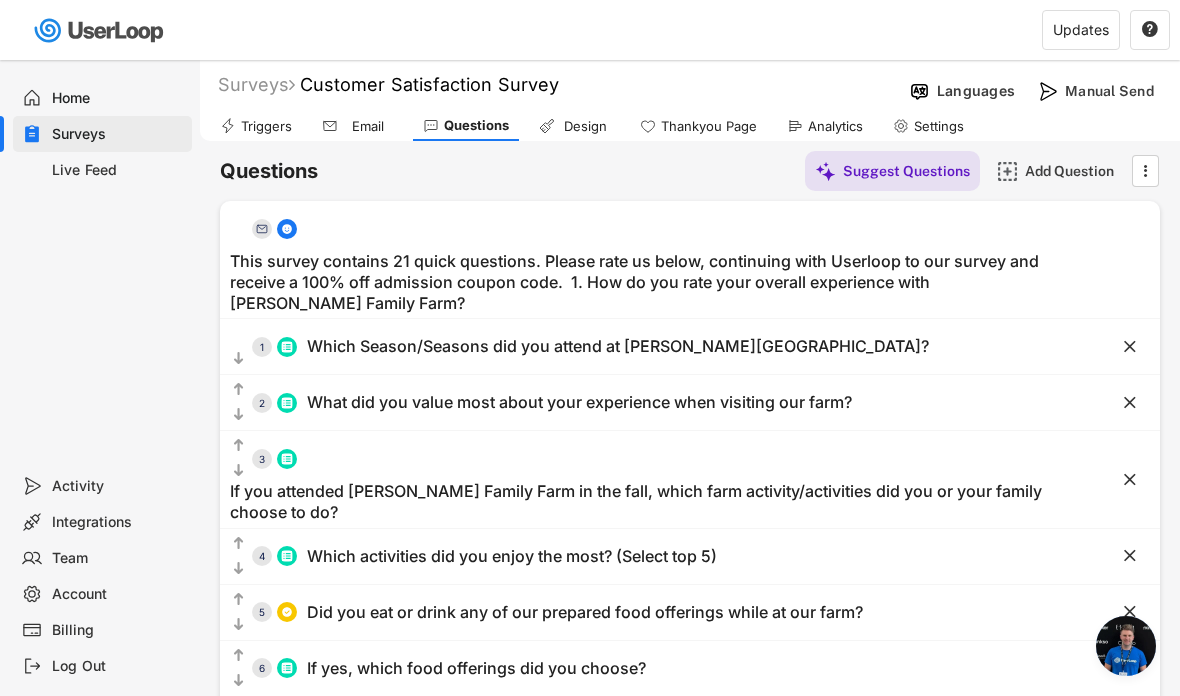 click on "Triggers" at bounding box center (266, 126) 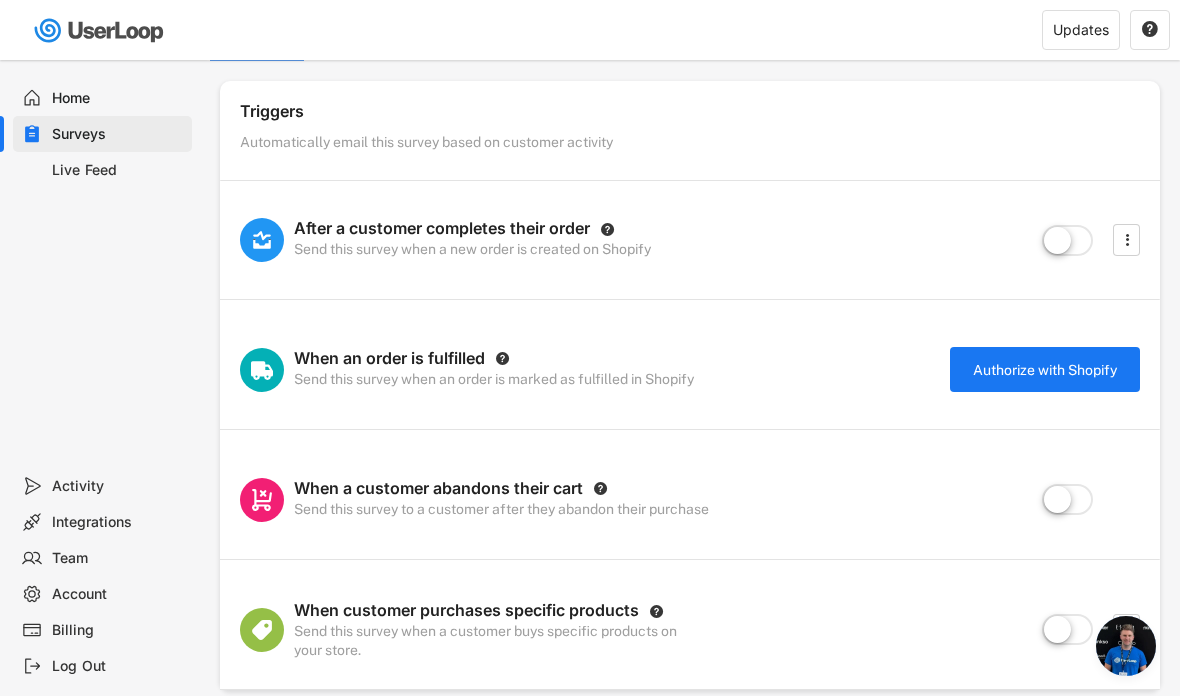 click at bounding box center (2, 98) 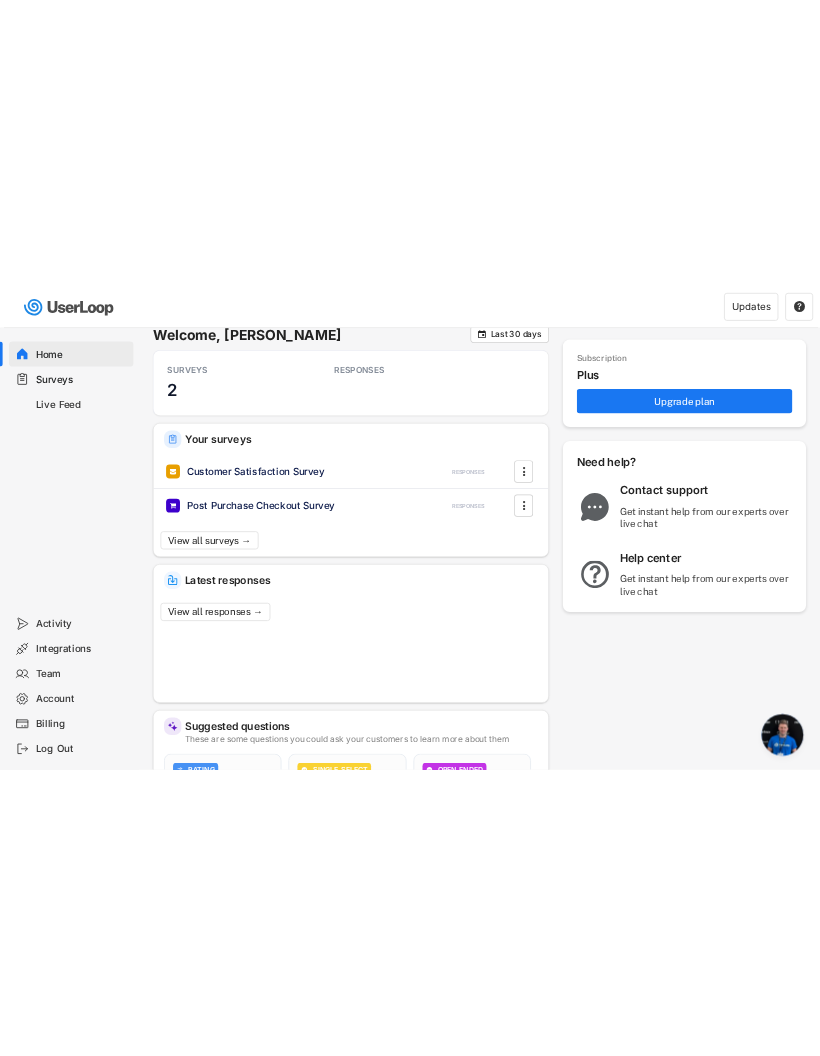 scroll, scrollTop: 2, scrollLeft: 0, axis: vertical 